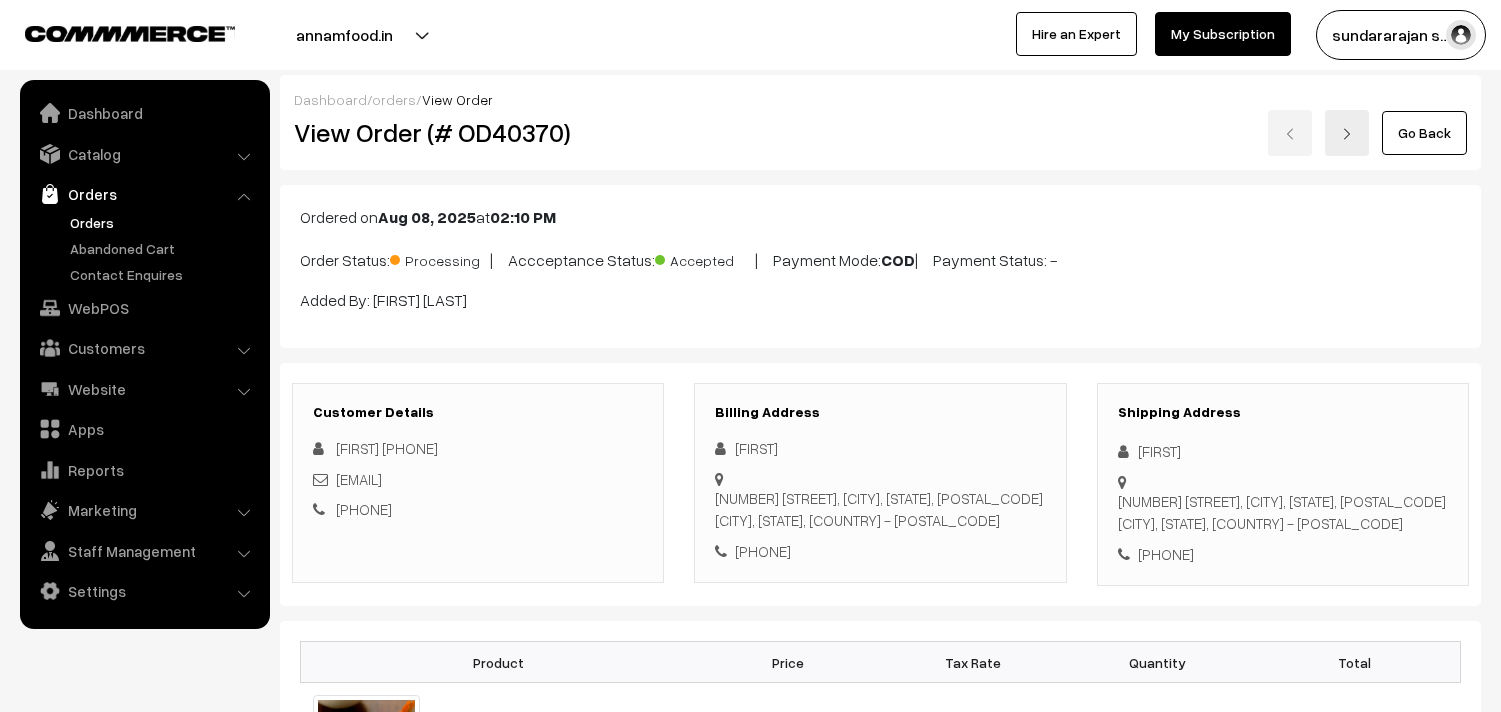 click on "WebPOS" at bounding box center [144, 308] 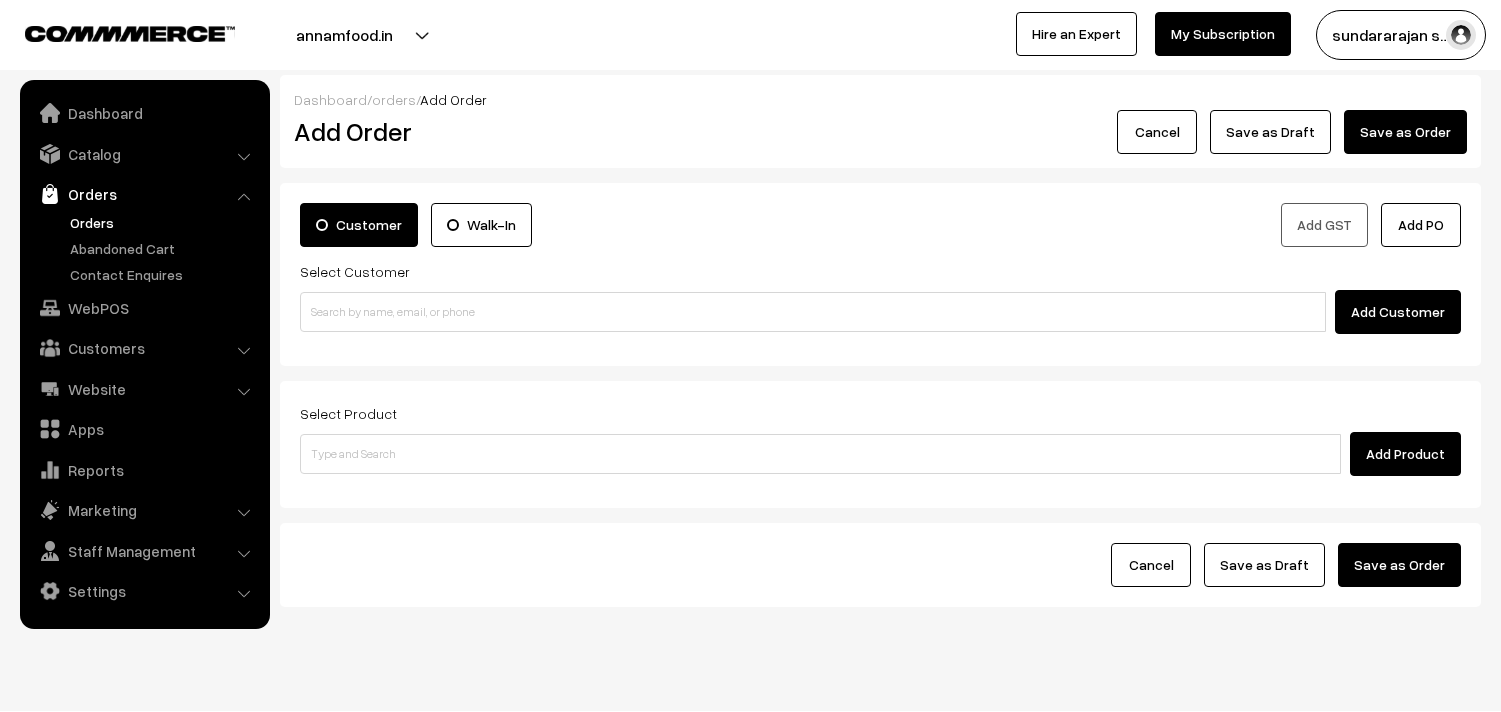 scroll, scrollTop: 0, scrollLeft: 0, axis: both 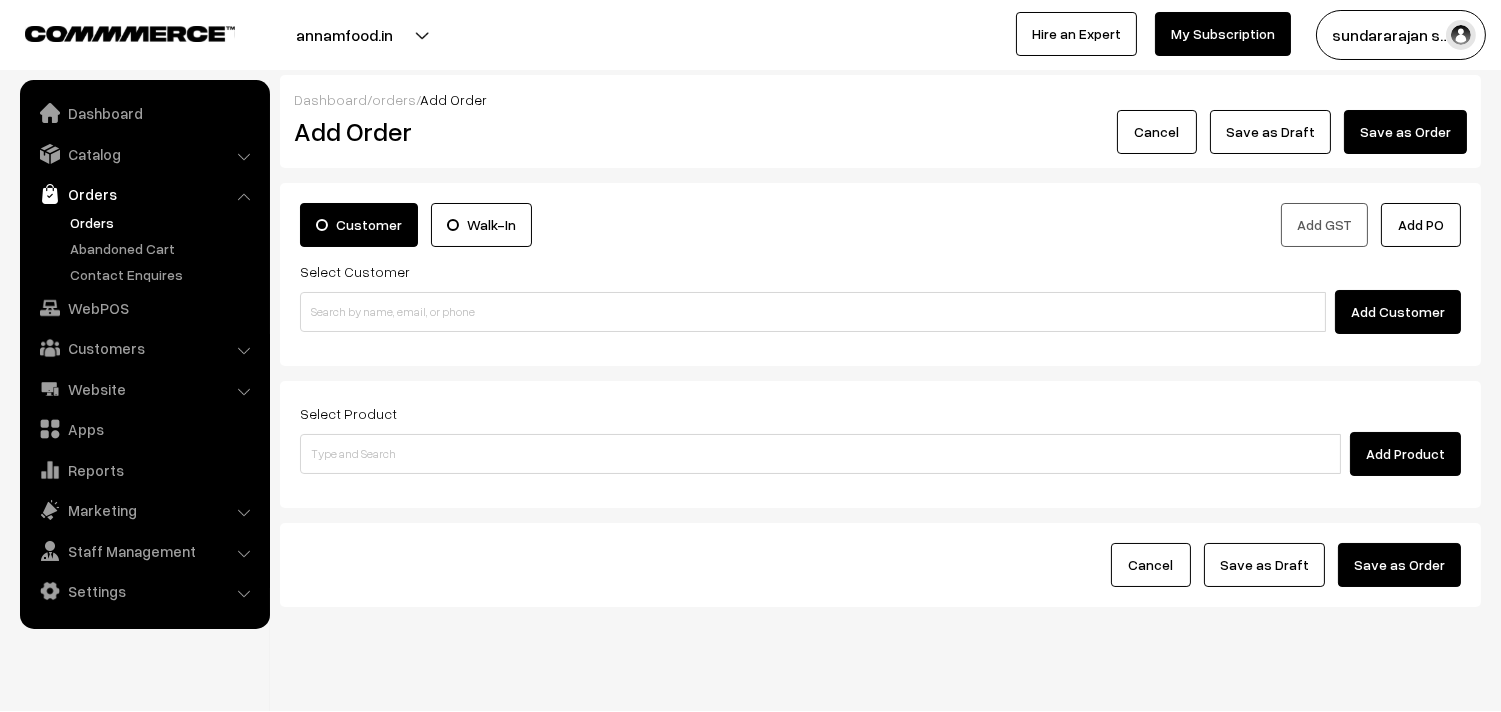 click on "Orders" at bounding box center [164, 222] 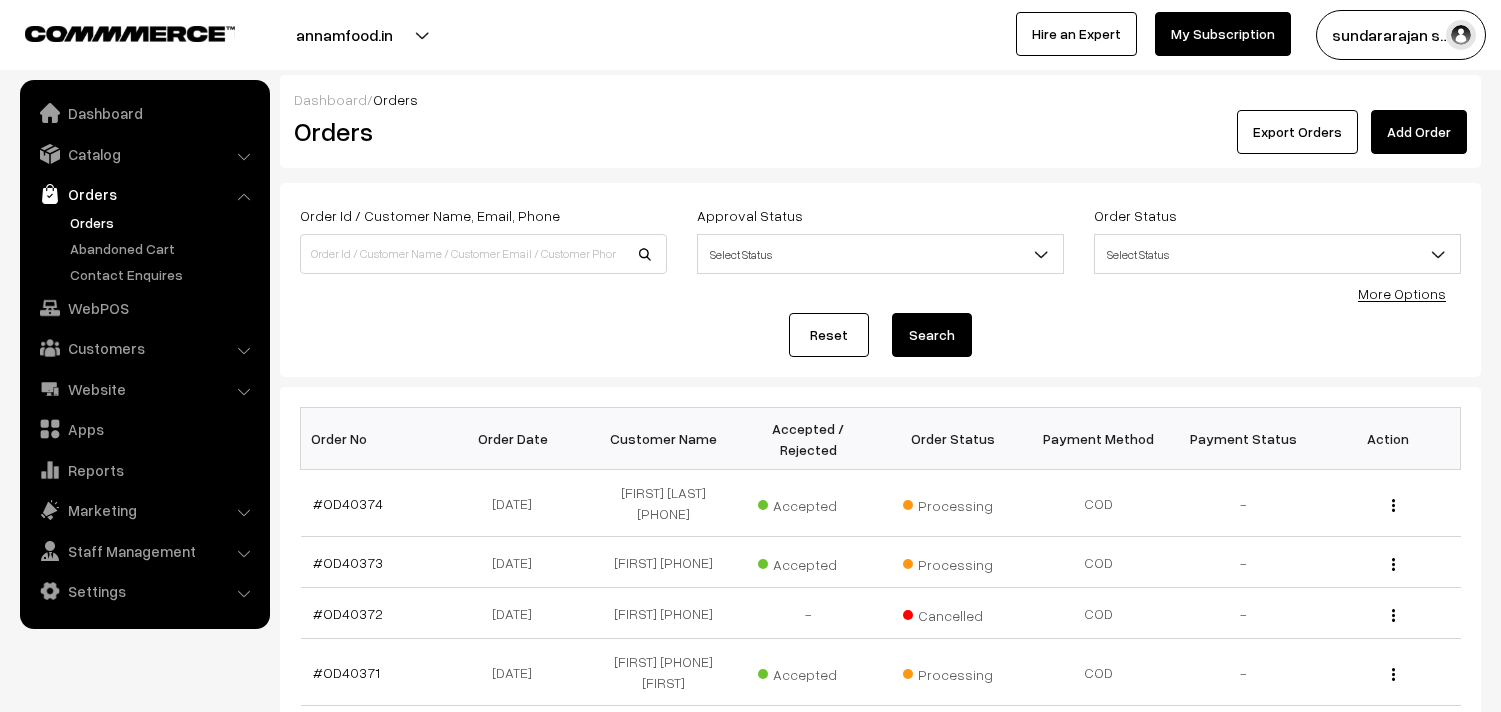 scroll, scrollTop: 0, scrollLeft: 0, axis: both 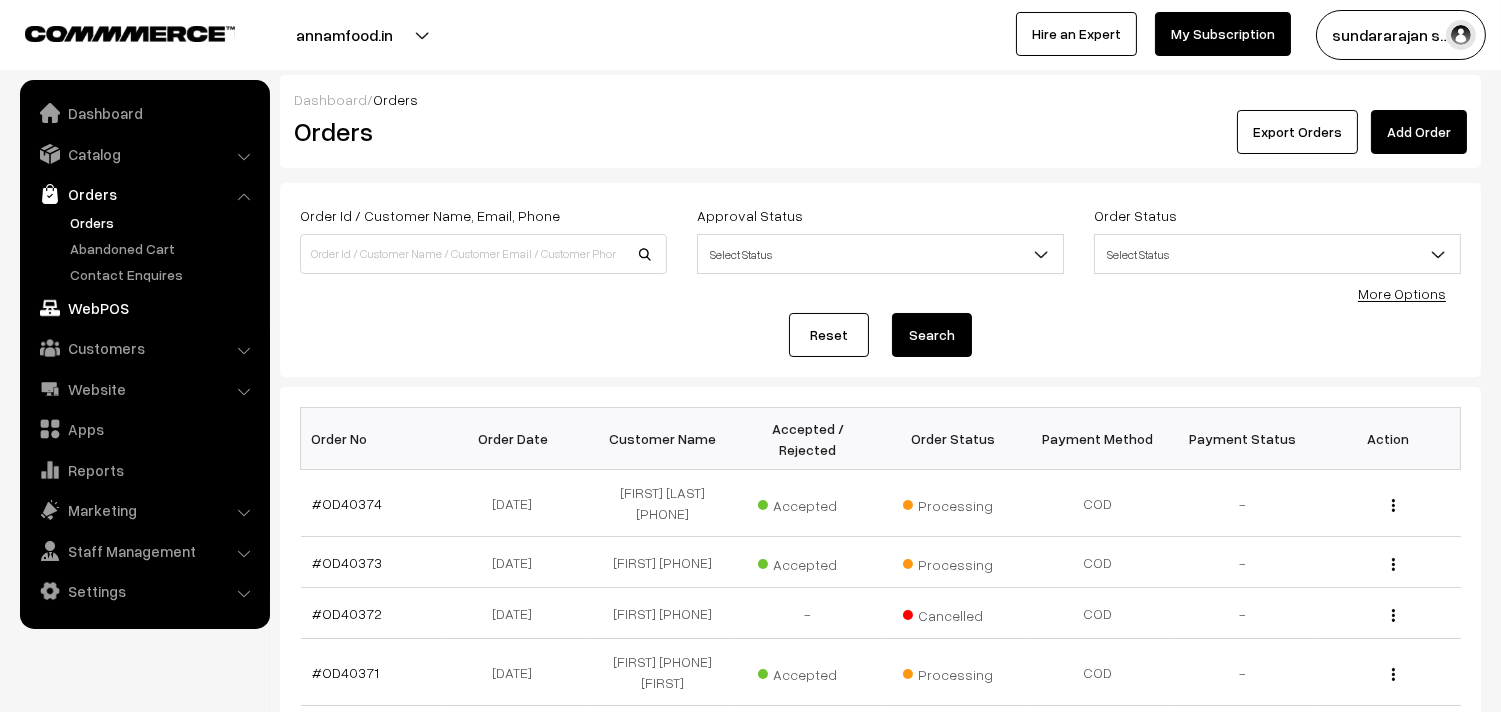 click on "WebPOS" at bounding box center (144, 308) 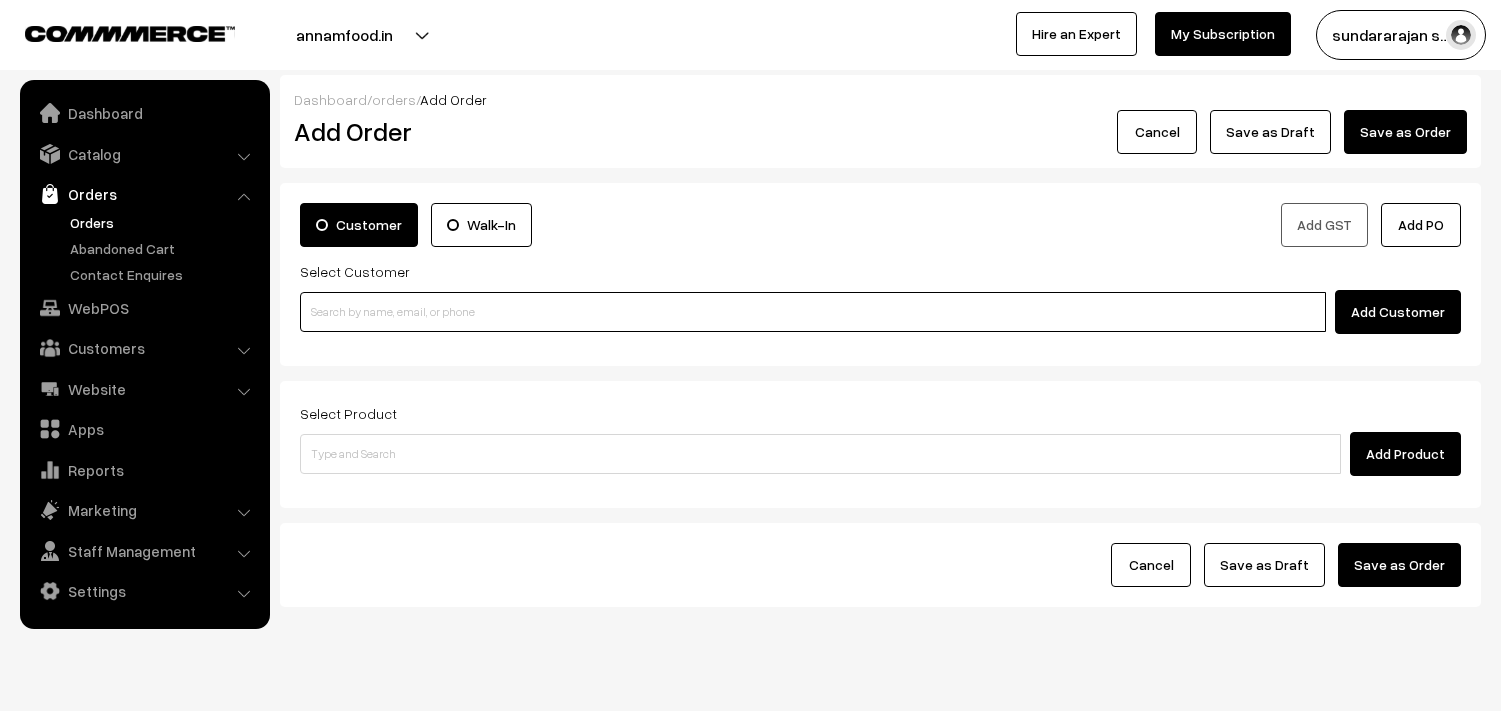 scroll, scrollTop: 0, scrollLeft: 0, axis: both 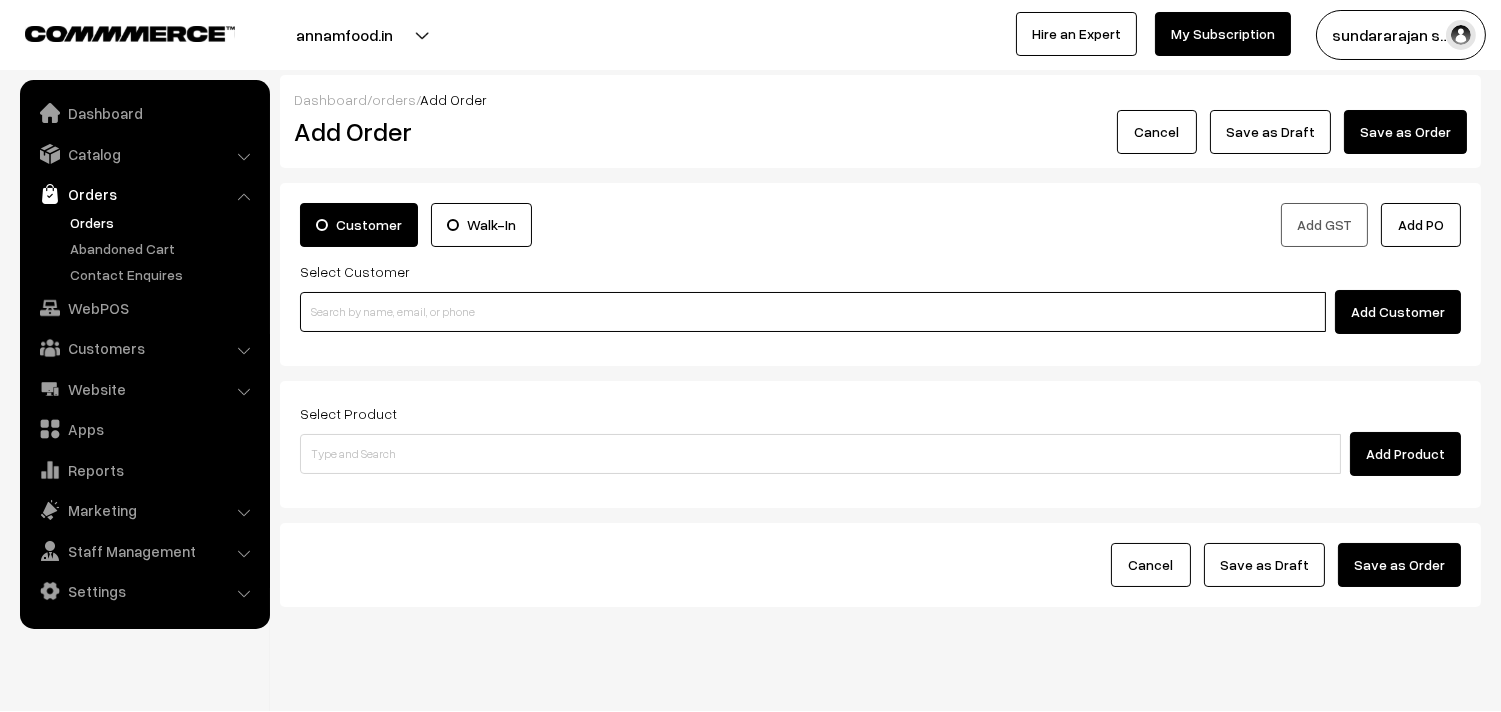 click at bounding box center [813, 312] 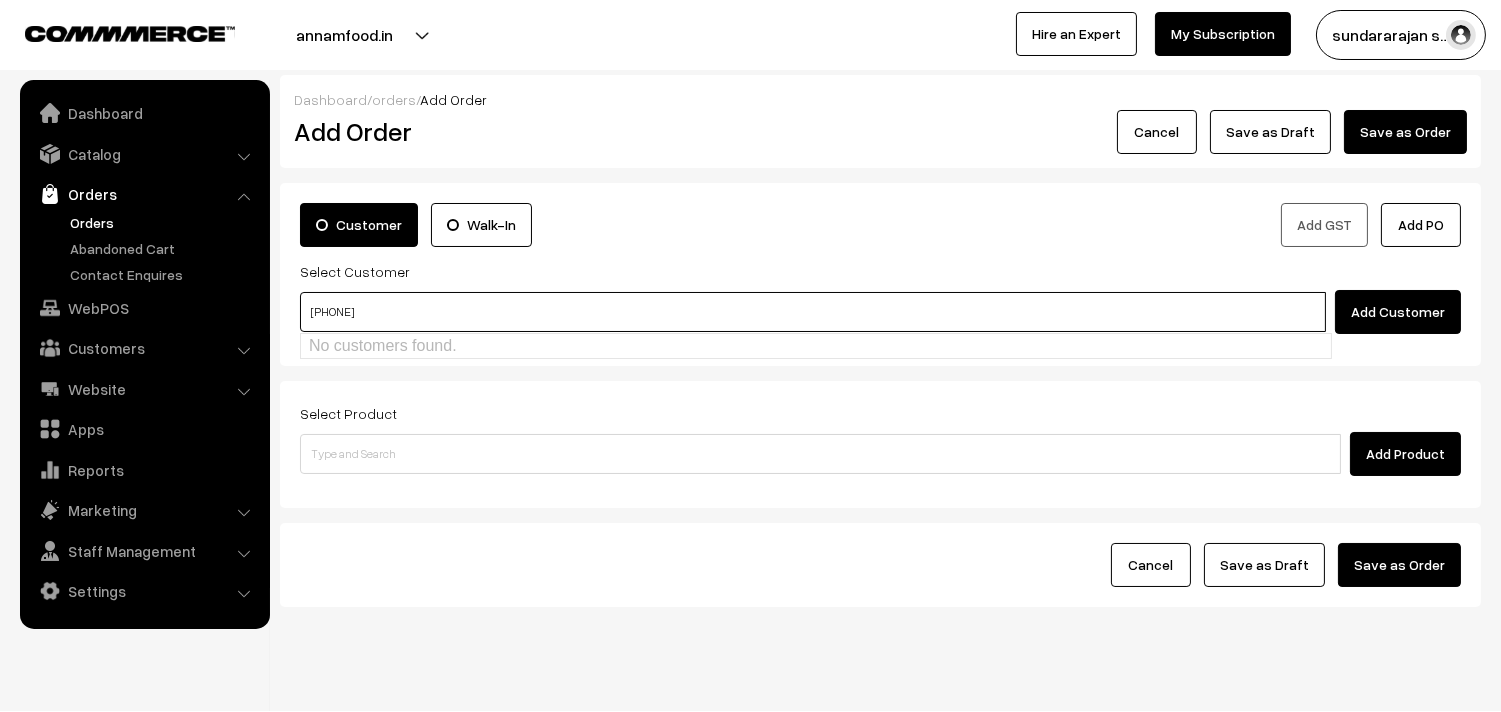 click on "87544 68963" at bounding box center [813, 312] 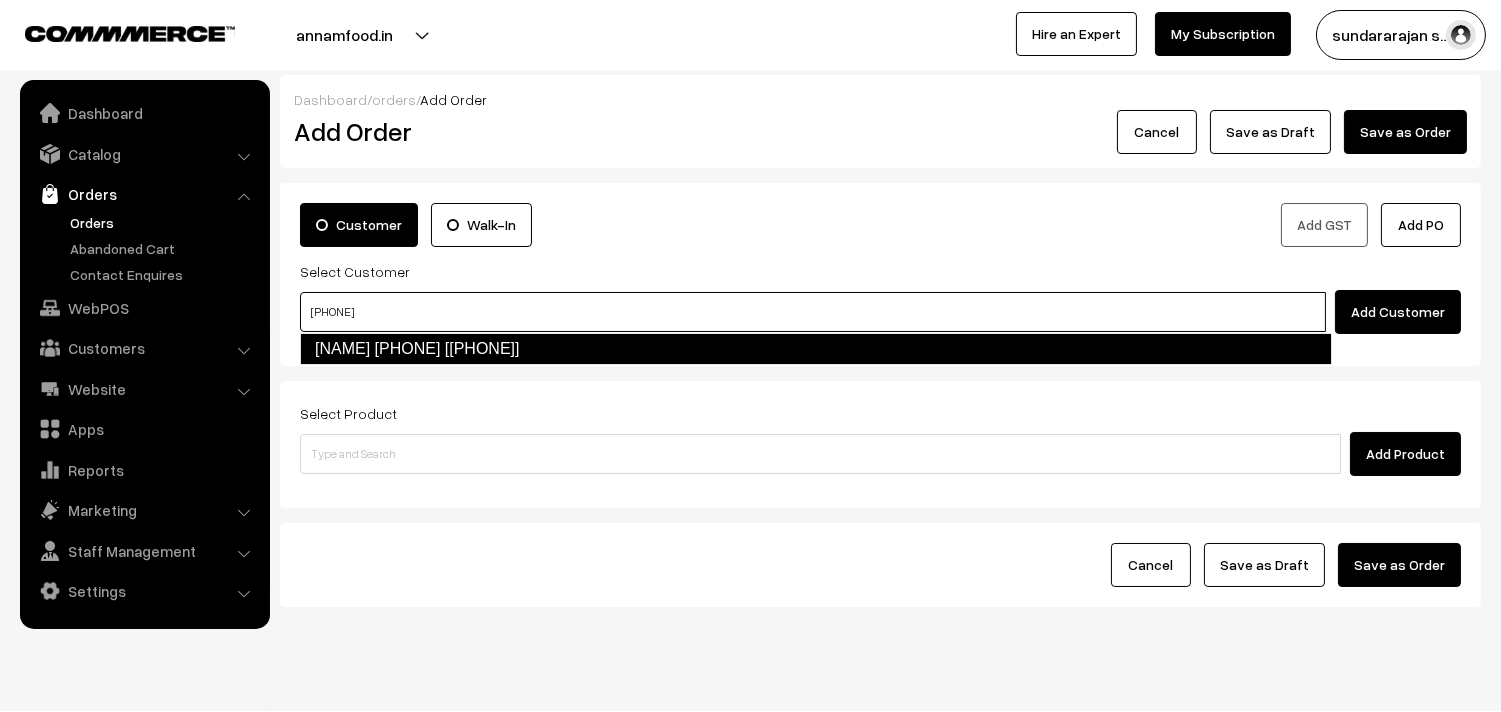click on "Umarani 87544 68963  [8754468963]" at bounding box center (816, 349) 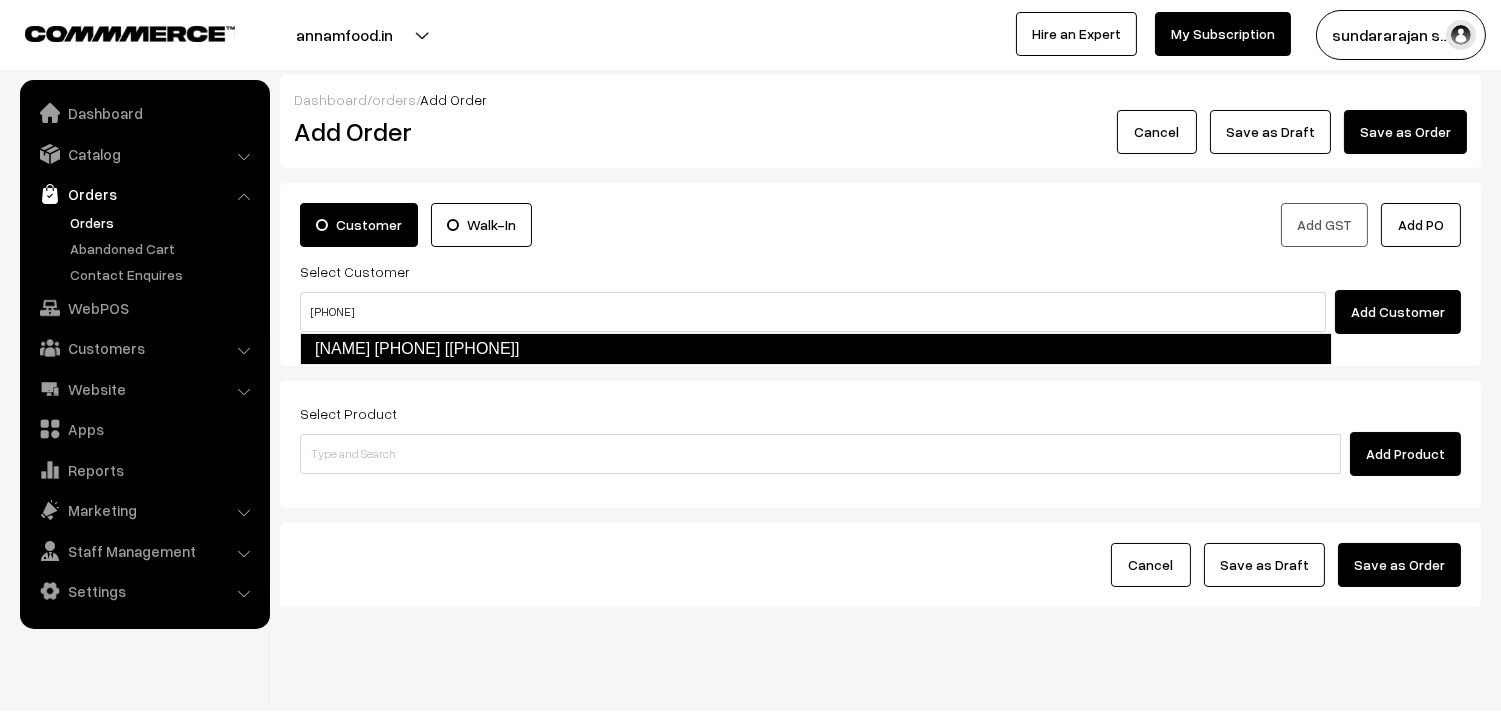 type 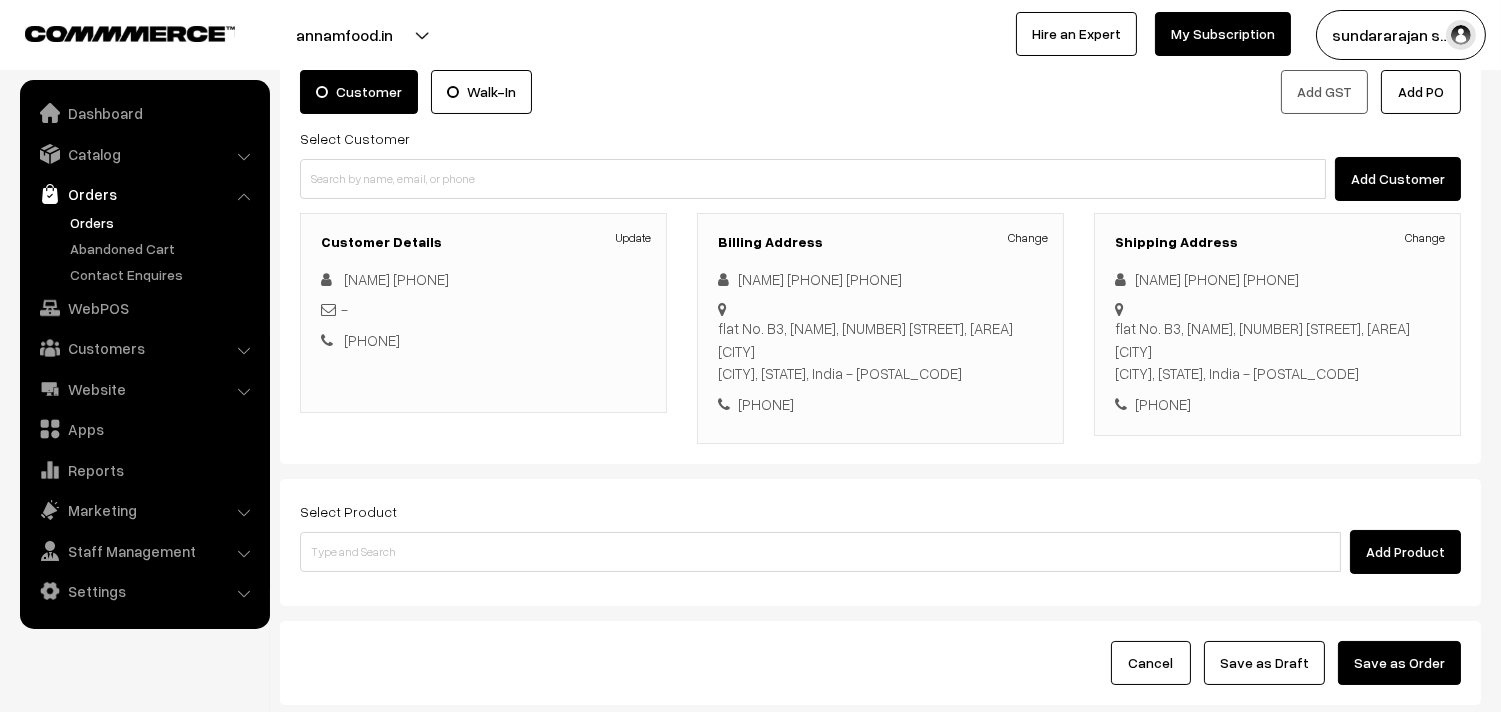 scroll, scrollTop: 272, scrollLeft: 0, axis: vertical 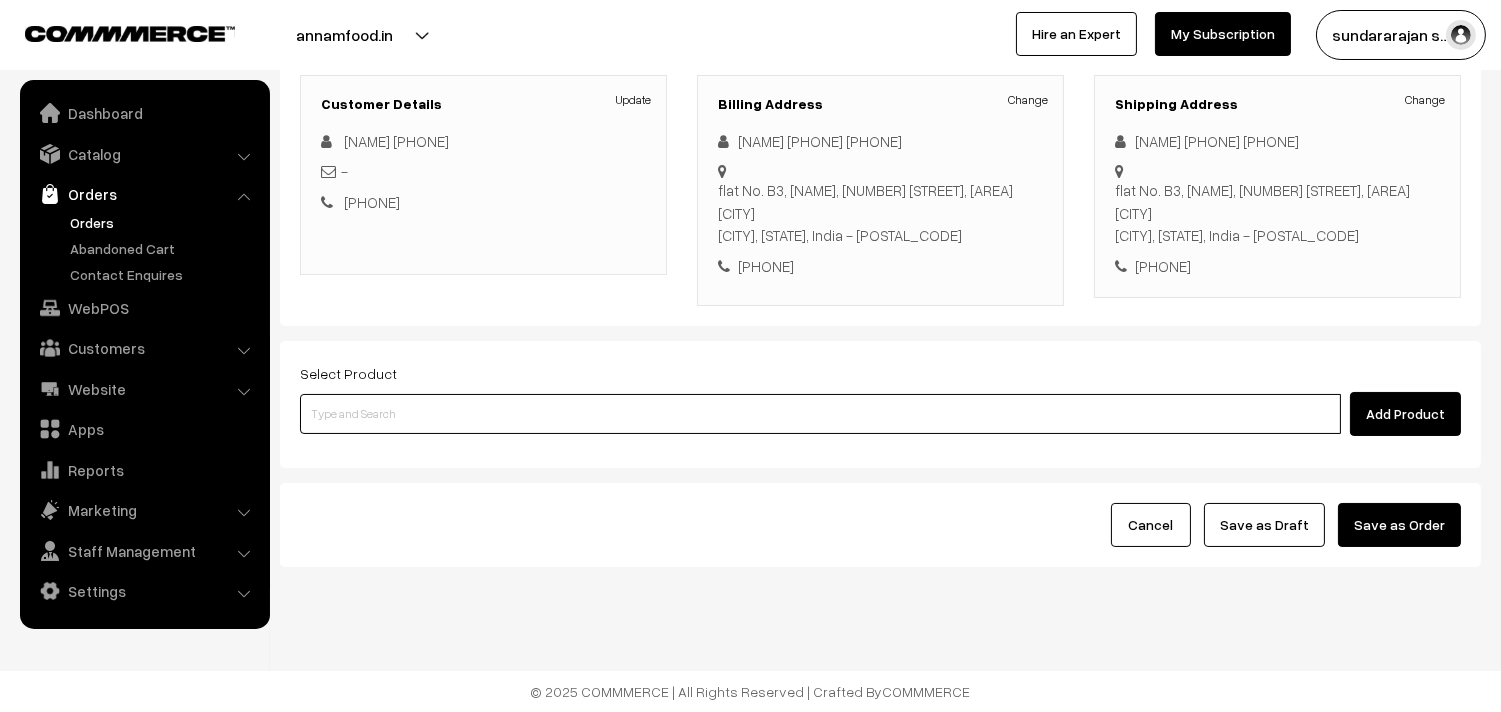 click at bounding box center (820, 414) 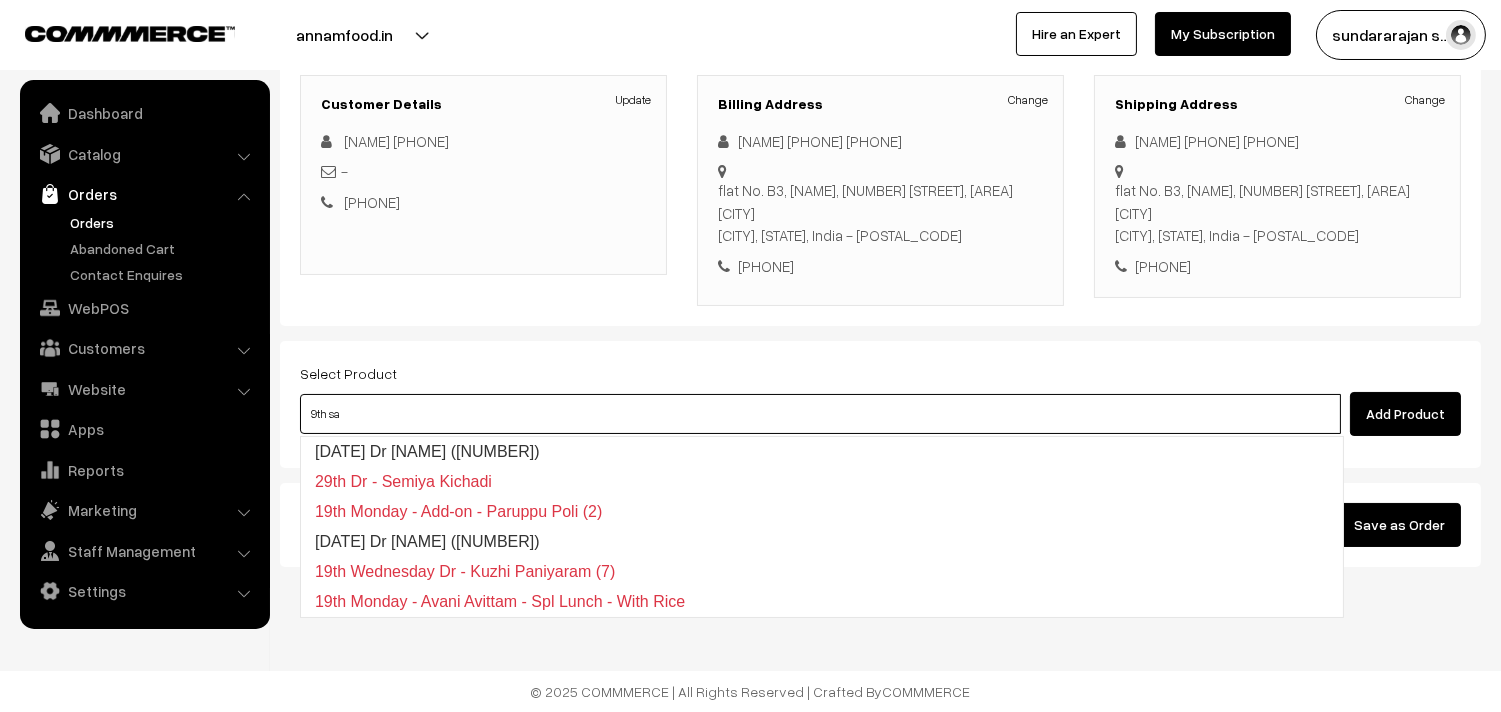 type on "9th sat" 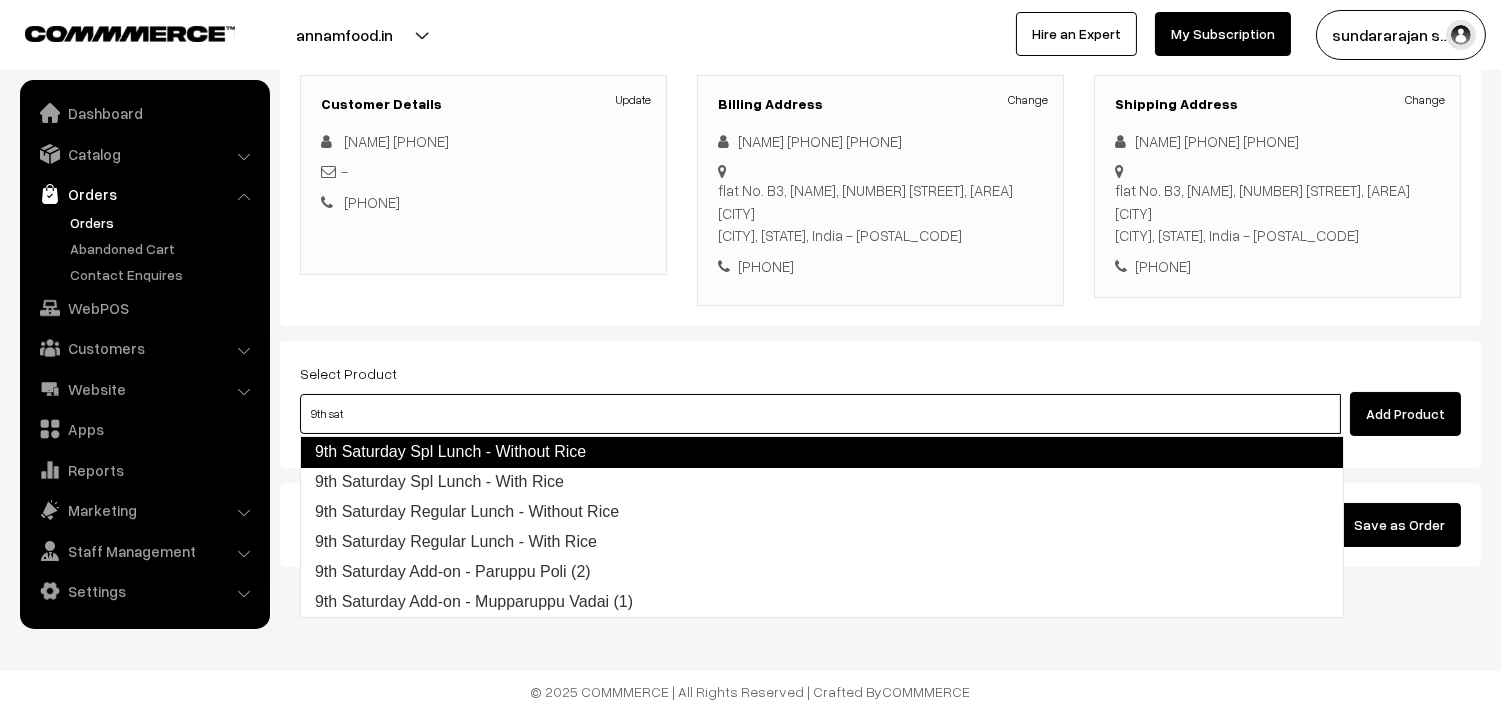 drag, startPoint x: 507, startPoint y: 518, endPoint x: 557, endPoint y: 454, distance: 81.21576 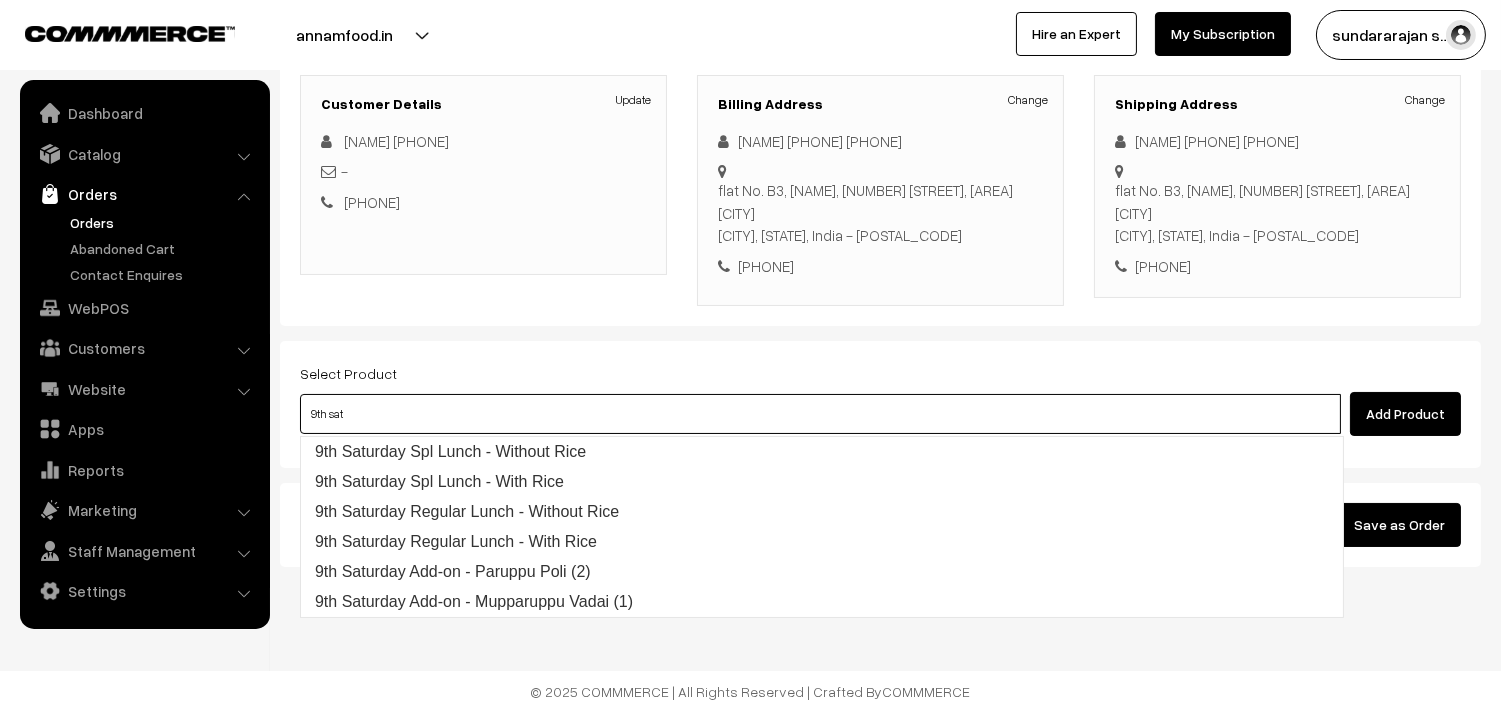click on "9th Saturday Spl Lunch - Without Rice" at bounding box center [822, 452] 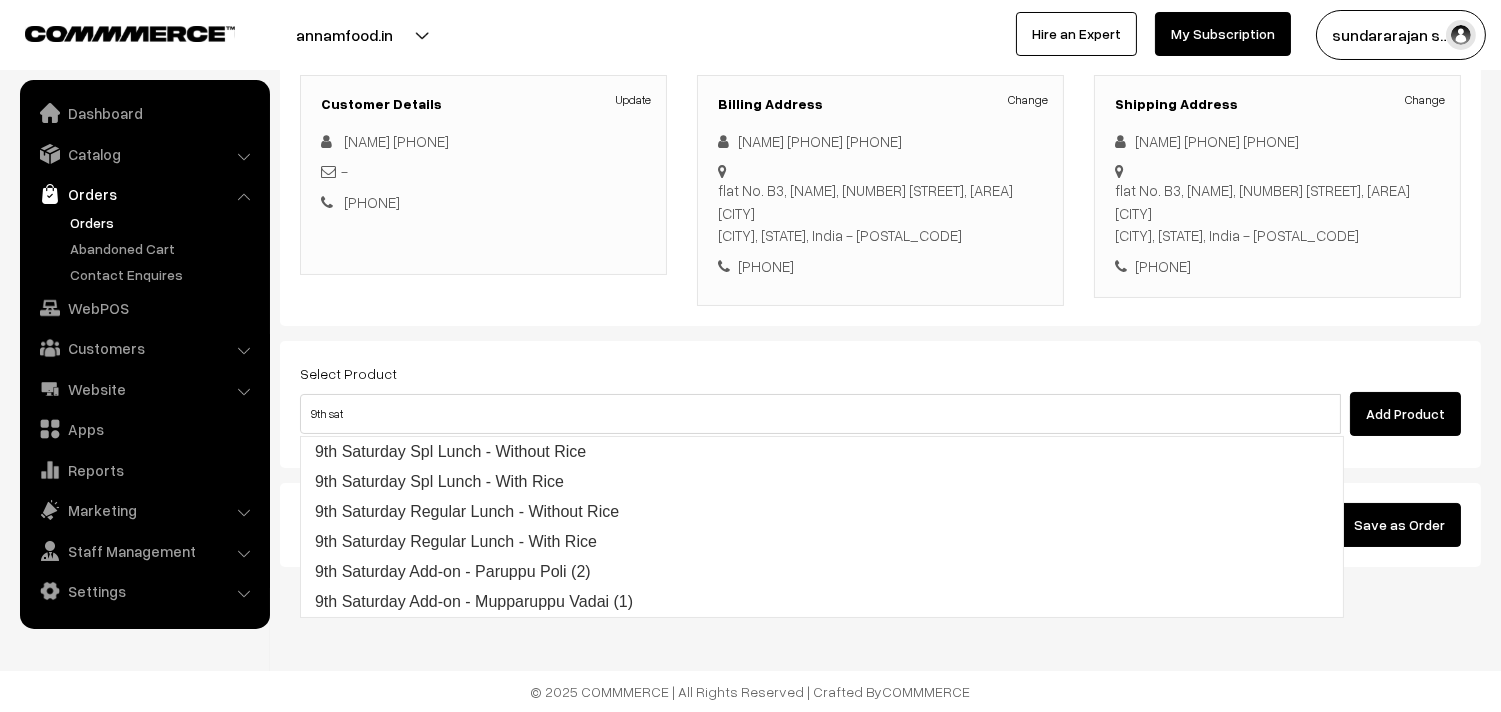 type 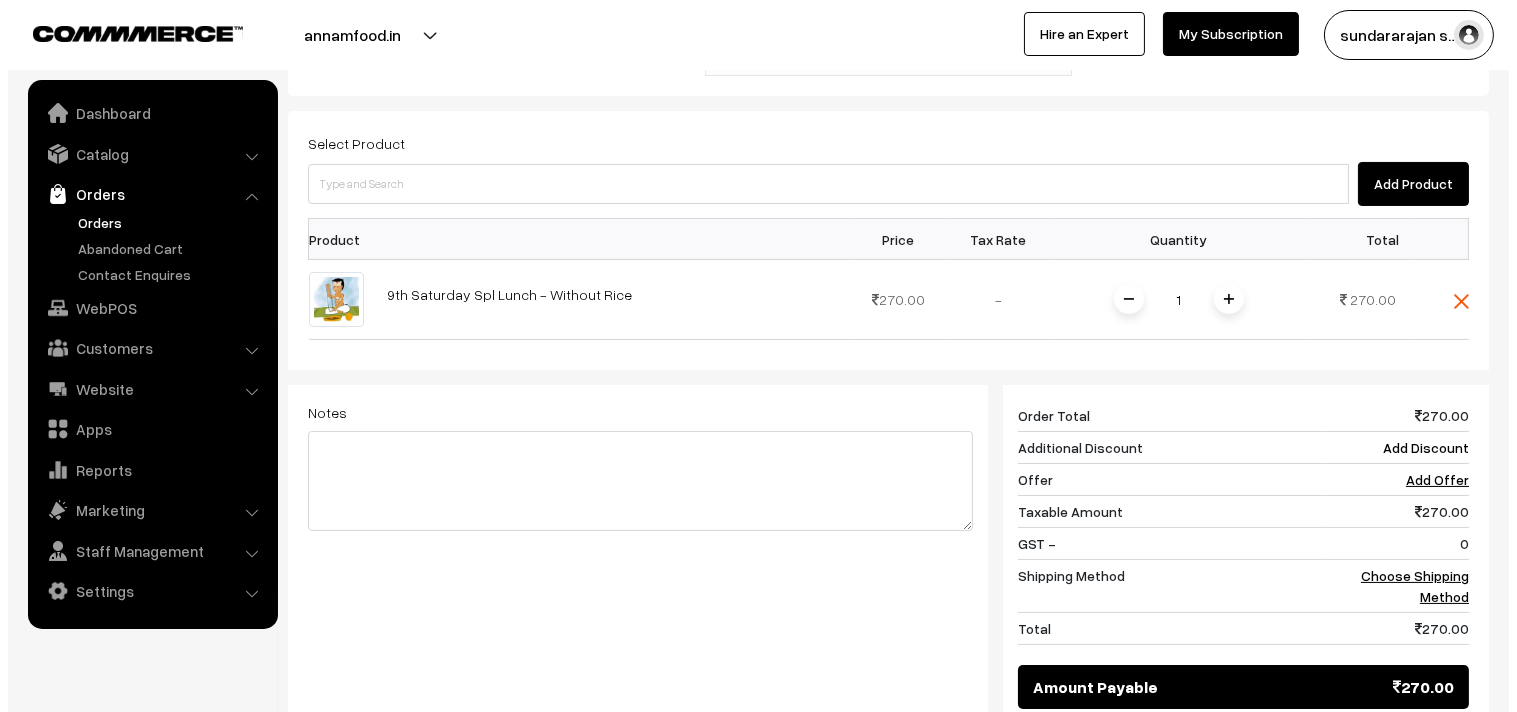 scroll, scrollTop: 716, scrollLeft: 0, axis: vertical 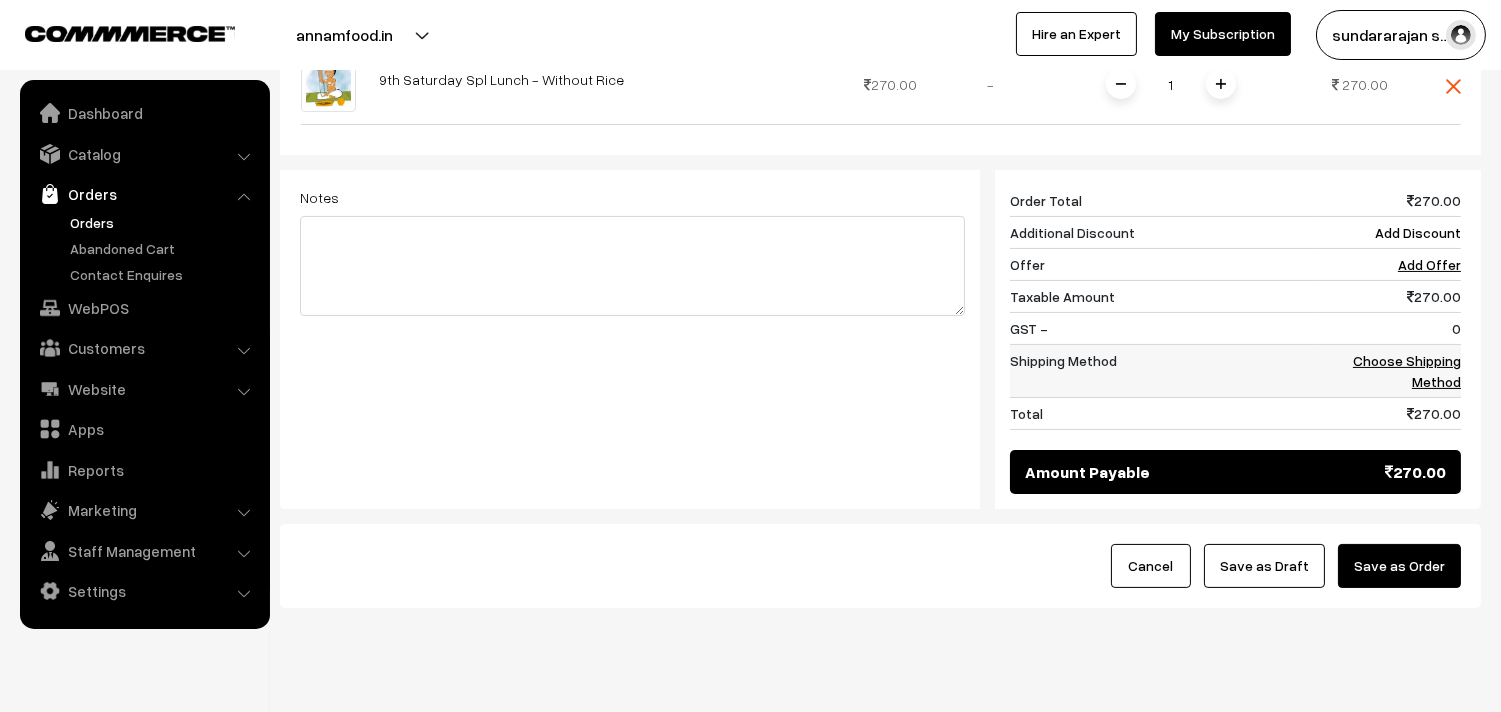 click on "Choose Shipping Method" at bounding box center (1407, 371) 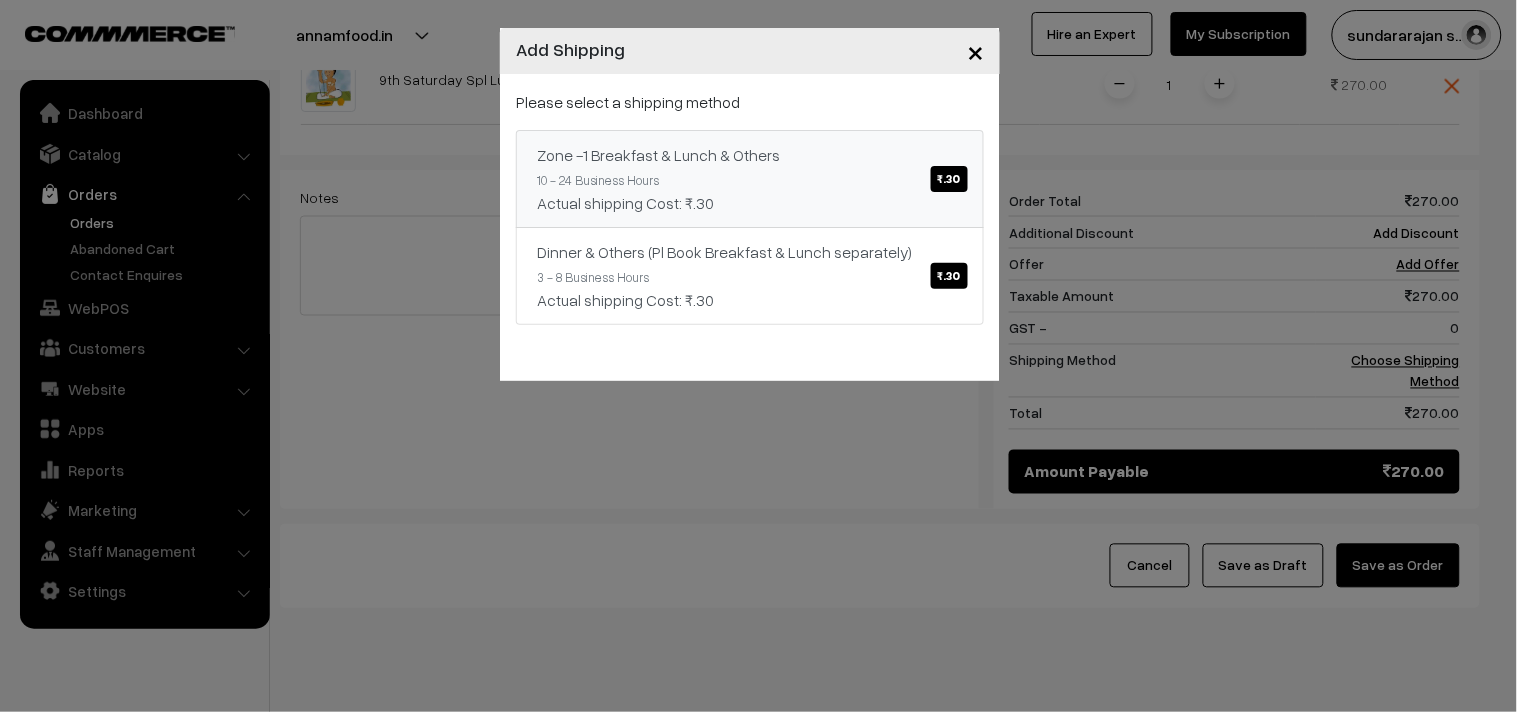 click on "Zone -1  Breakfast & Lunch & Others
₹.30
10 - 24 Business Hours Actual shipping Cost: ₹.30" at bounding box center (750, 179) 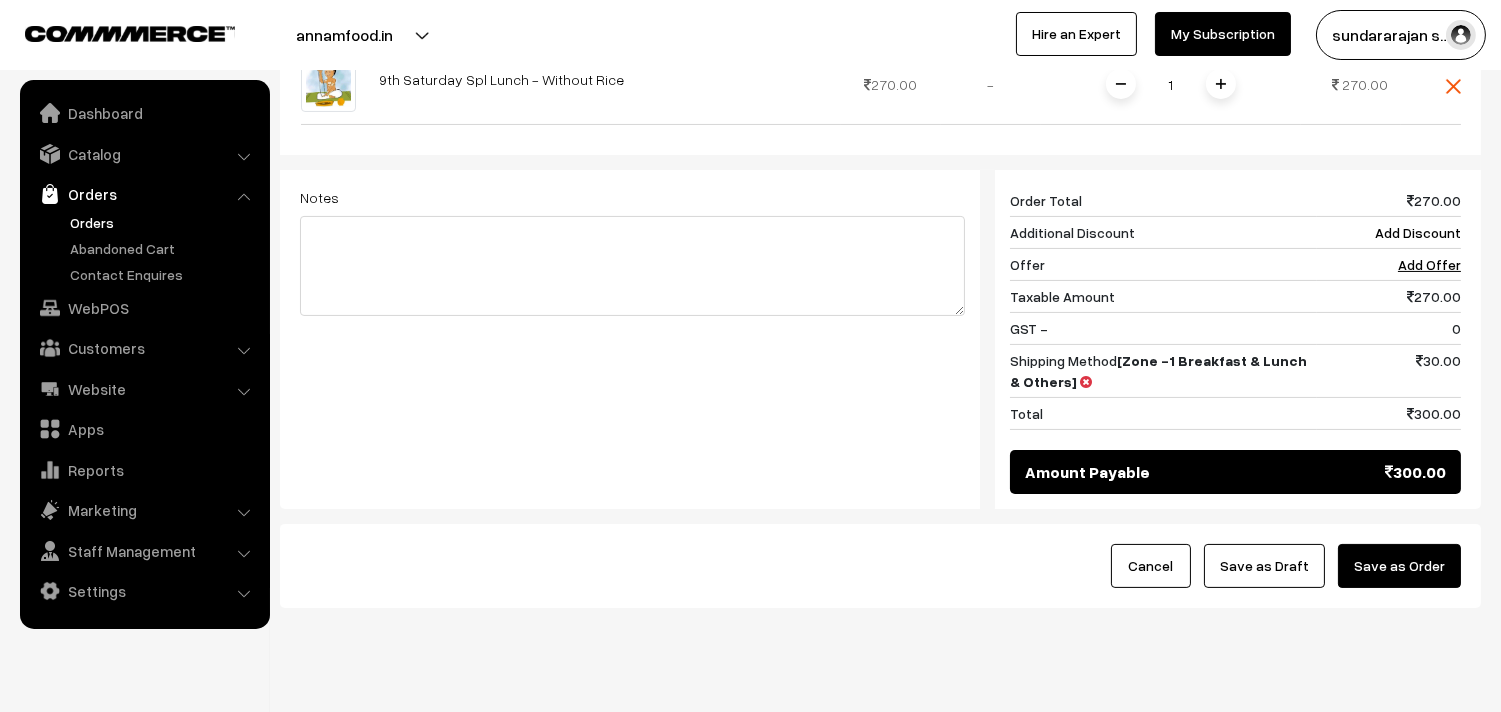 click on "Save as Order" at bounding box center (1399, 566) 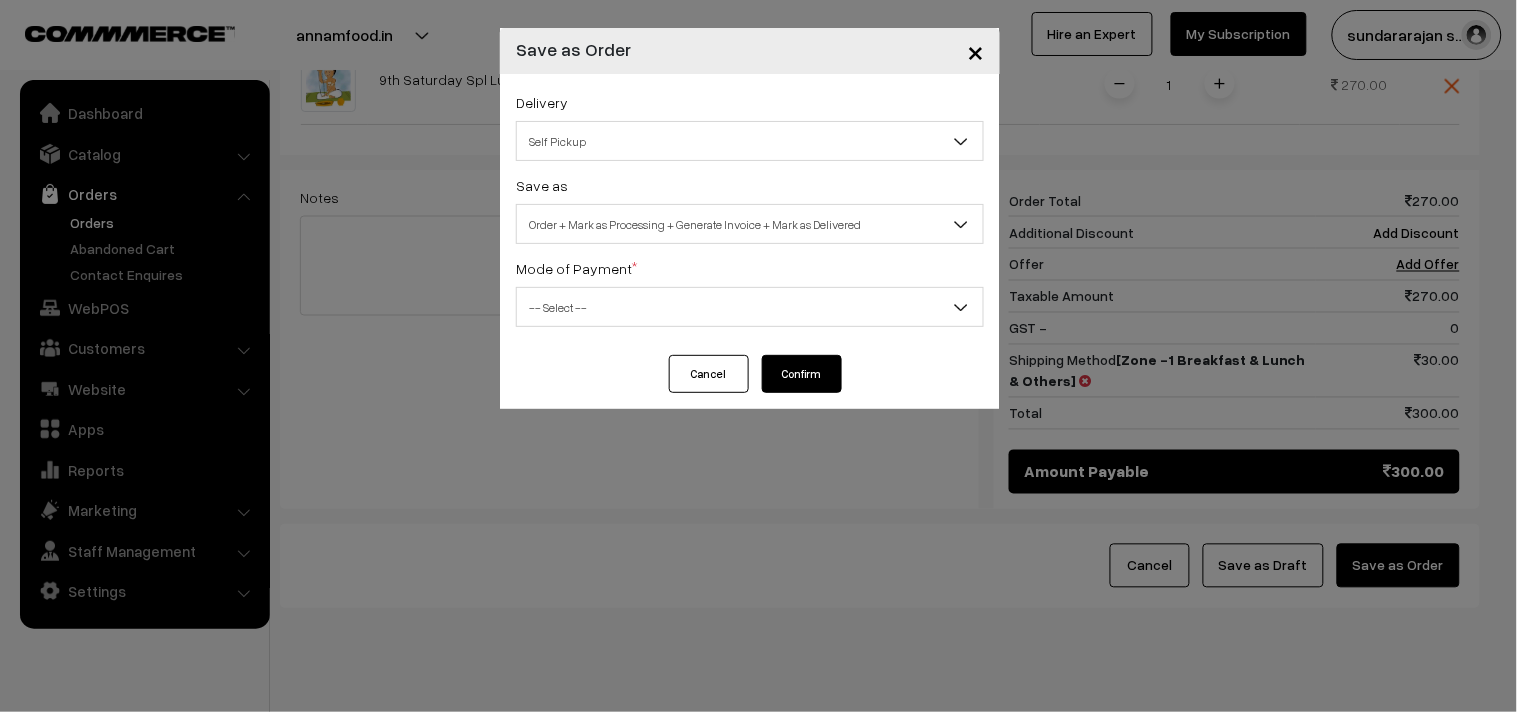click on "Delivery
Self Pickup
Zone -1  Breakfast & Lunch & Others
(₹30) (10 - 24 Business Hours)
Dinner & Others  (Pl Book Breakfast & Lunch separately)
(₹30) (3 - 8 Business Hours)
Self Pickup
Save as
Order
Order + Mark as Processing
Order + Mark as Processing + Generate Invoice
Order + Mark as Processing + Generate Invoice + Mark as Delivered
Order + Mark as Processing + Generate Invoice + Mark as Delivered
Mode of Payment *" at bounding box center (750, 214) 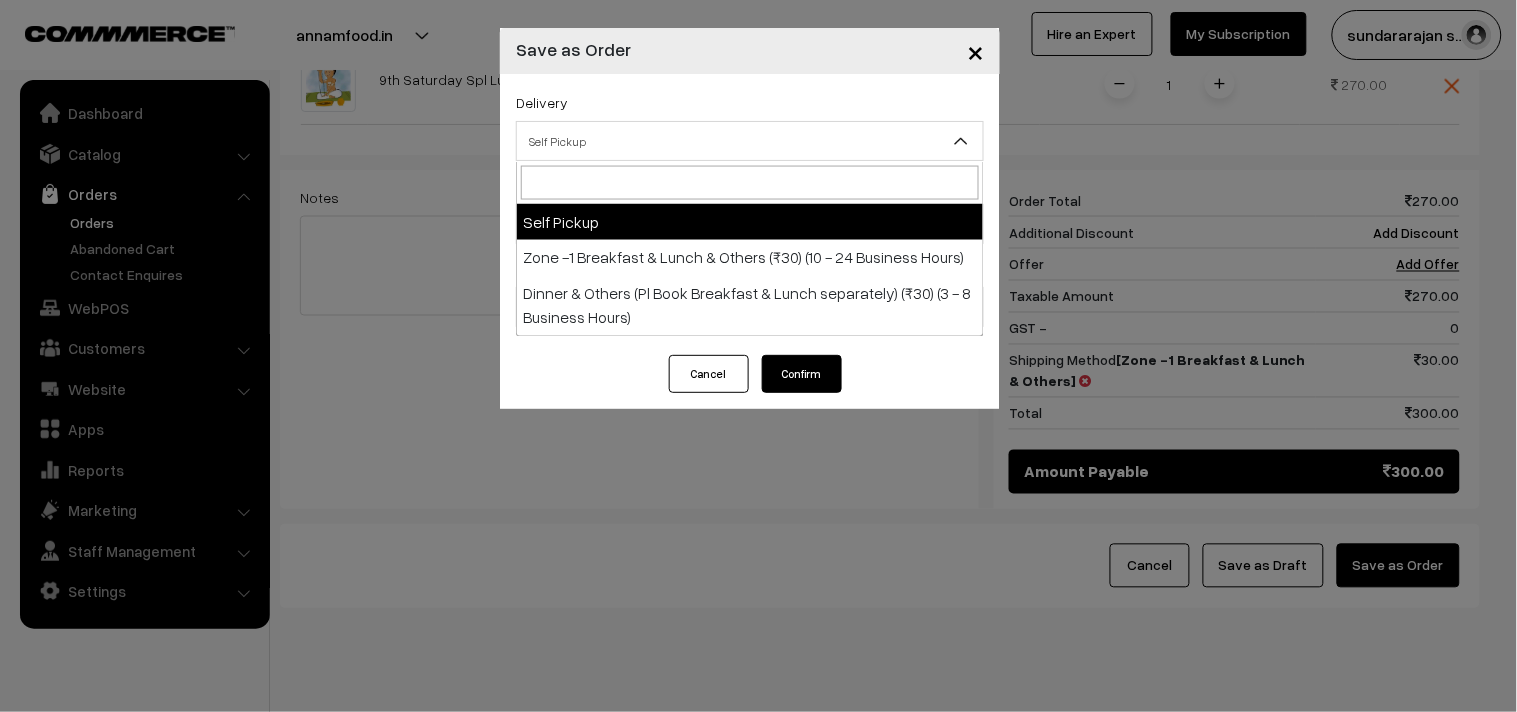 click on "Self Pickup" at bounding box center (750, 141) 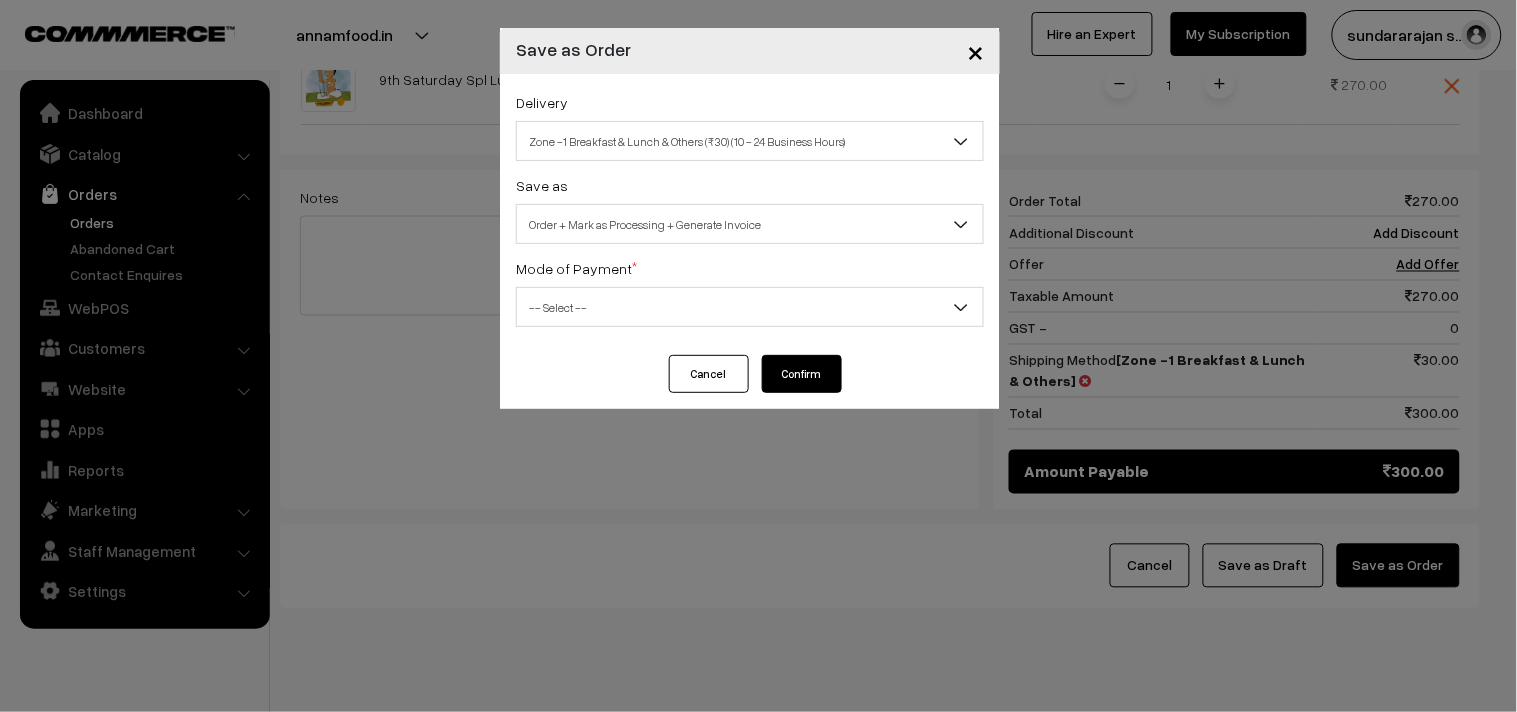 select on "ZON1" 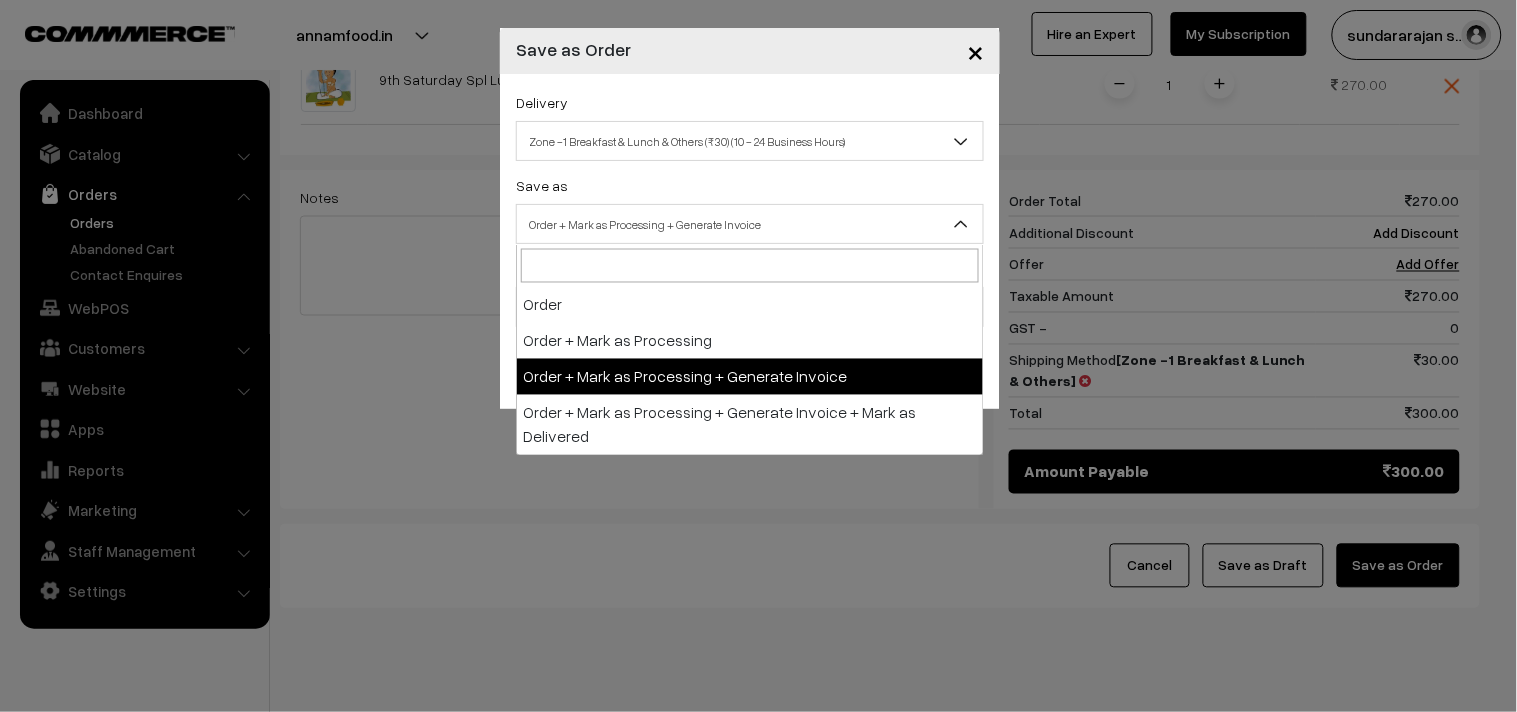click on "Order + Mark as Processing + Generate Invoice" at bounding box center [750, 224] 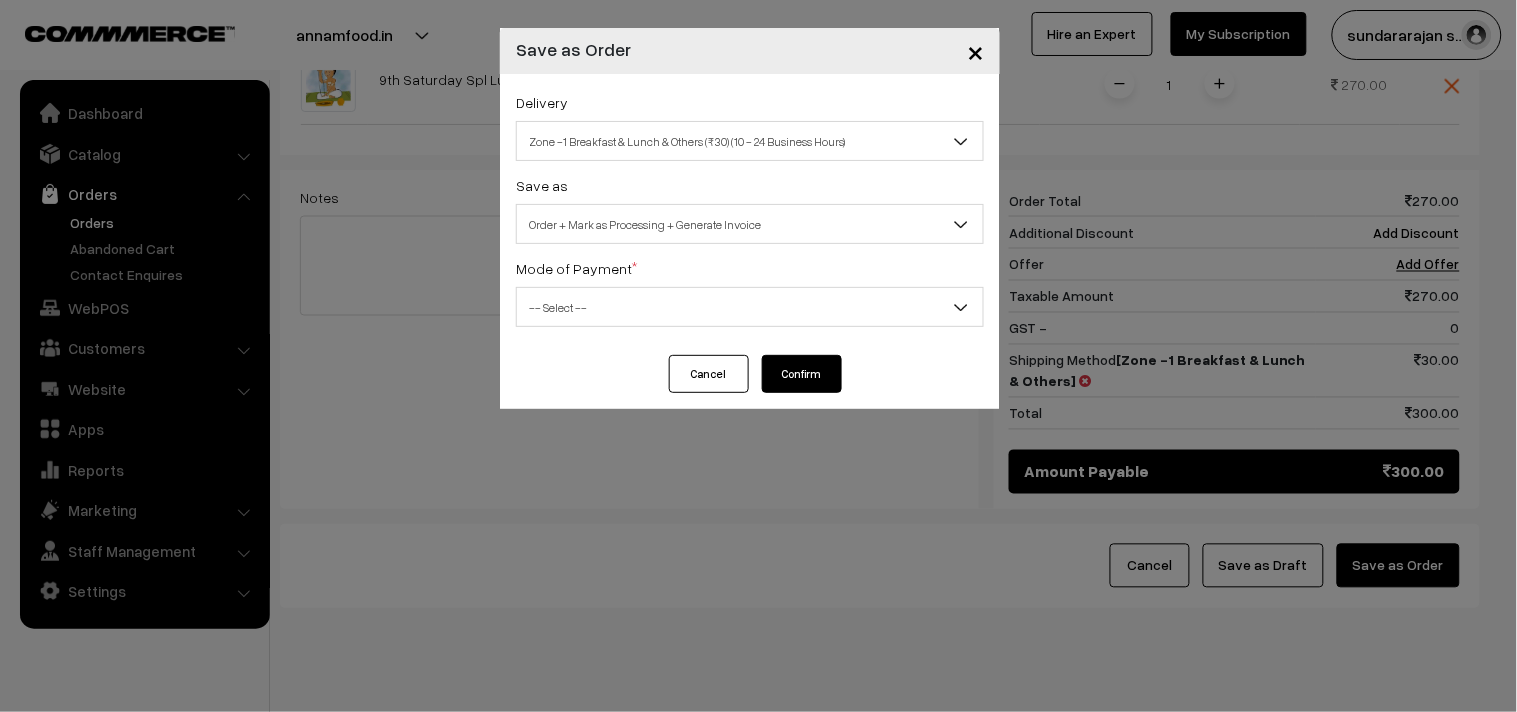 click on "Delivery
Self Pickup
Zone -1  Breakfast & Lunch & Others
(₹30) (10 - 24 Business Hours)
Dinner & Others  (Pl Book Breakfast & Lunch separately)
(₹30) (3 - 8 Business Hours)
Zone -1  Breakfast & Lunch & Others
(₹30) (10 - 24 Business Hours)
Save as
Order
Order + Mark as Processing
Order + Mark as Processing + Generate Invoice
Order + Mark as Processing + Generate Invoice + Mark as Delivered
*" at bounding box center [750, 214] 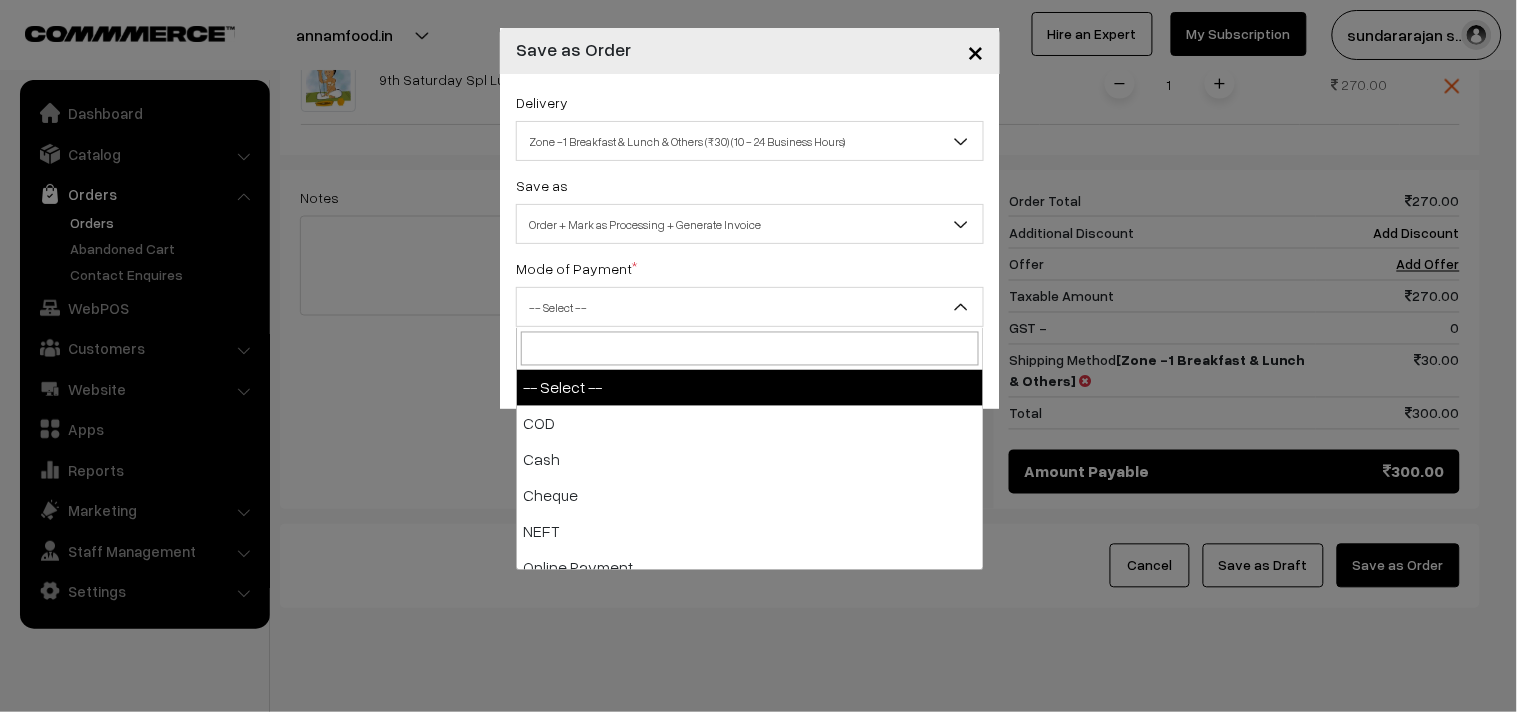 click on "-- Select --" at bounding box center (750, 307) 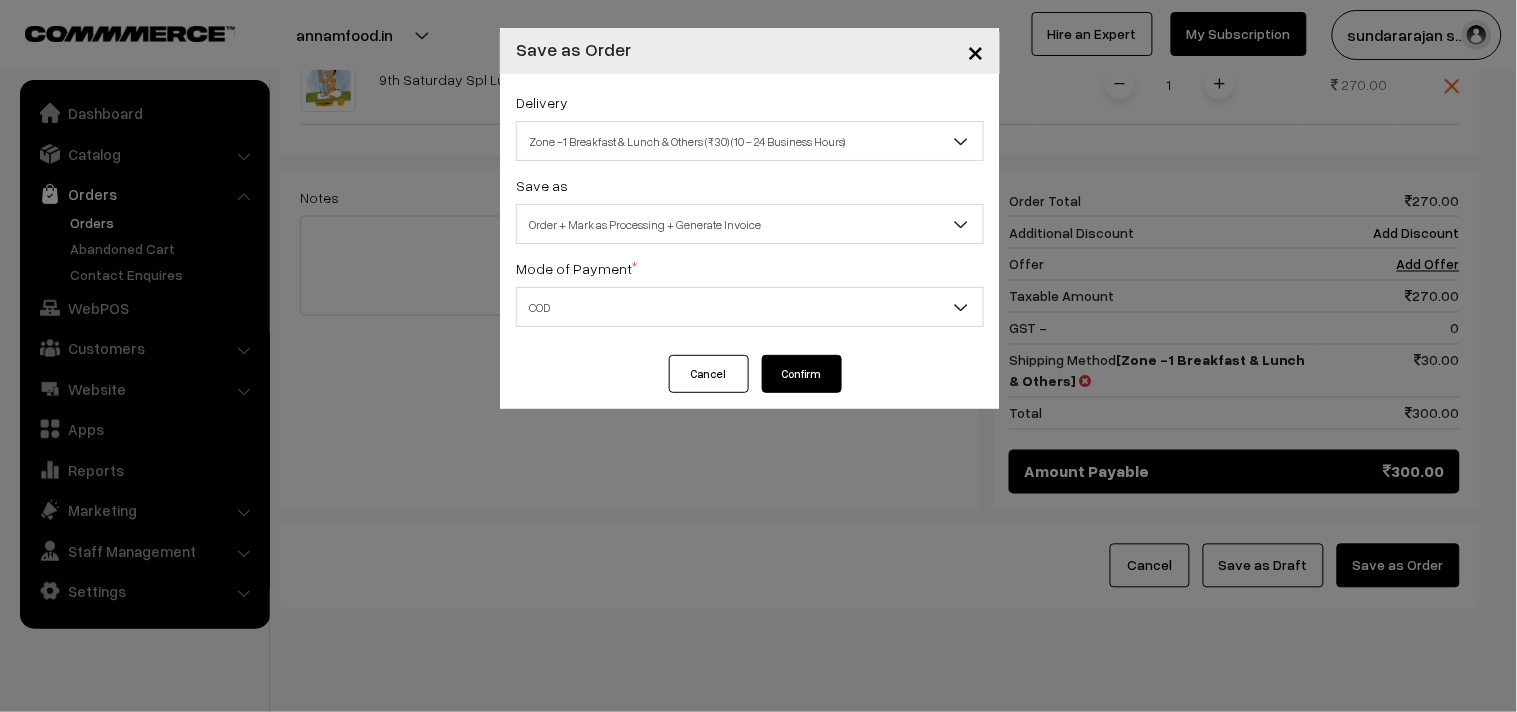 click on "Confirm" at bounding box center [802, 374] 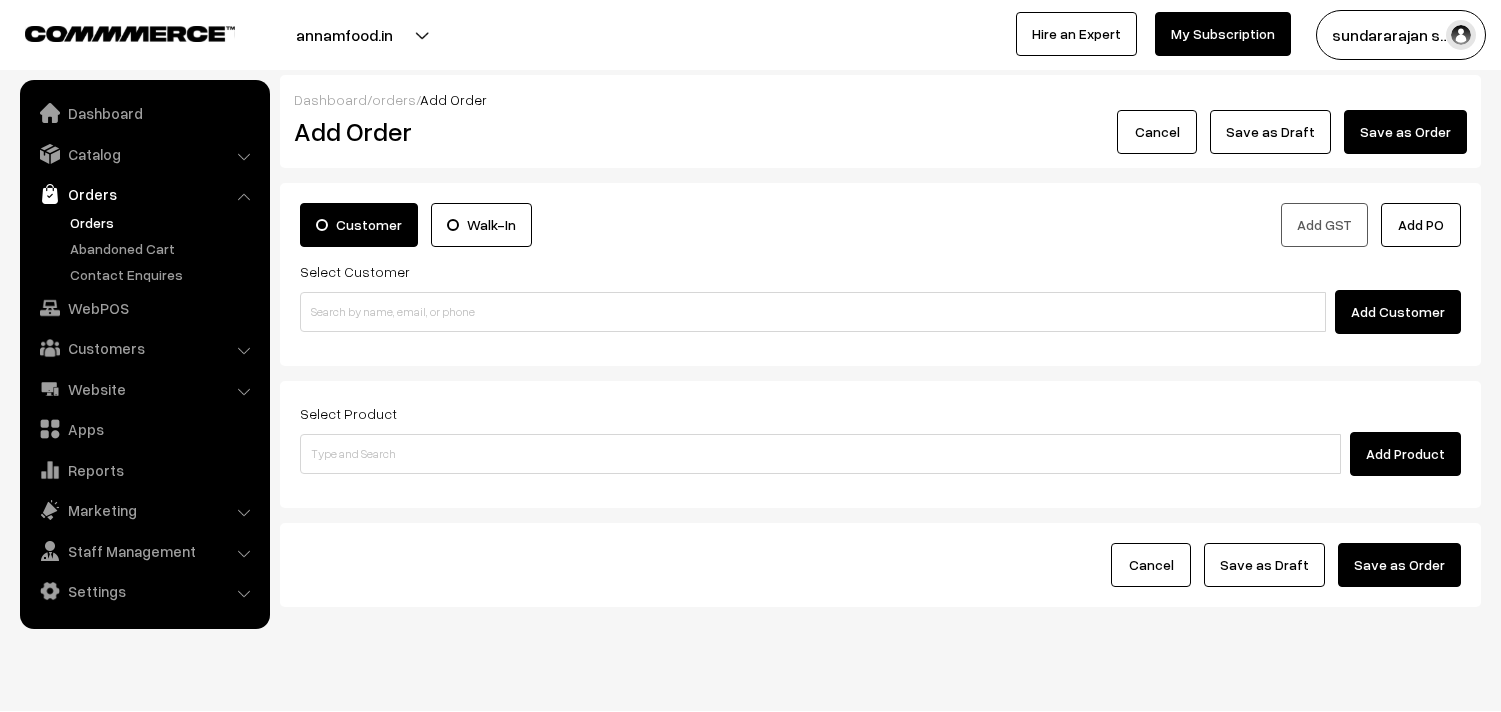 scroll, scrollTop: 0, scrollLeft: 0, axis: both 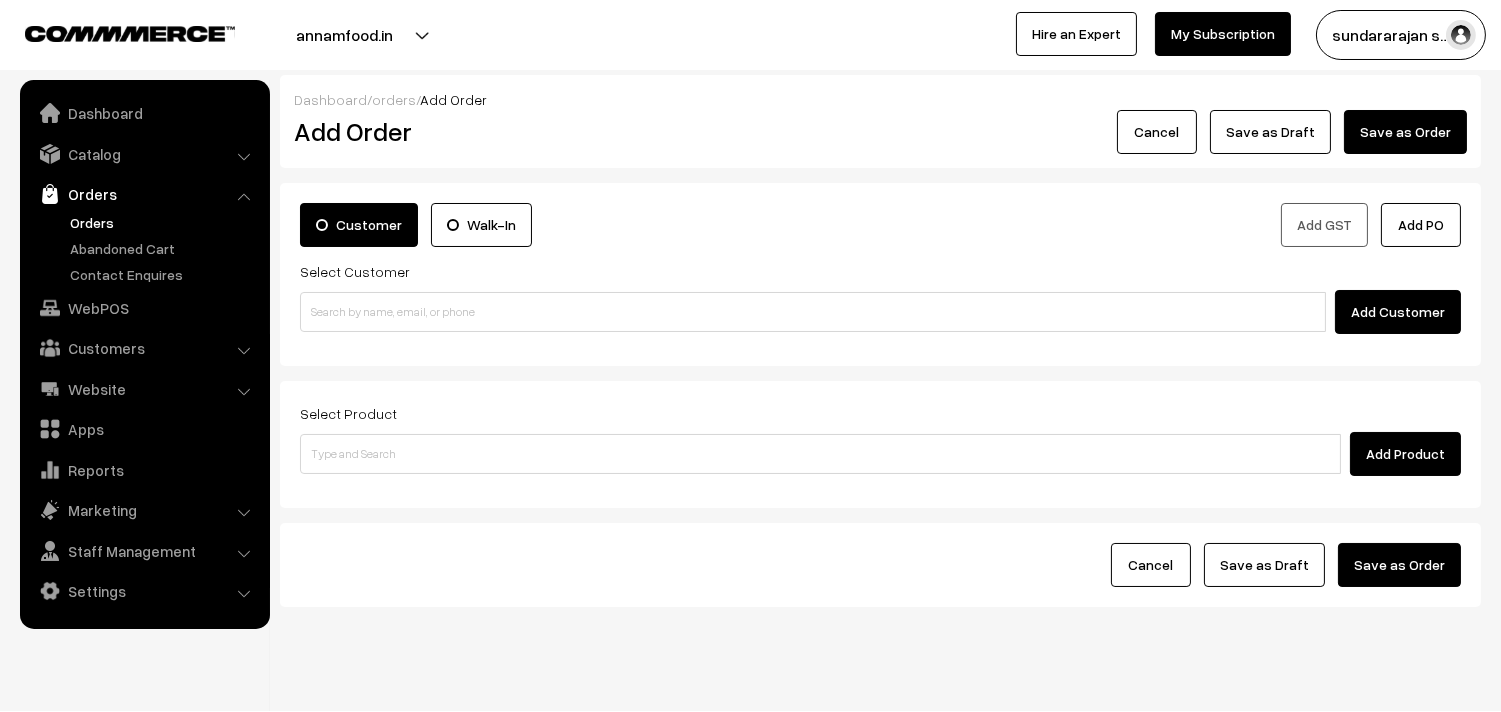 click on "Orders" at bounding box center [164, 222] 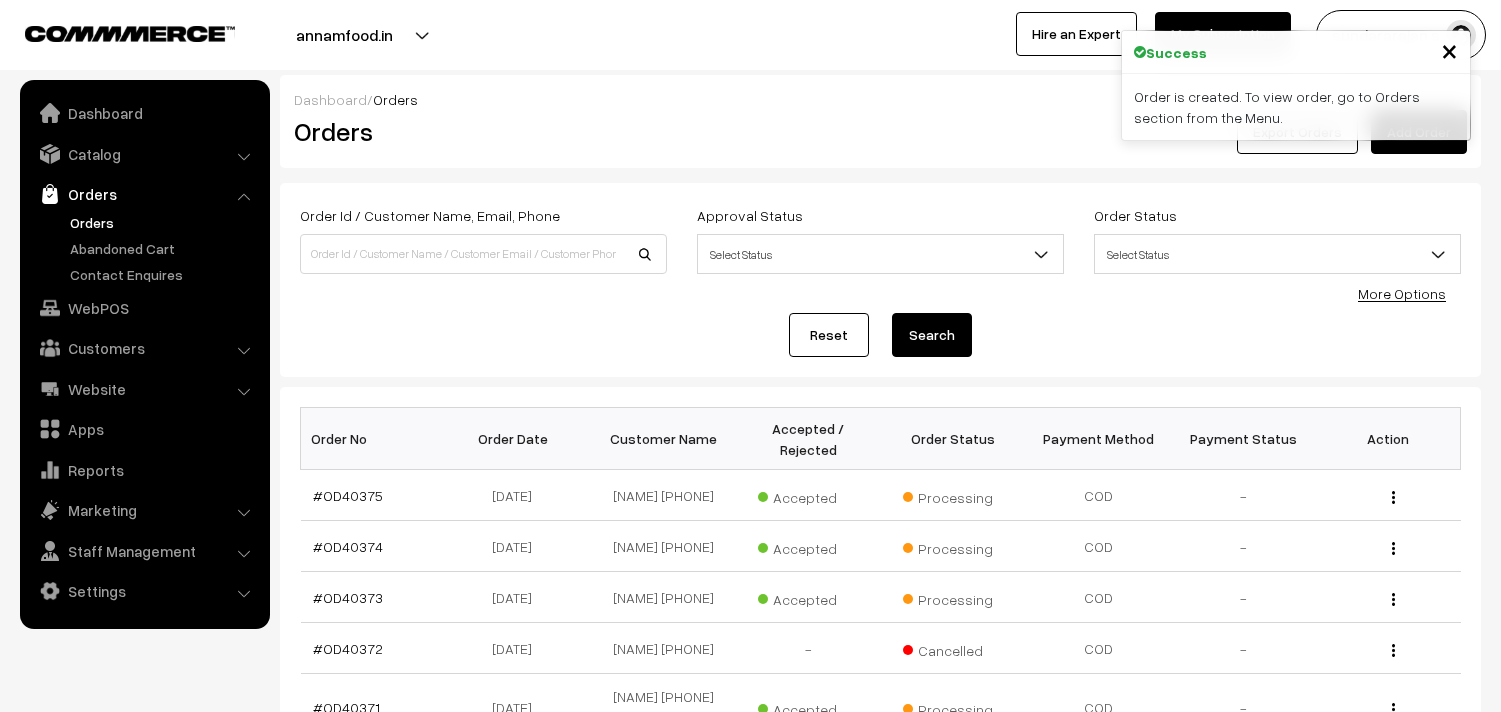 scroll, scrollTop: 0, scrollLeft: 0, axis: both 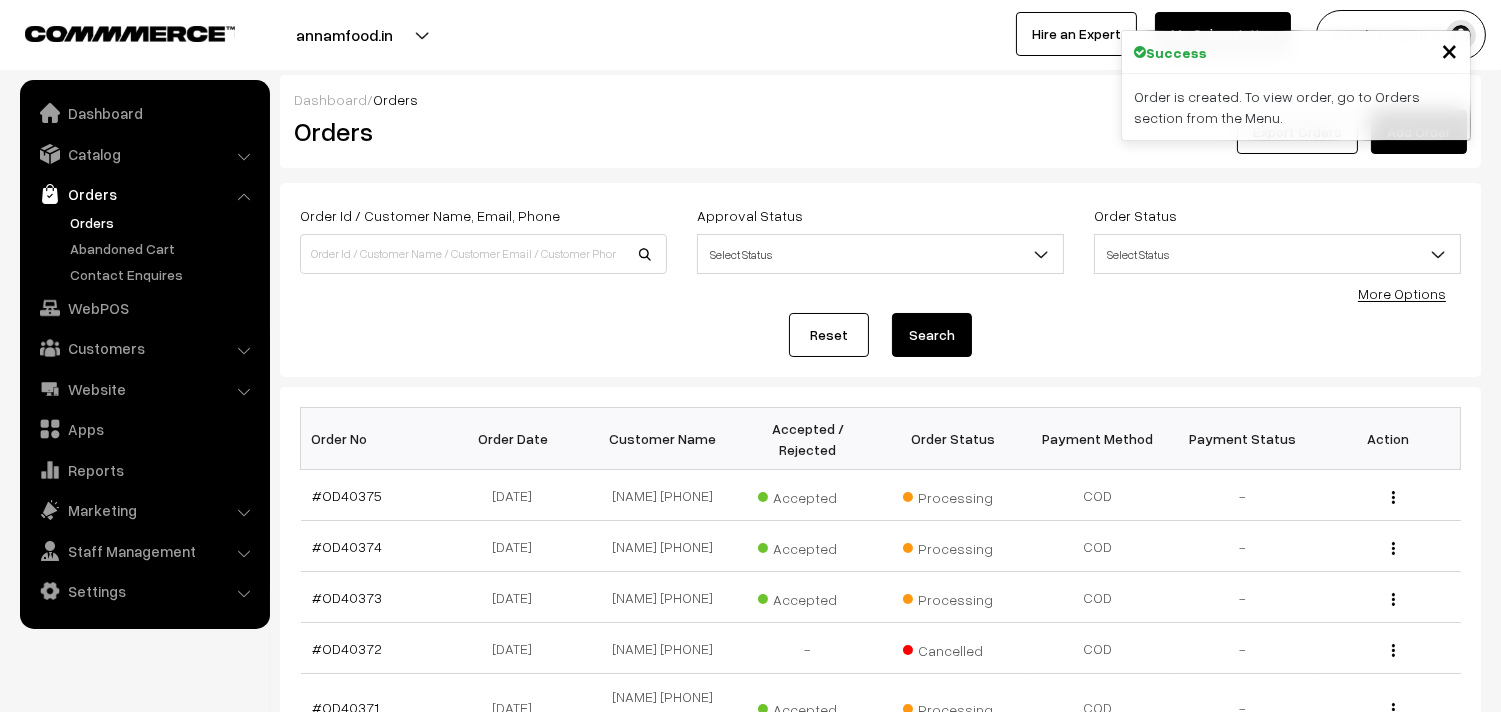 click on "#OD40375" at bounding box center (348, 495) 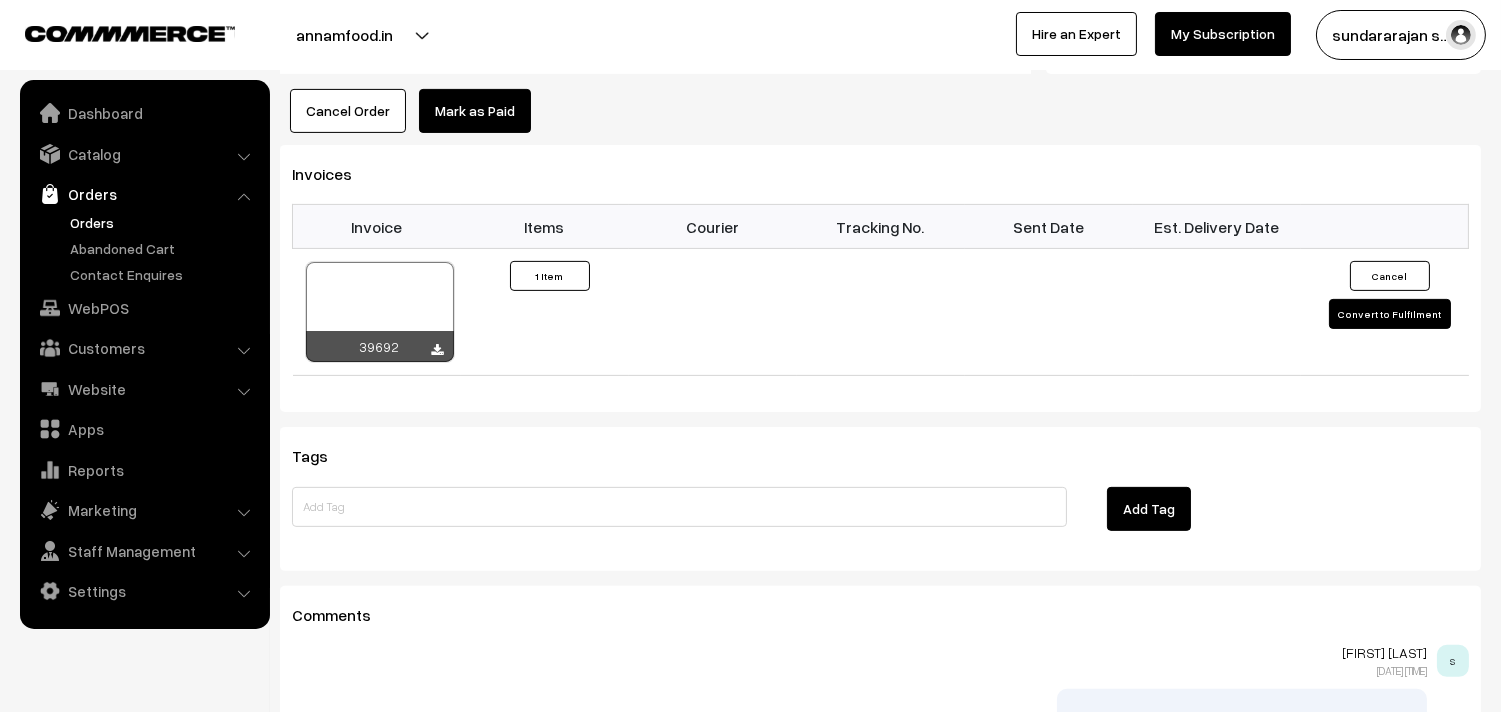 scroll, scrollTop: 1222, scrollLeft: 0, axis: vertical 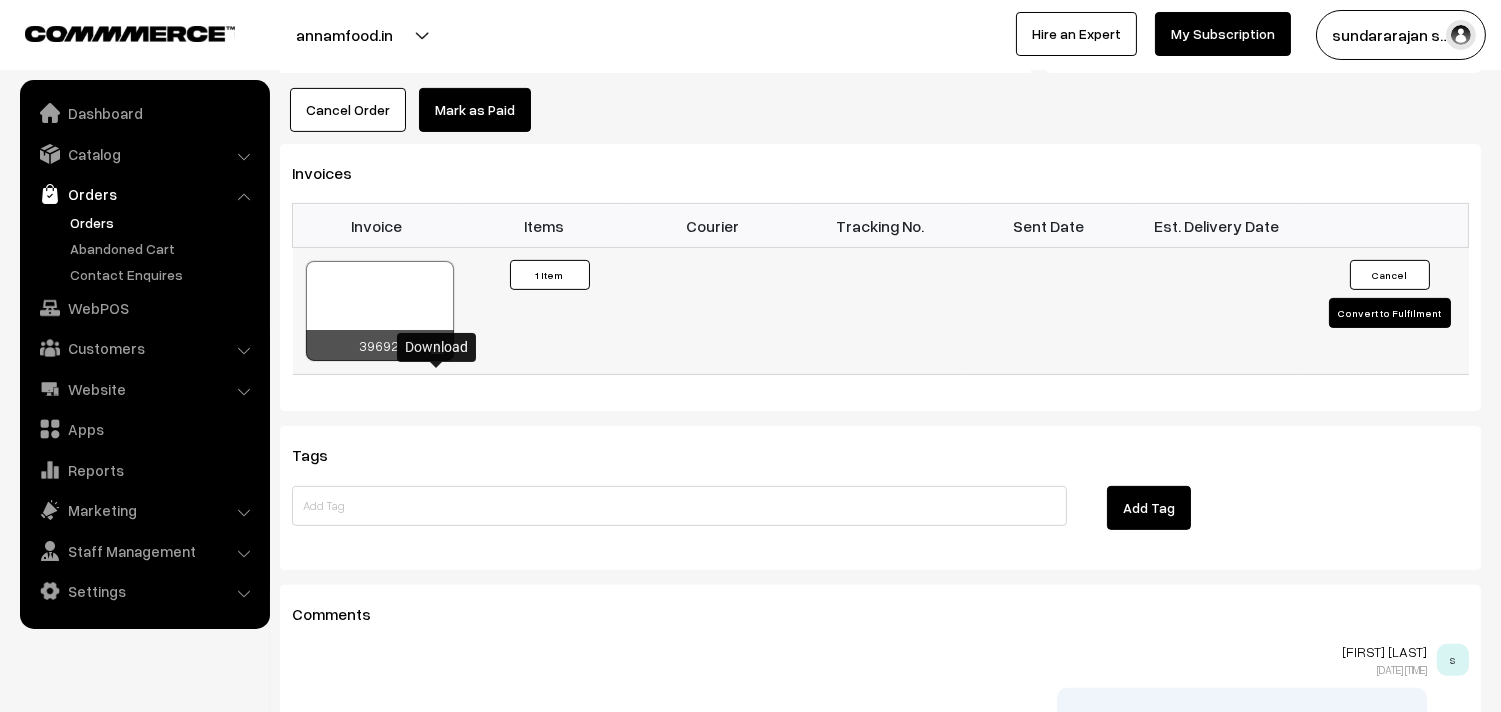 click at bounding box center (438, 349) 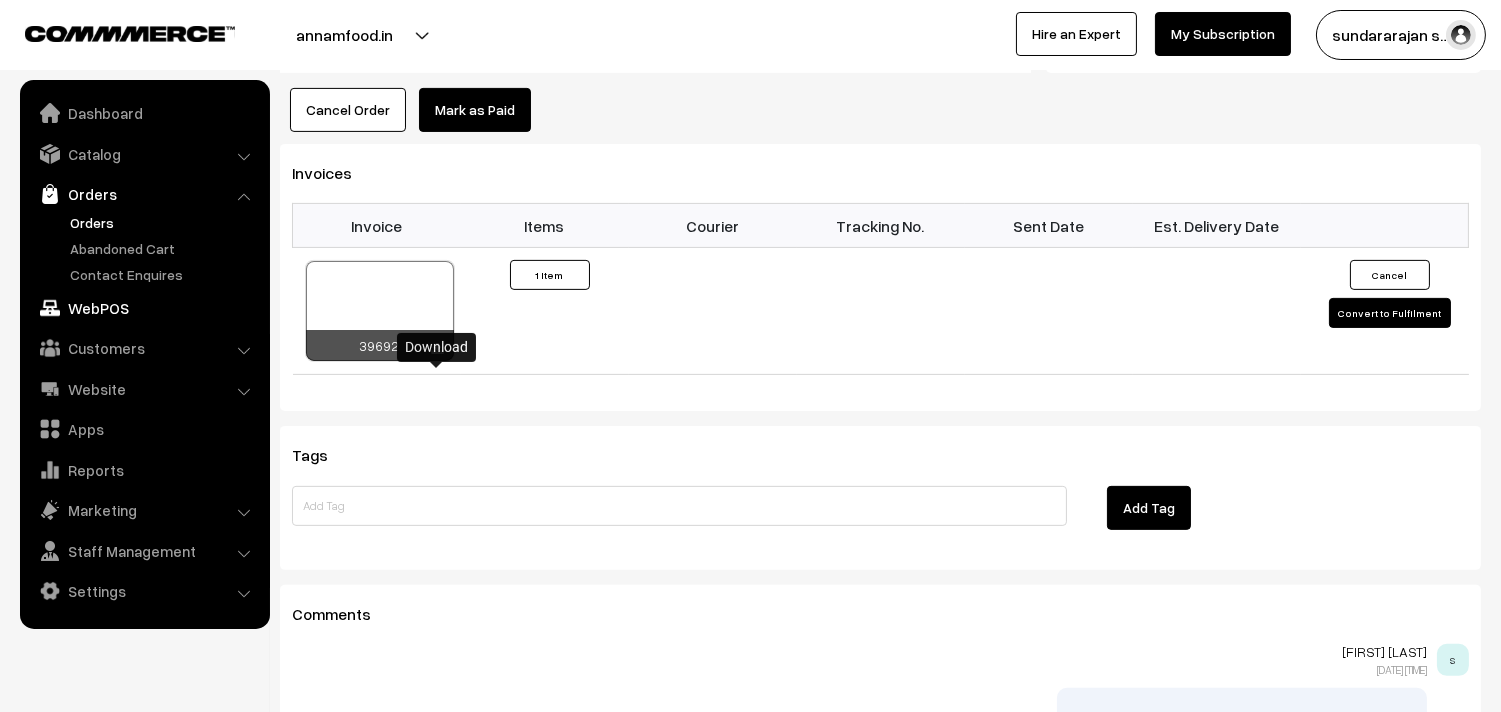 click on "WebPOS" at bounding box center (144, 308) 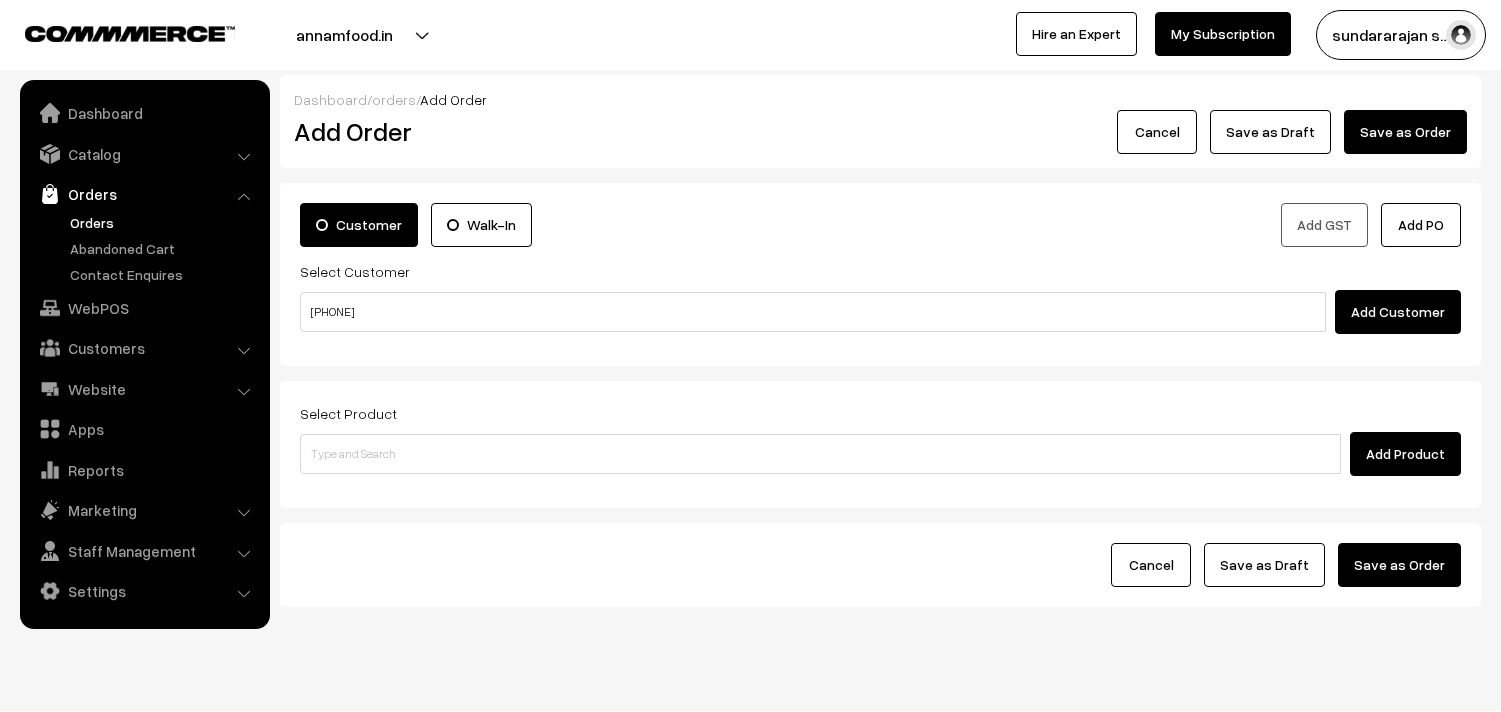 scroll, scrollTop: 0, scrollLeft: 0, axis: both 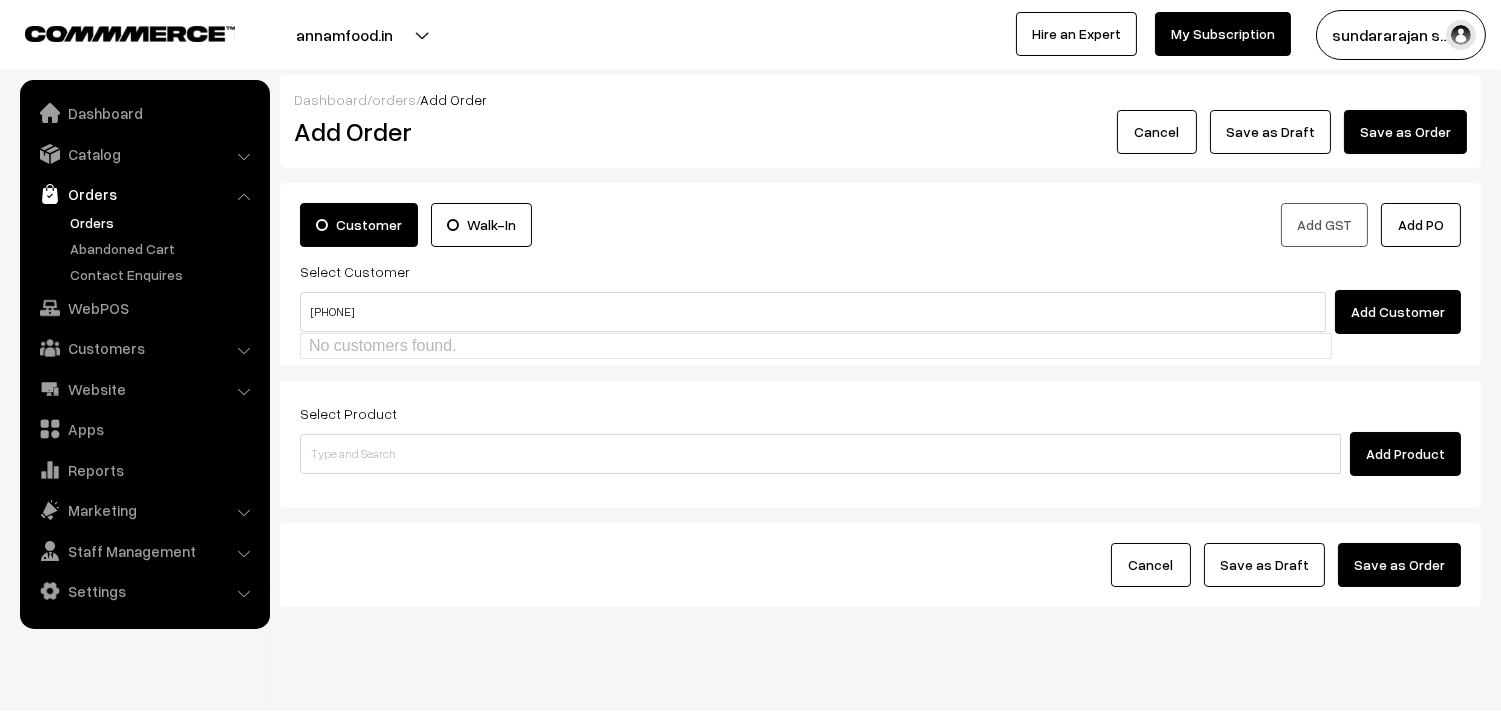 click on "98843 39104" at bounding box center [813, 312] 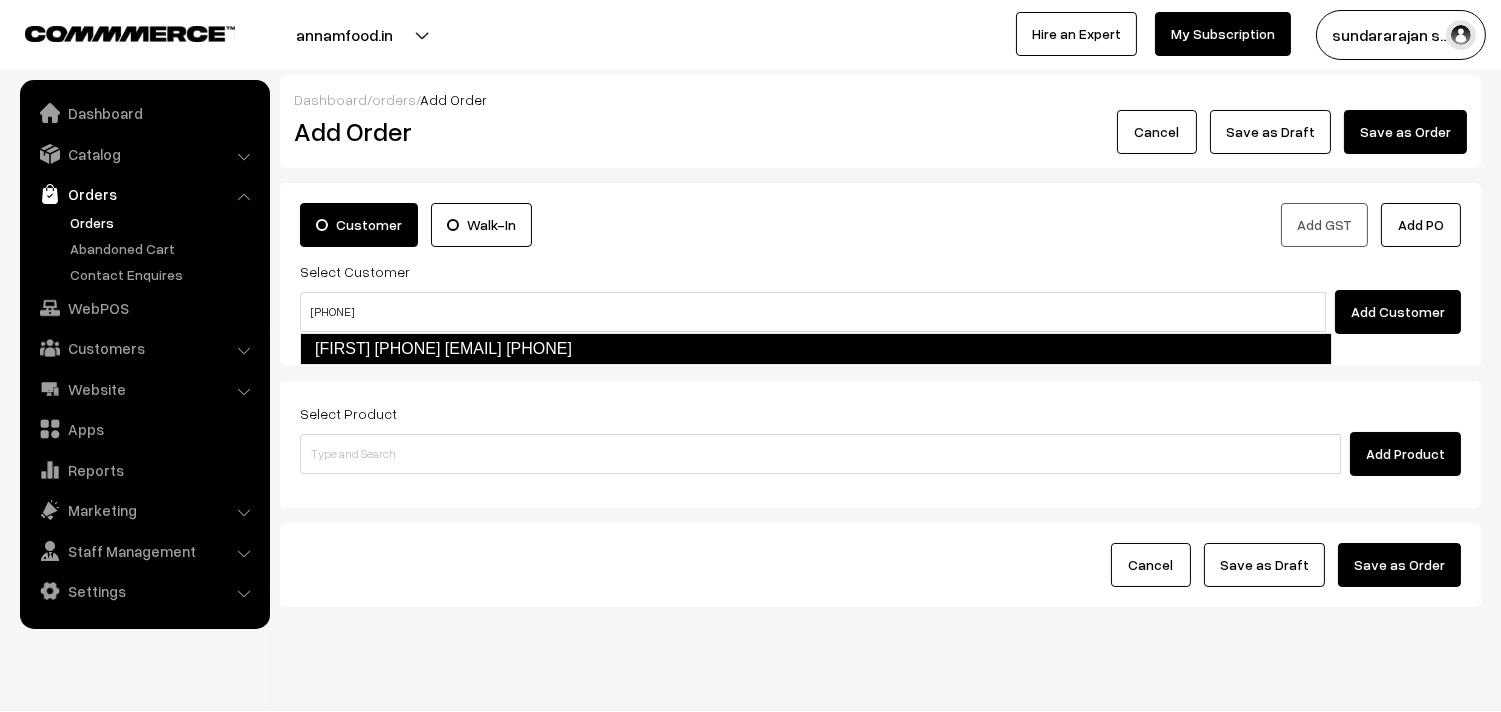click on "Savitihri  9884339104  [food53@gmail.com] [9884339104]" at bounding box center [816, 349] 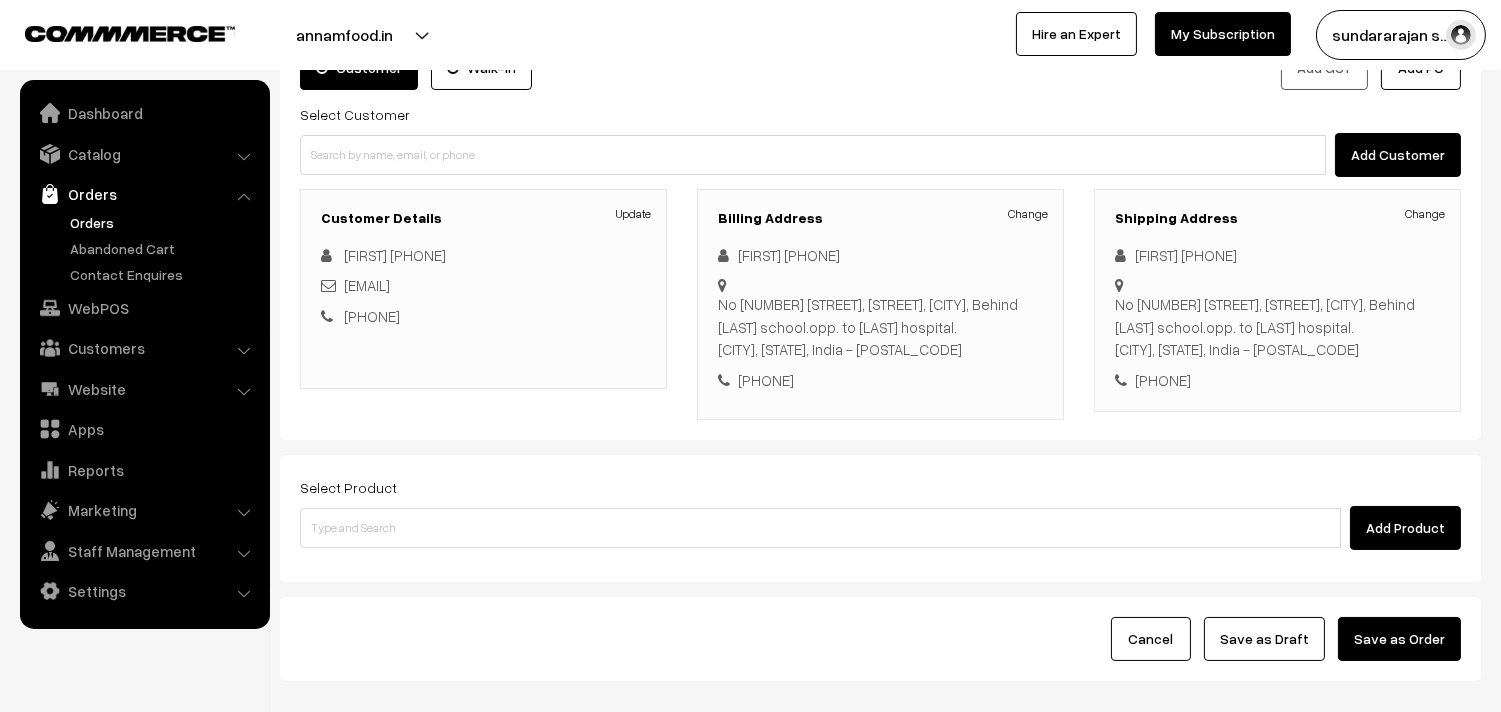 scroll, scrollTop: 272, scrollLeft: 0, axis: vertical 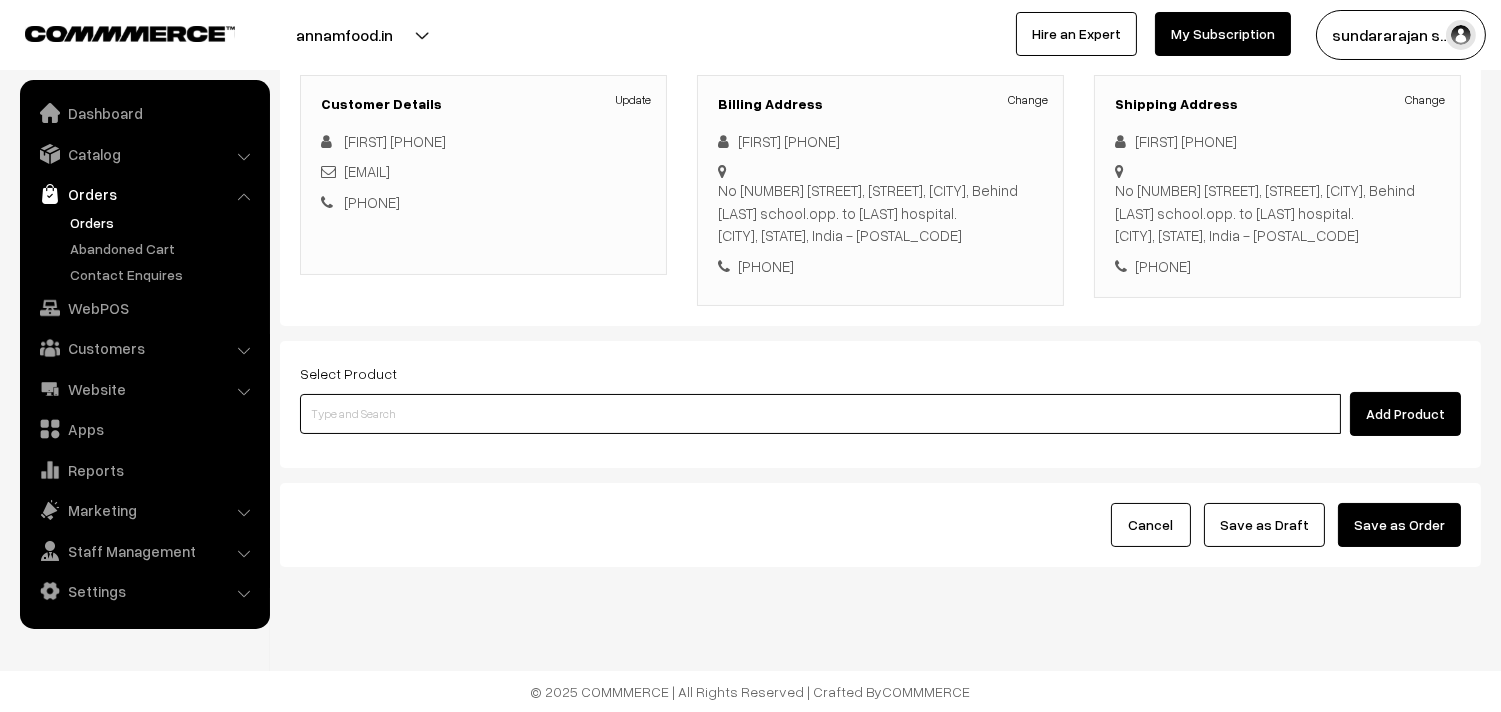 click at bounding box center (820, 414) 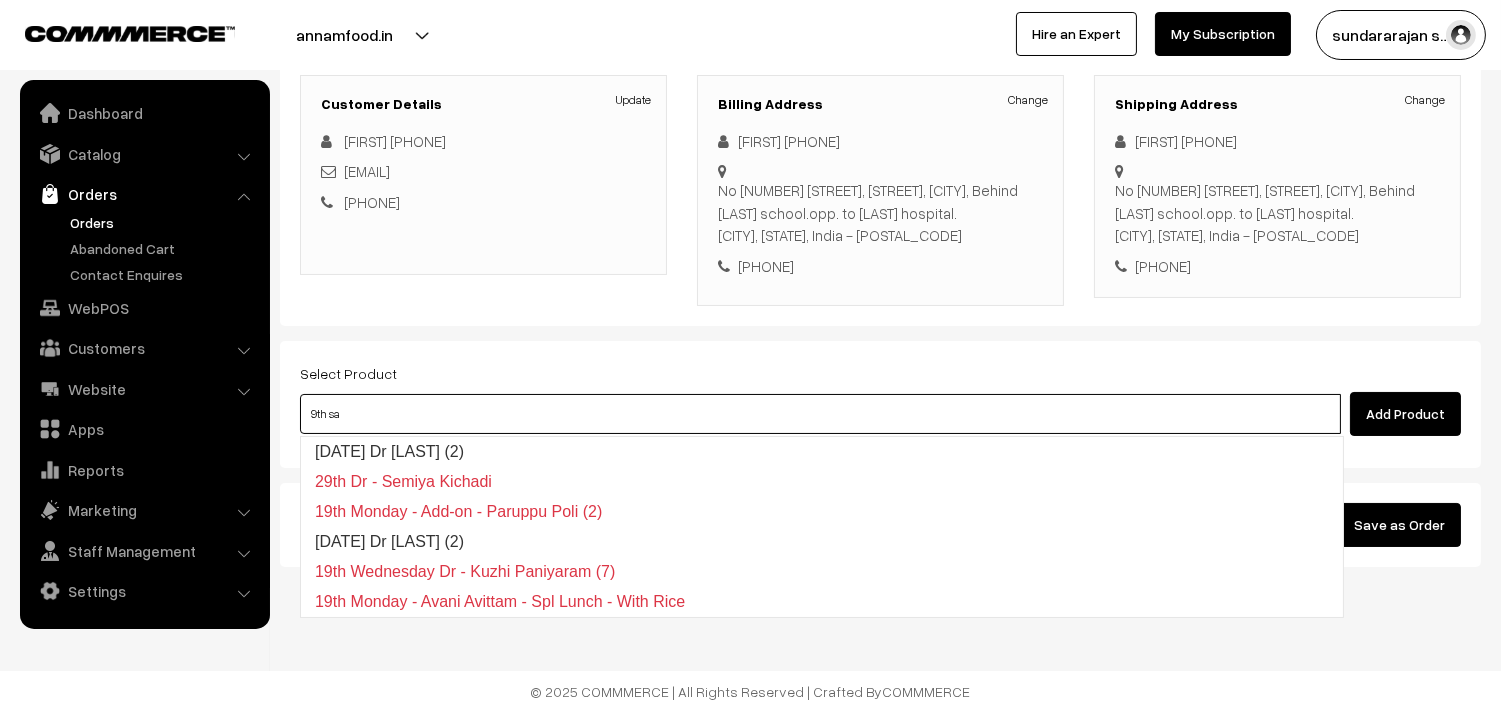 type on "9th sat" 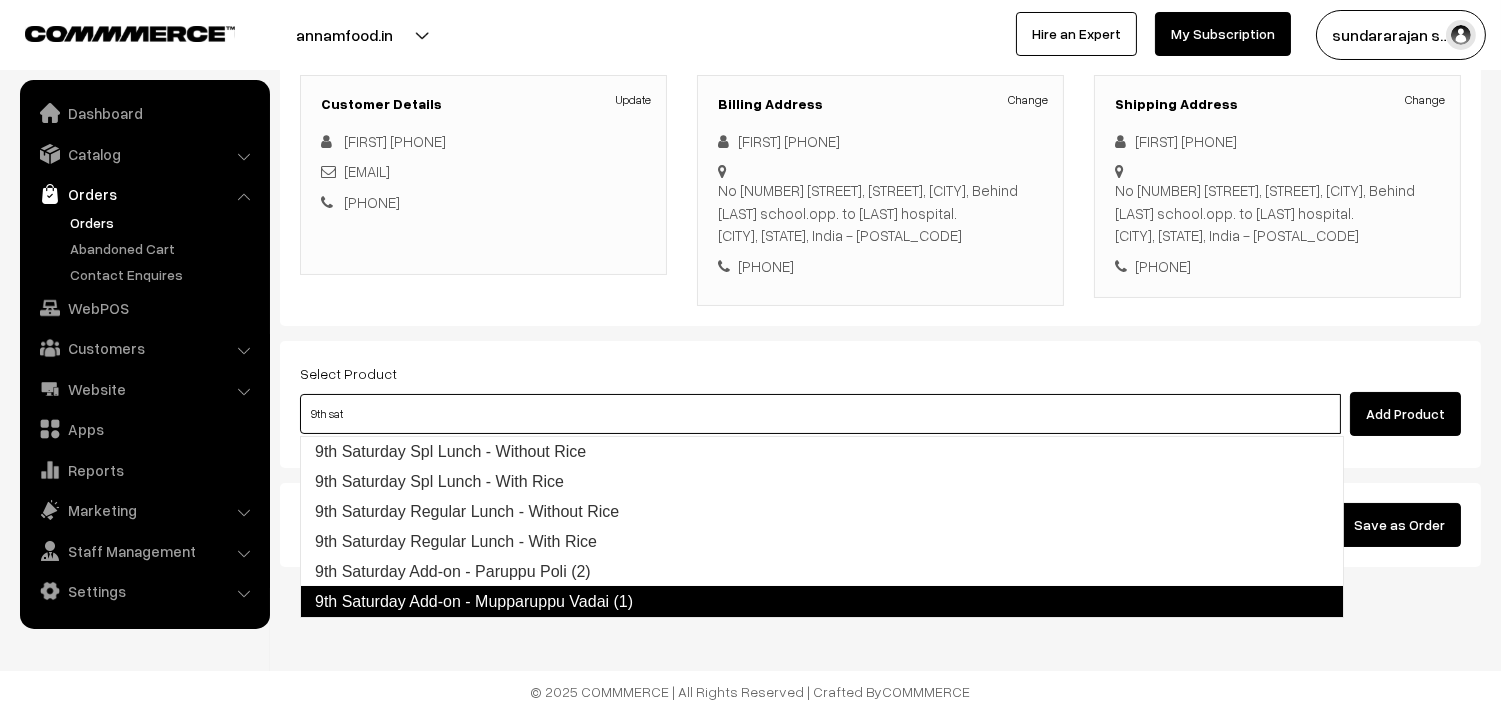 click on "9th Saturday Add-on - Paruppu Poli (2)" at bounding box center [822, 572] 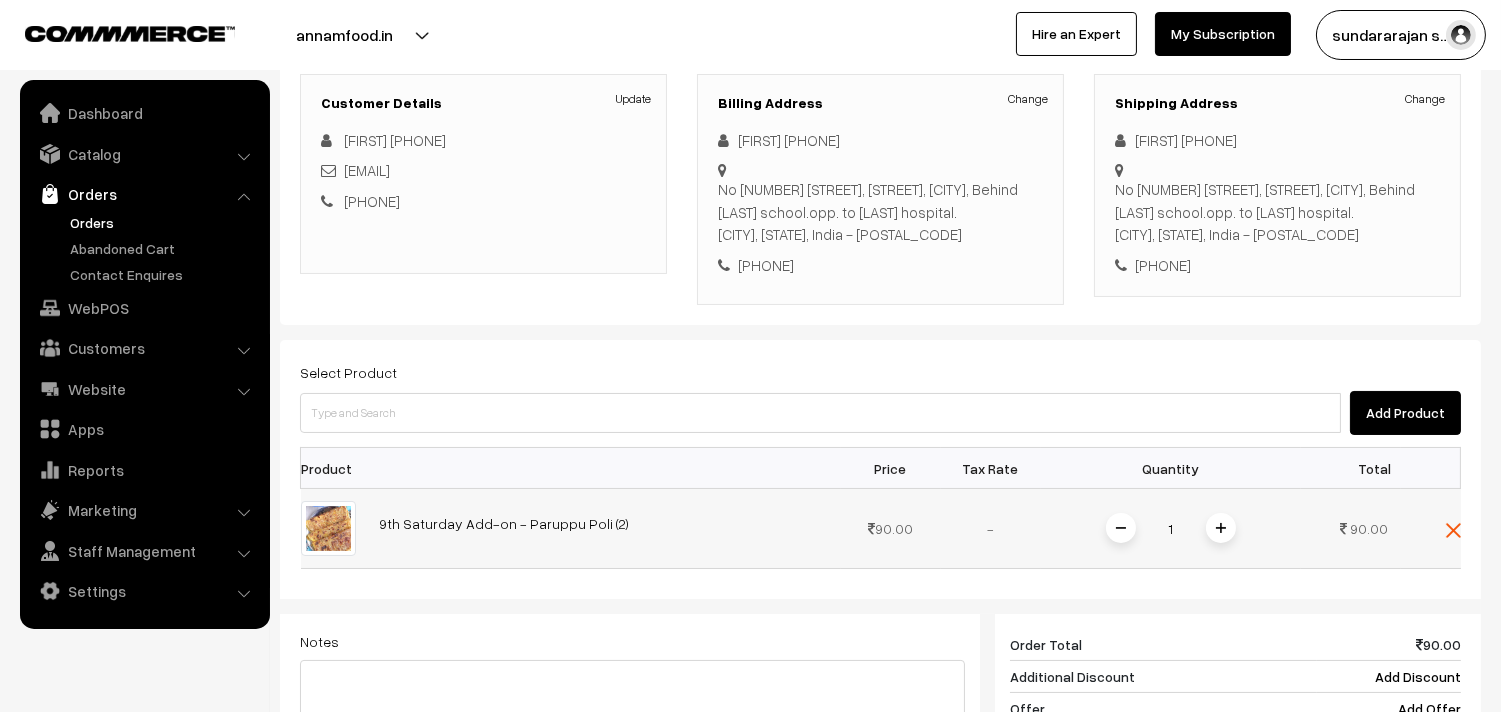 click on "1" at bounding box center (1171, 528) 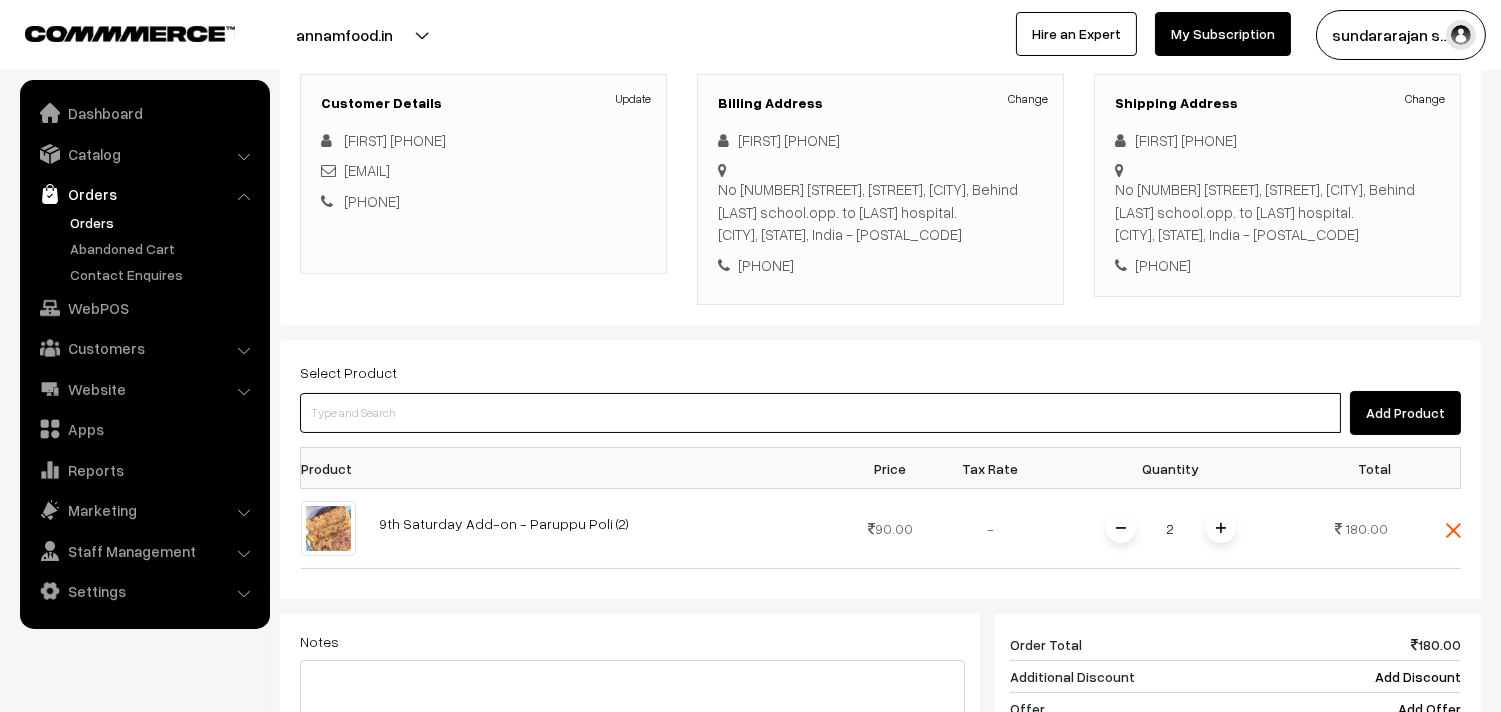 click at bounding box center (820, 413) 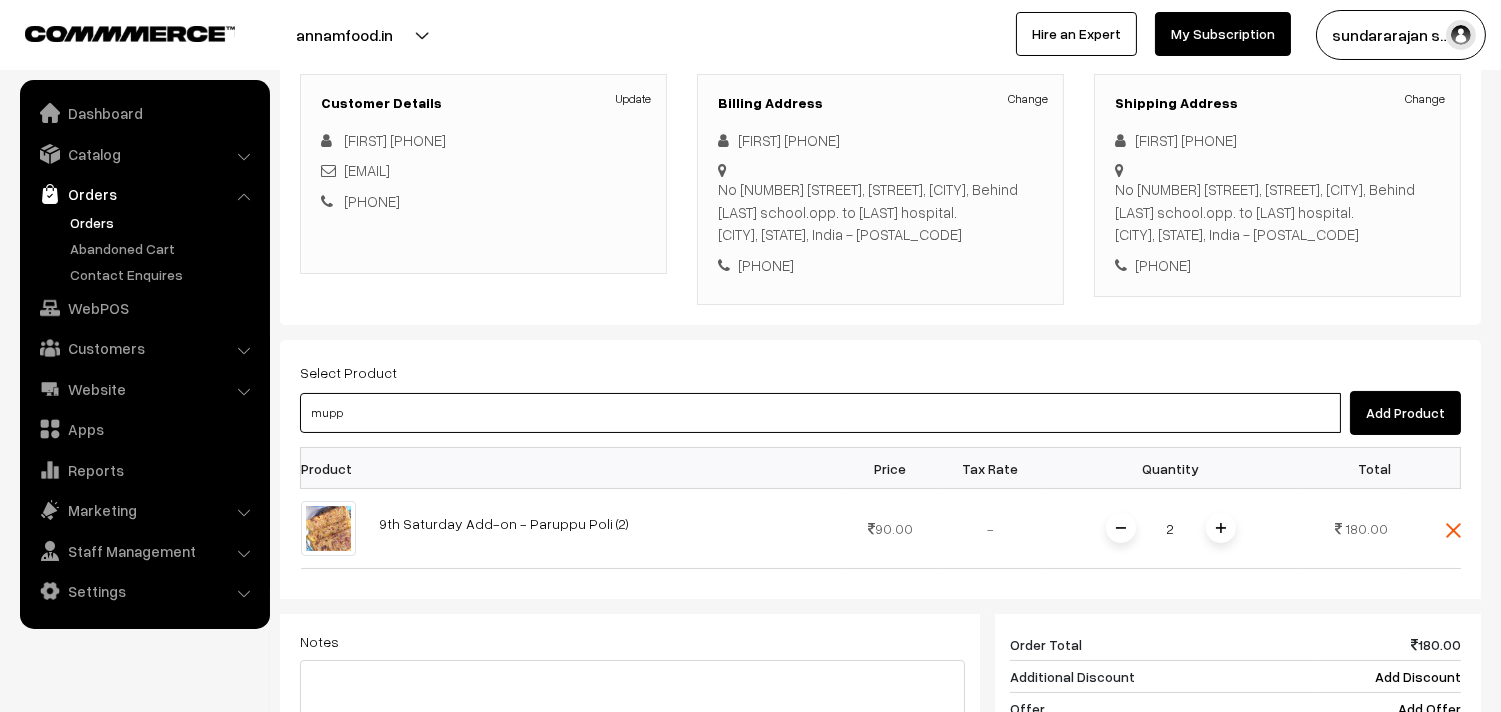 type on "muppa" 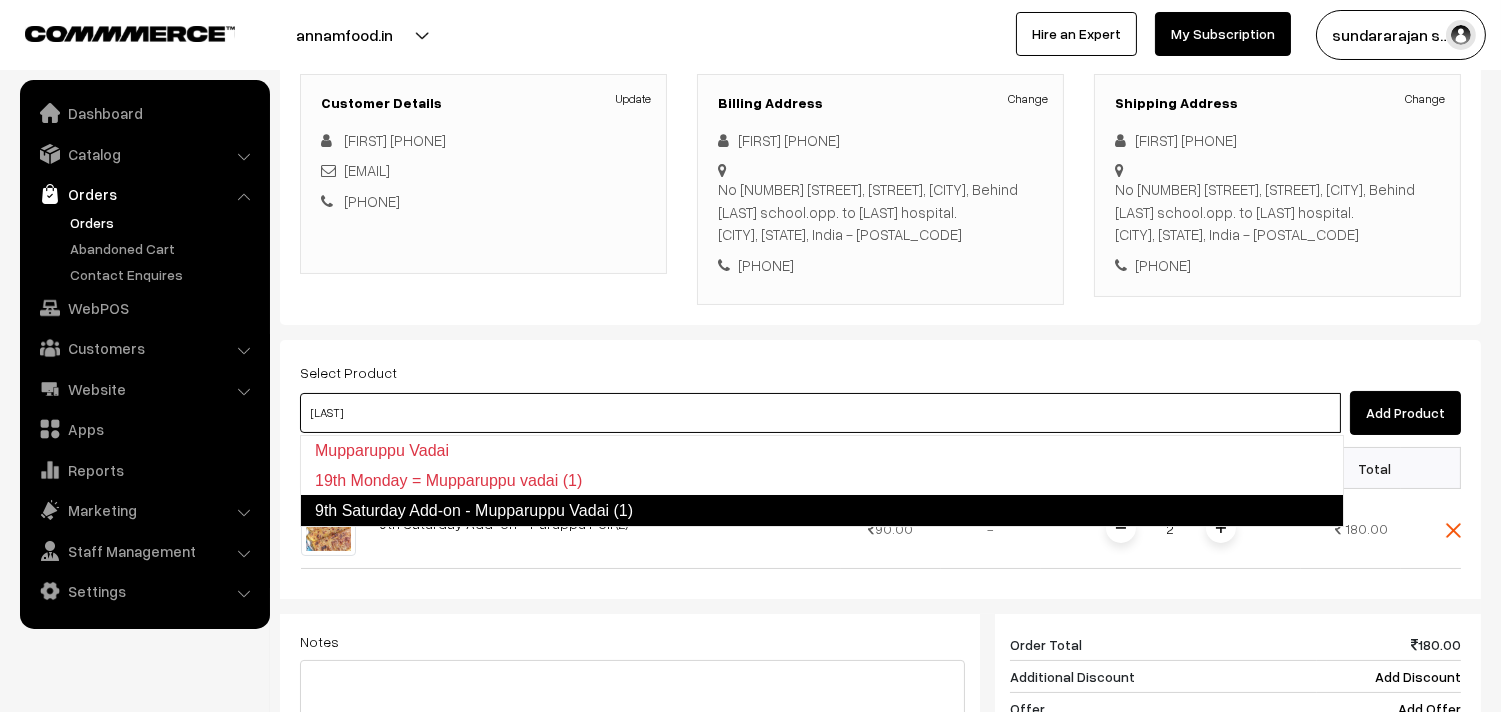 click on "9th Saturday Add-on - Mupparuppu Vadai (1)" at bounding box center (822, 511) 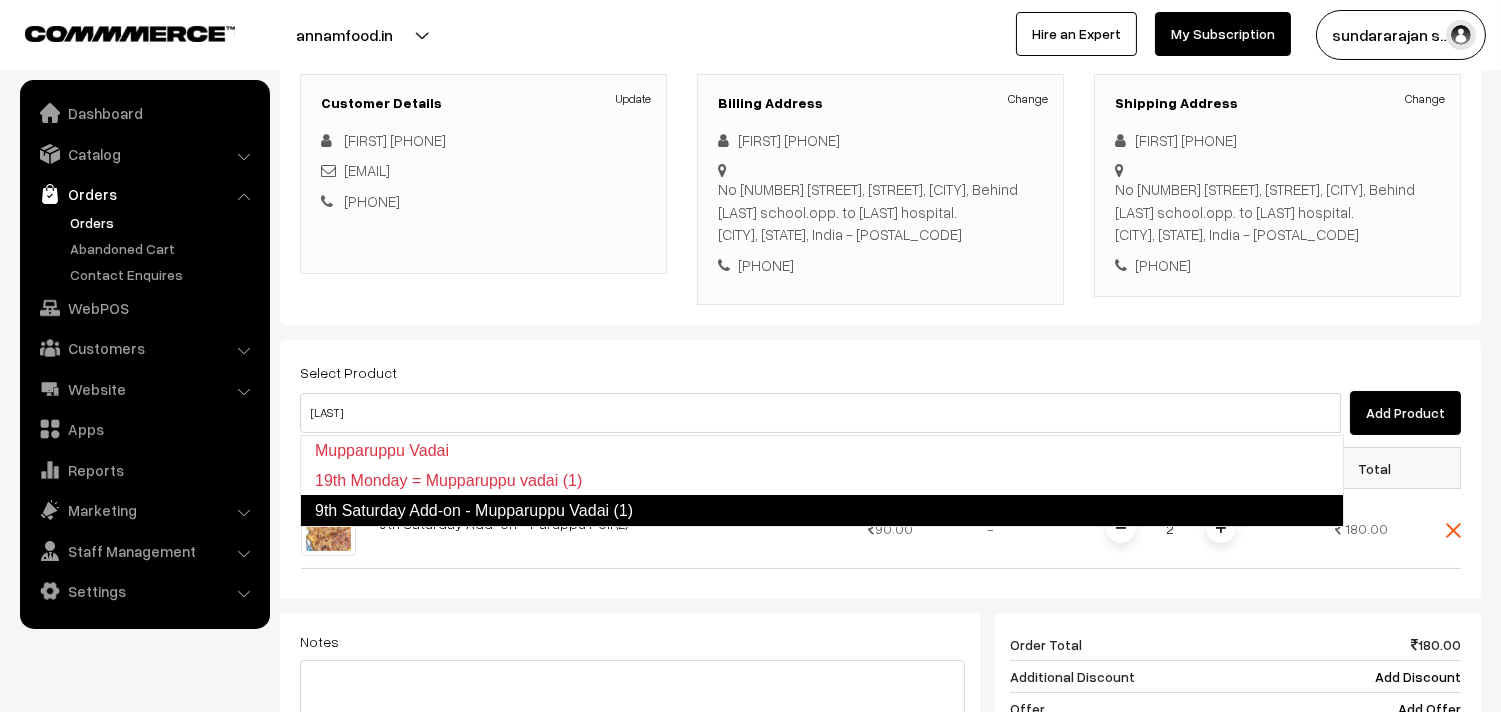 type 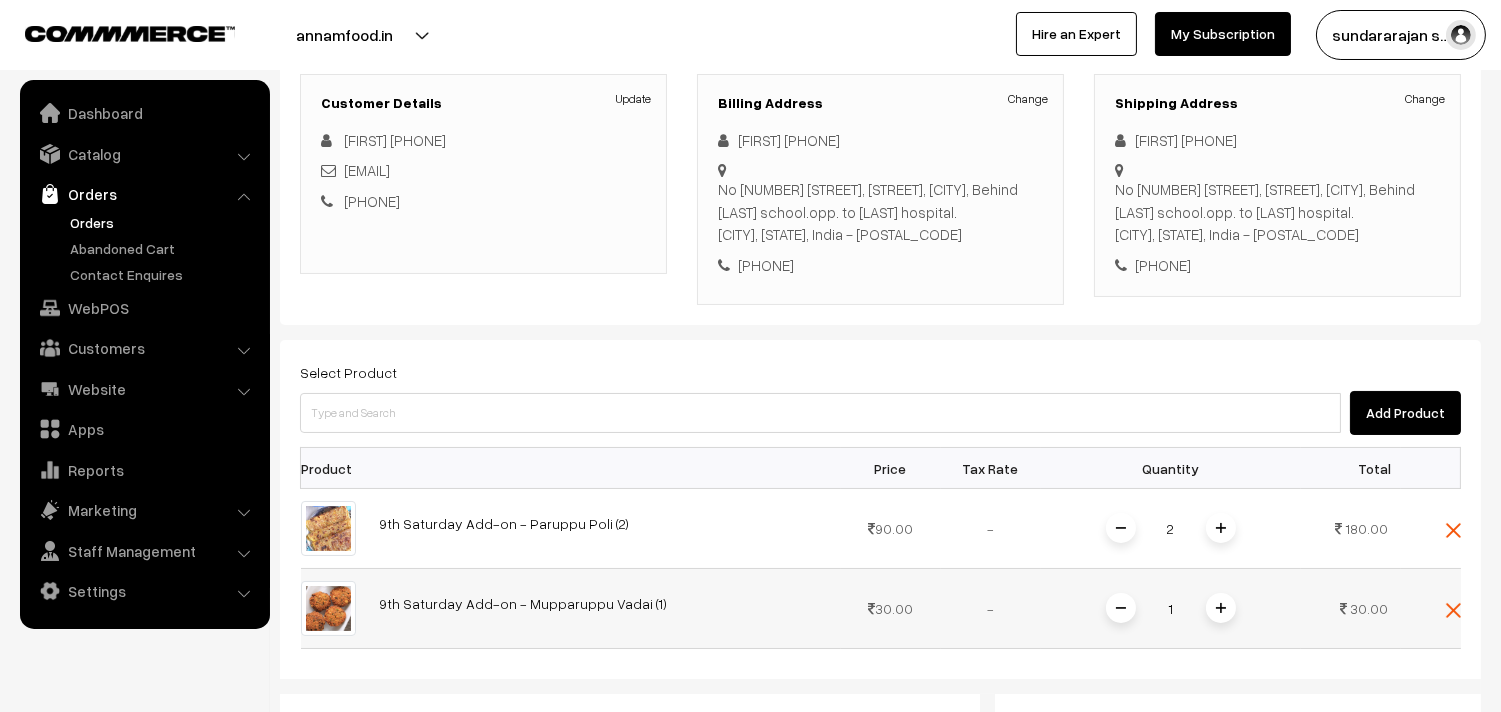 click at bounding box center (1221, 608) 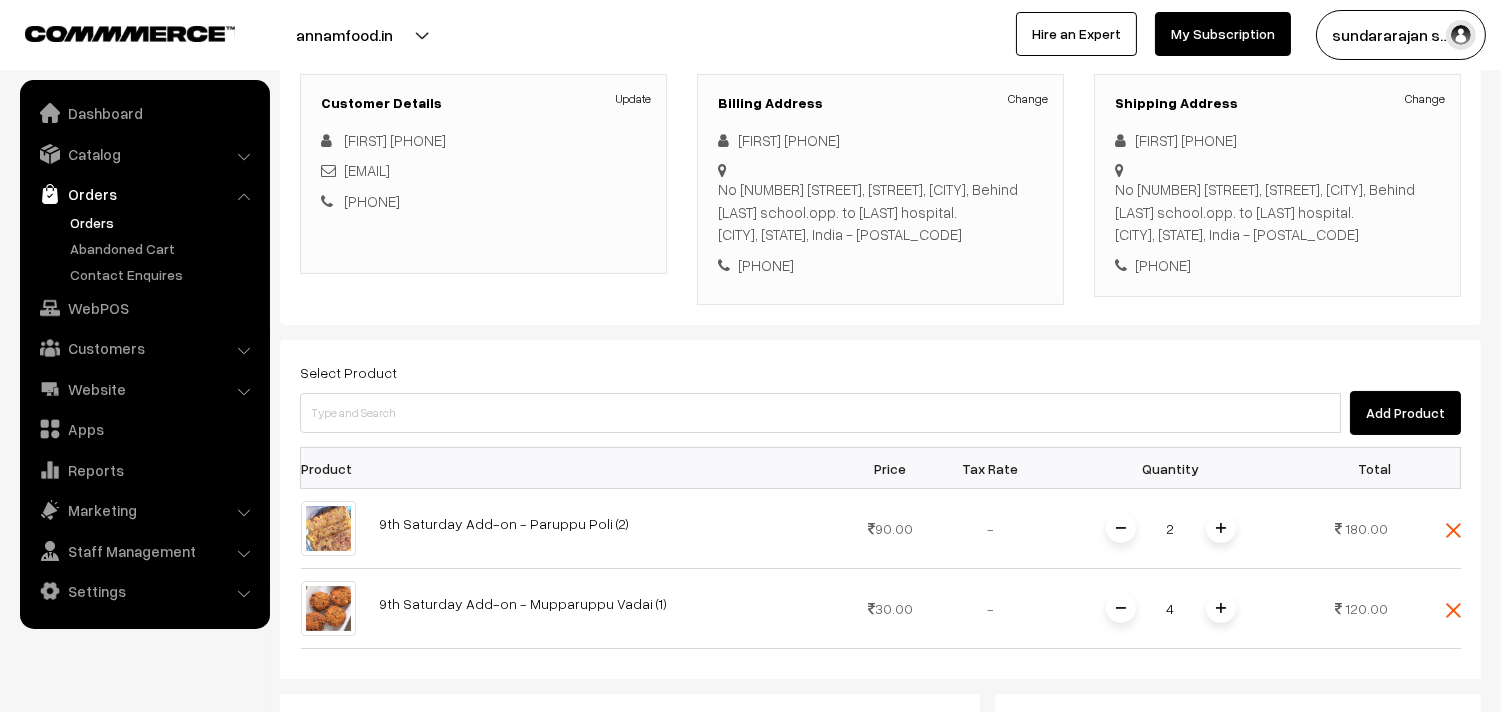 click at bounding box center [1221, 608] 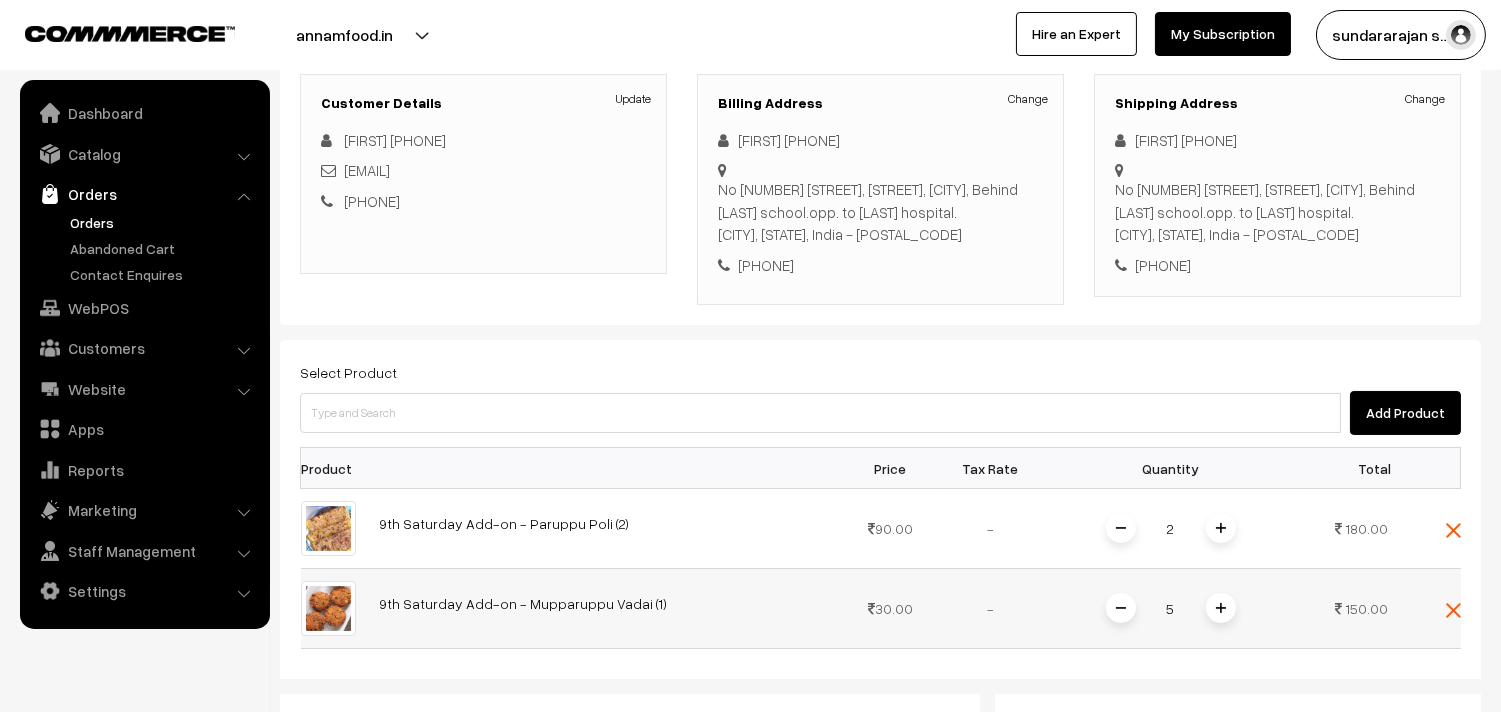 click at bounding box center (1121, 608) 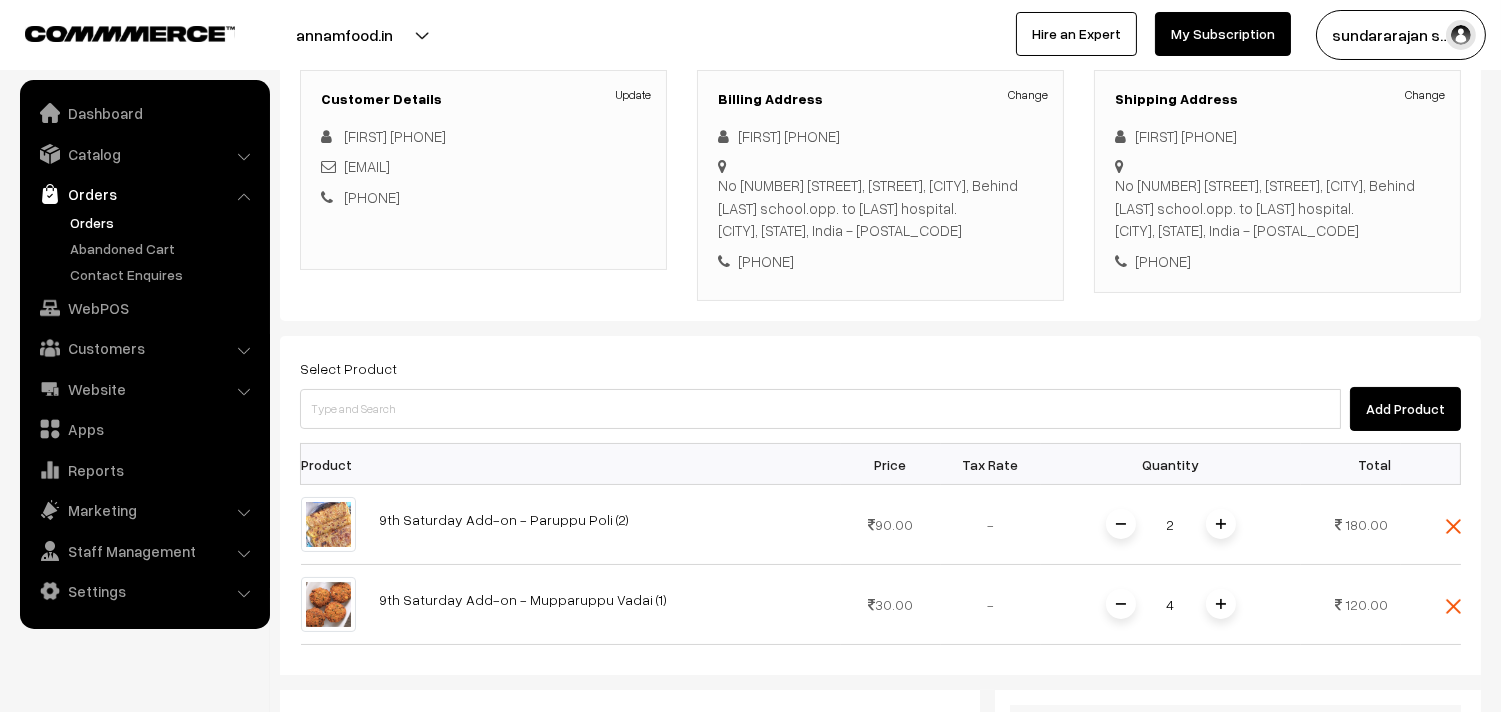 scroll, scrollTop: 494, scrollLeft: 0, axis: vertical 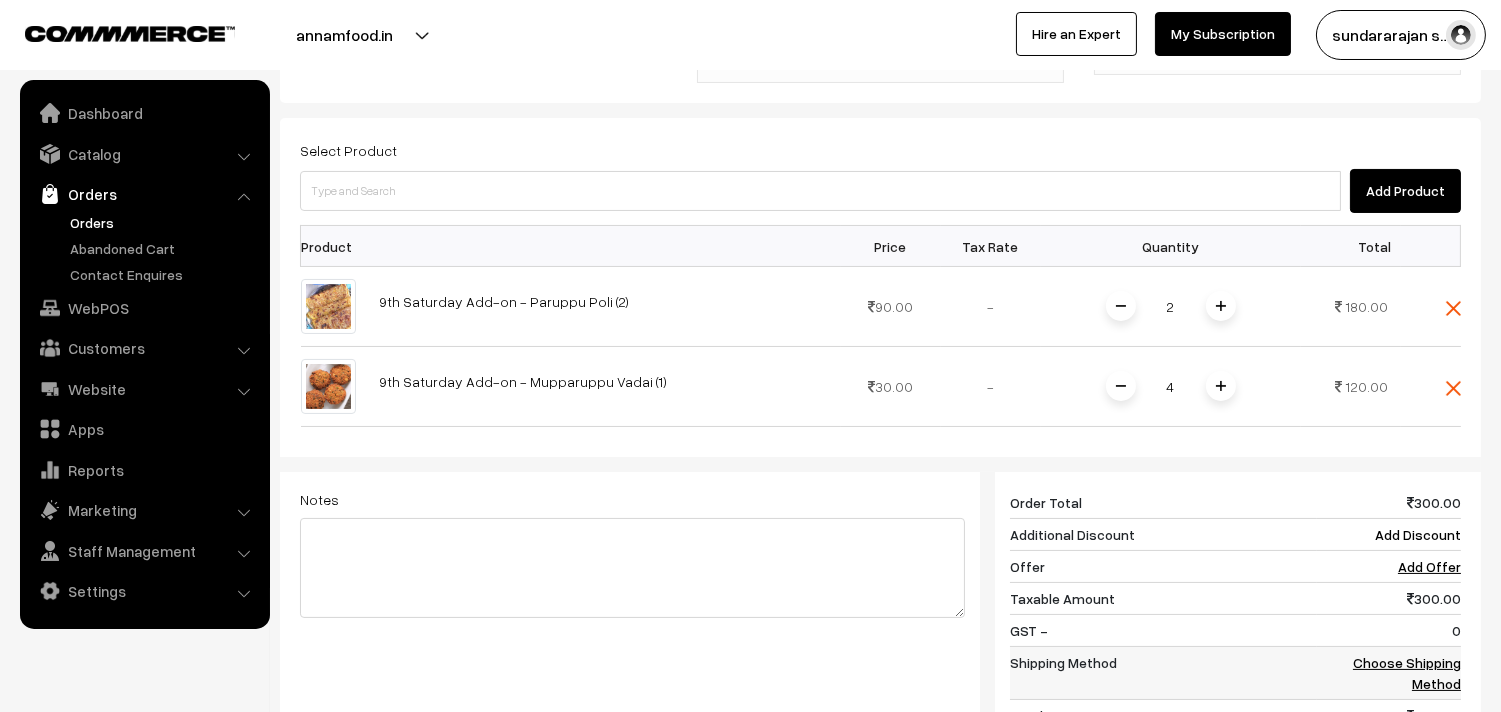 click on "Choose Shipping Method" at bounding box center [1407, 673] 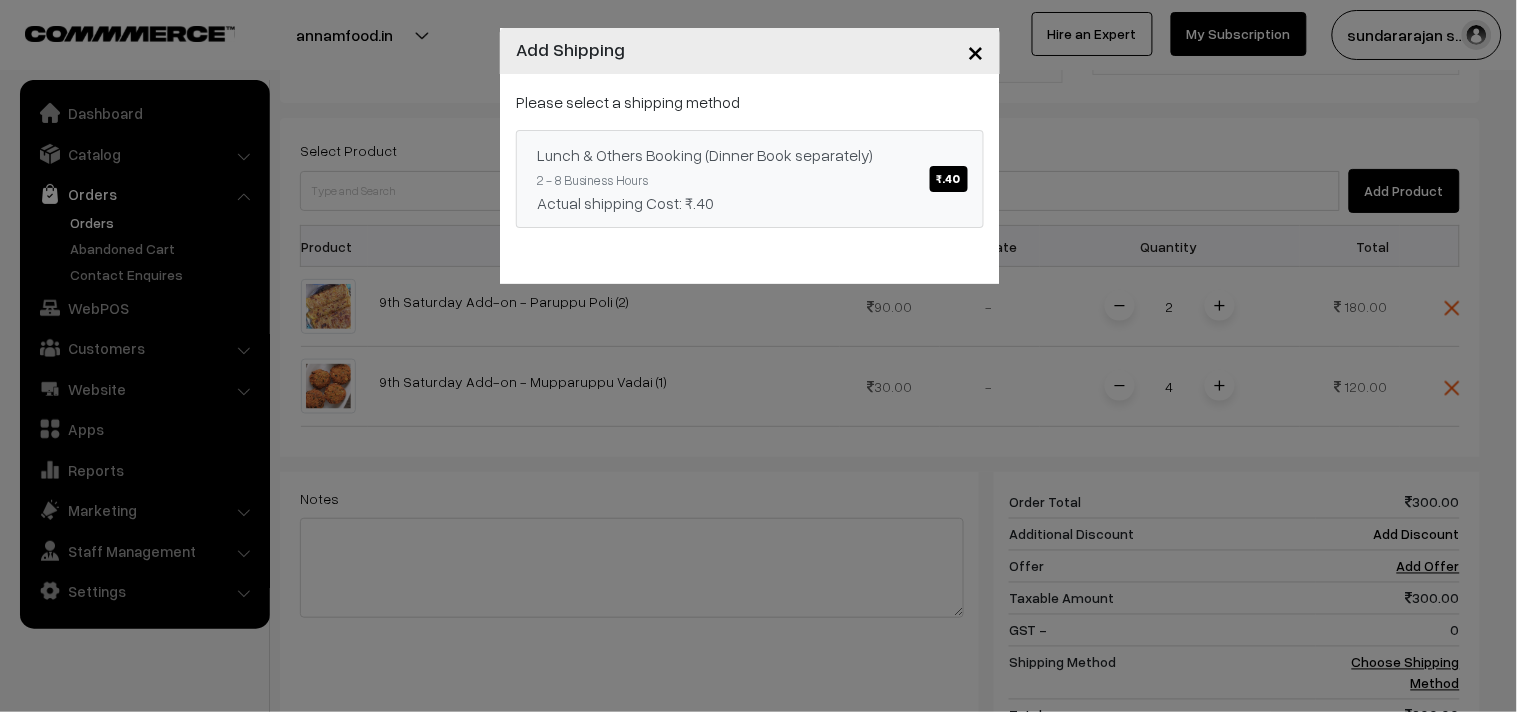 click on "Actual shipping Cost: ₹.40" at bounding box center [750, 203] 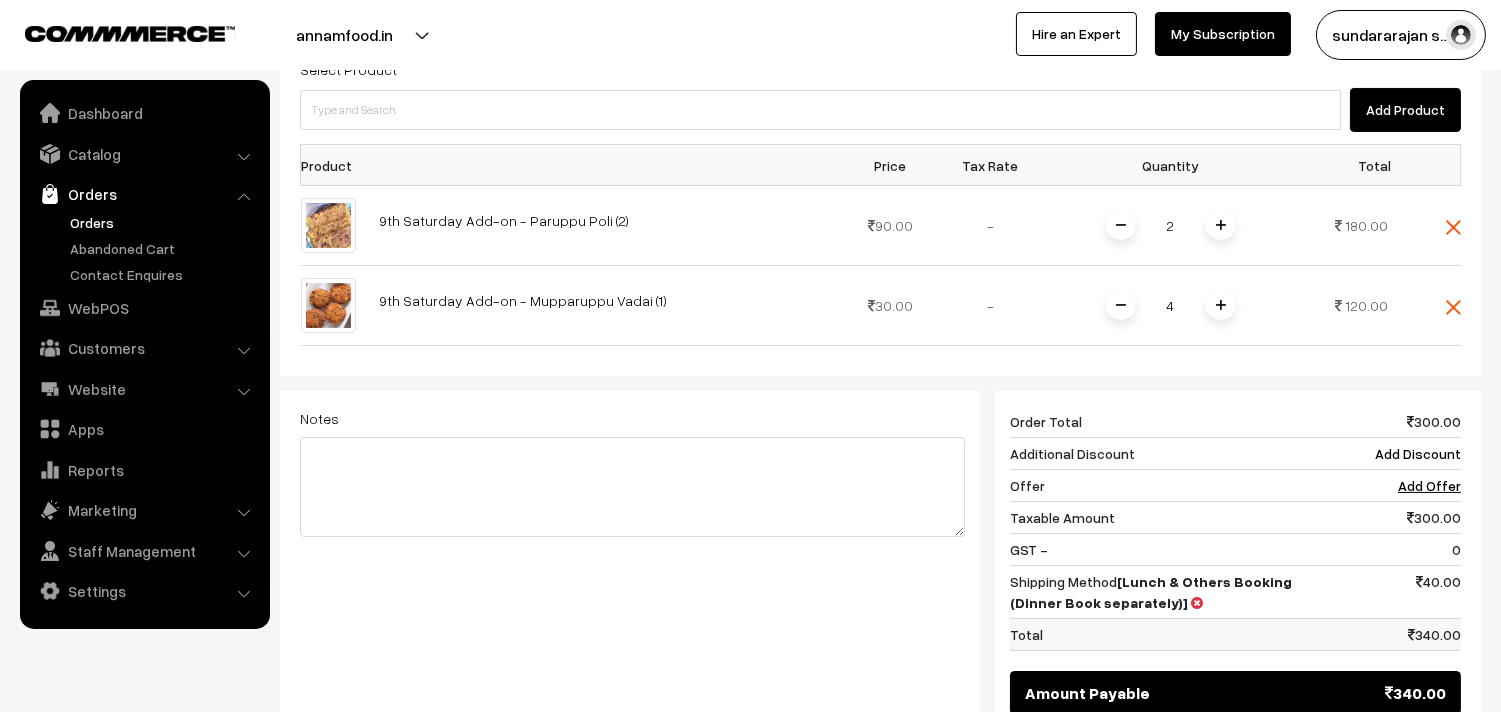scroll, scrollTop: 605, scrollLeft: 0, axis: vertical 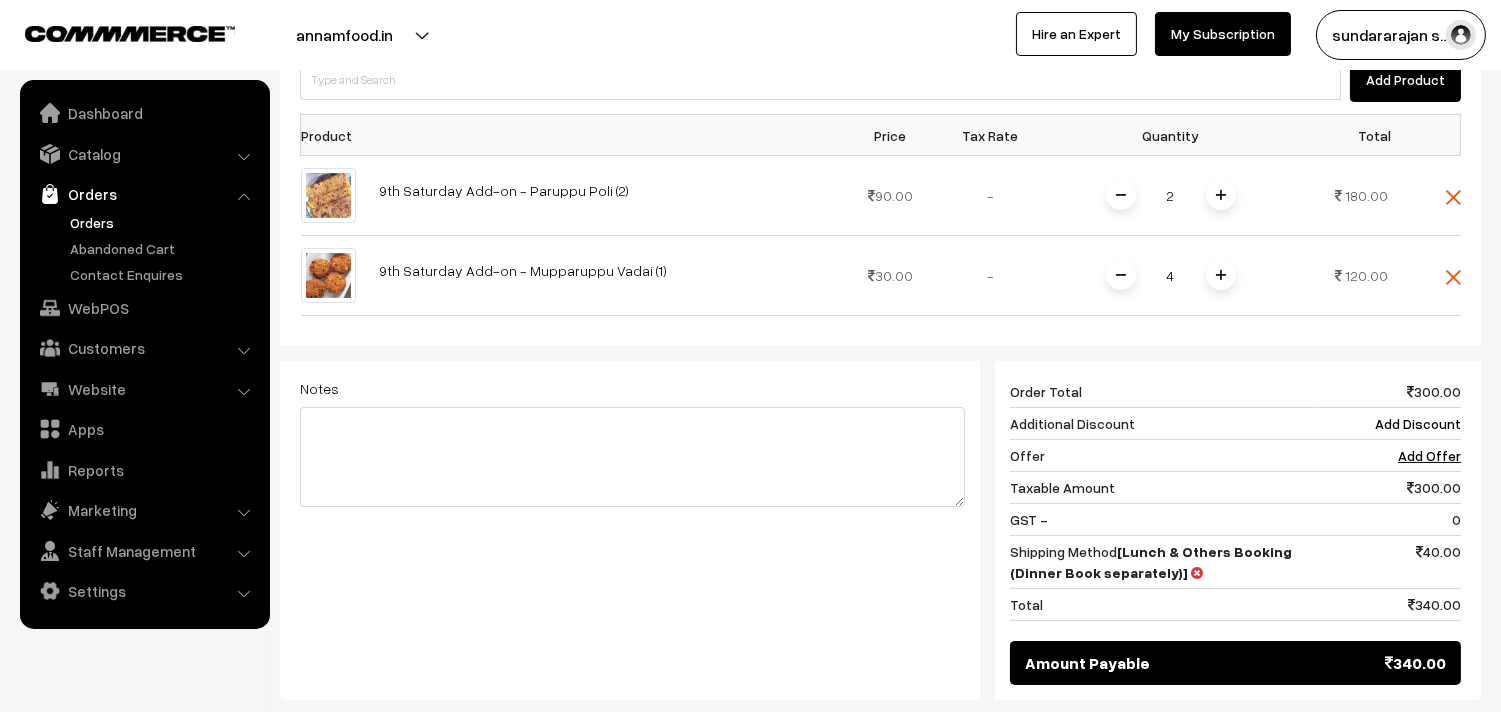 click on "Amount Payable
340.00" at bounding box center (1235, 663) 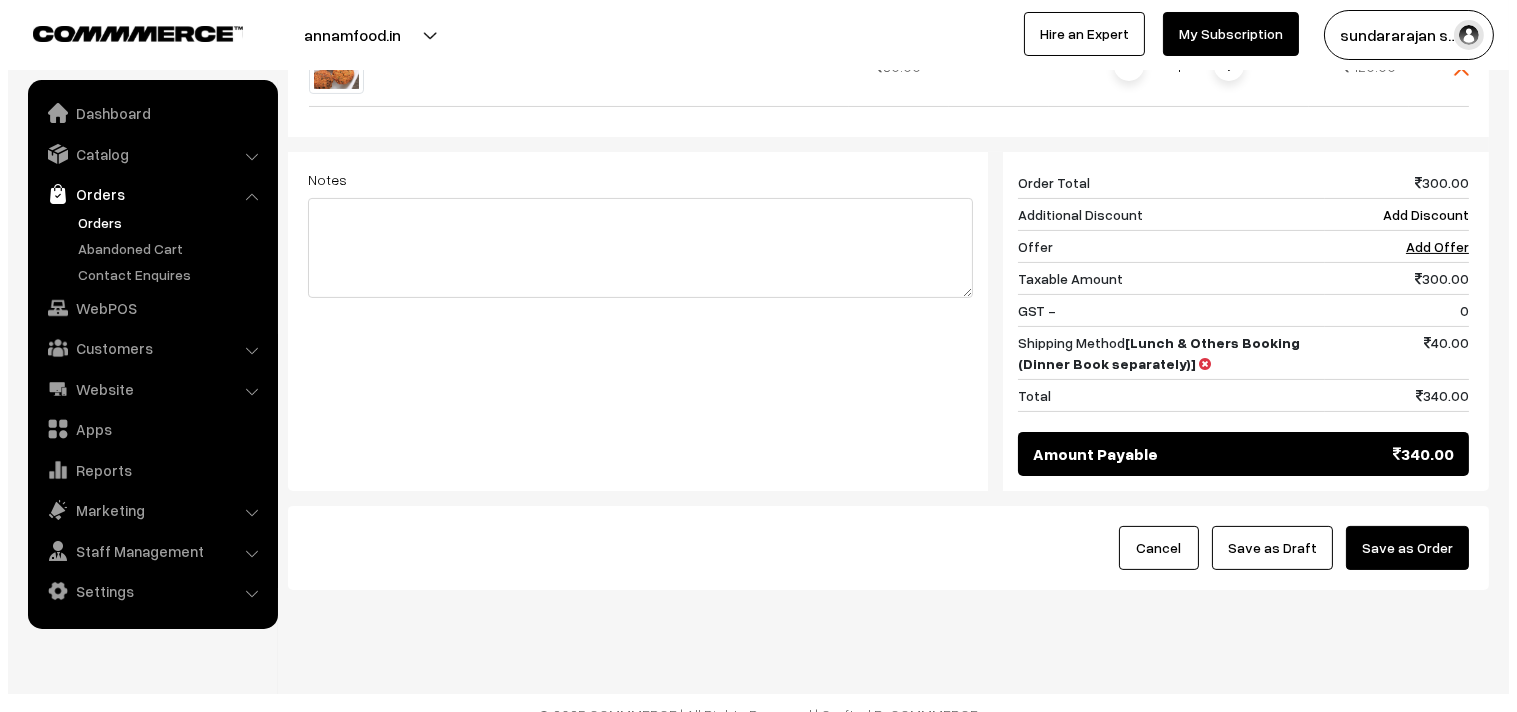 scroll, scrollTop: 827, scrollLeft: 0, axis: vertical 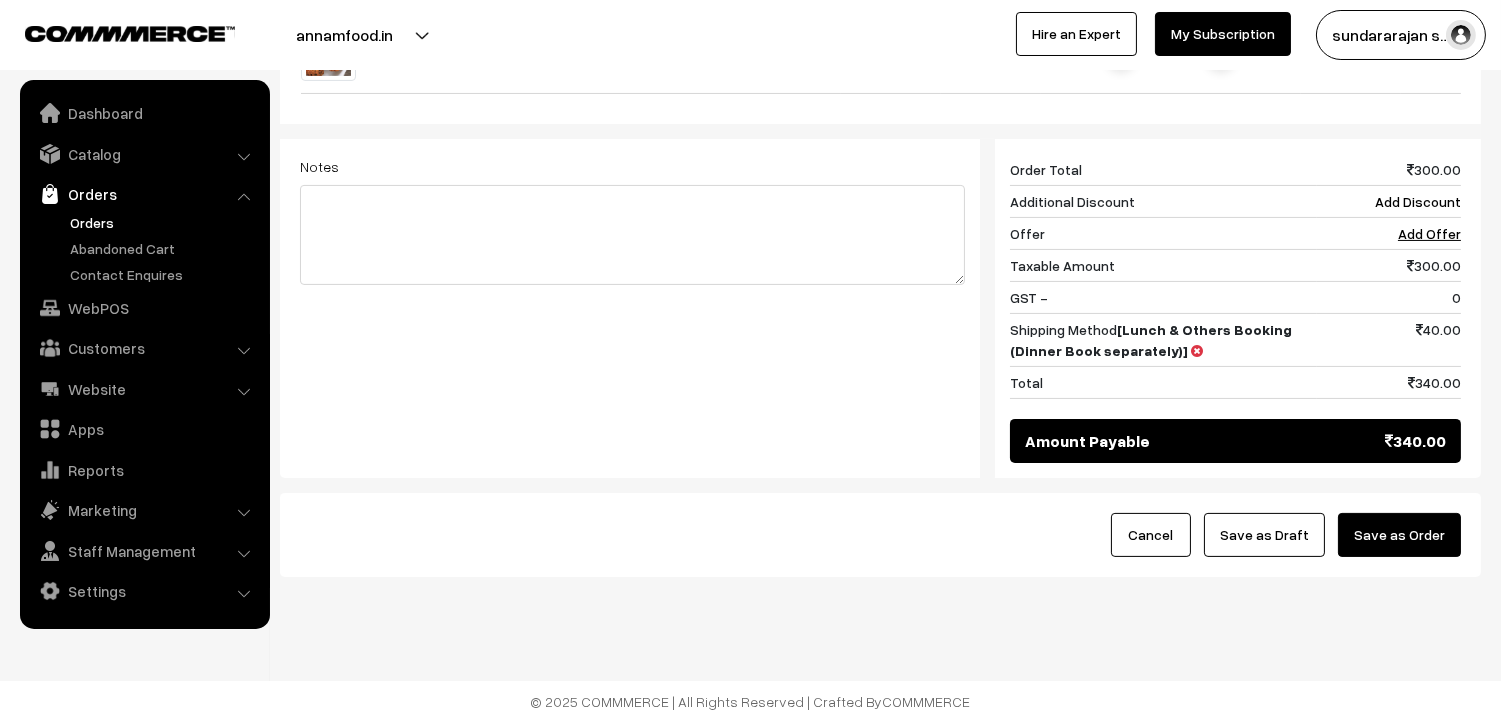 click on "Save as Order" at bounding box center (1399, 535) 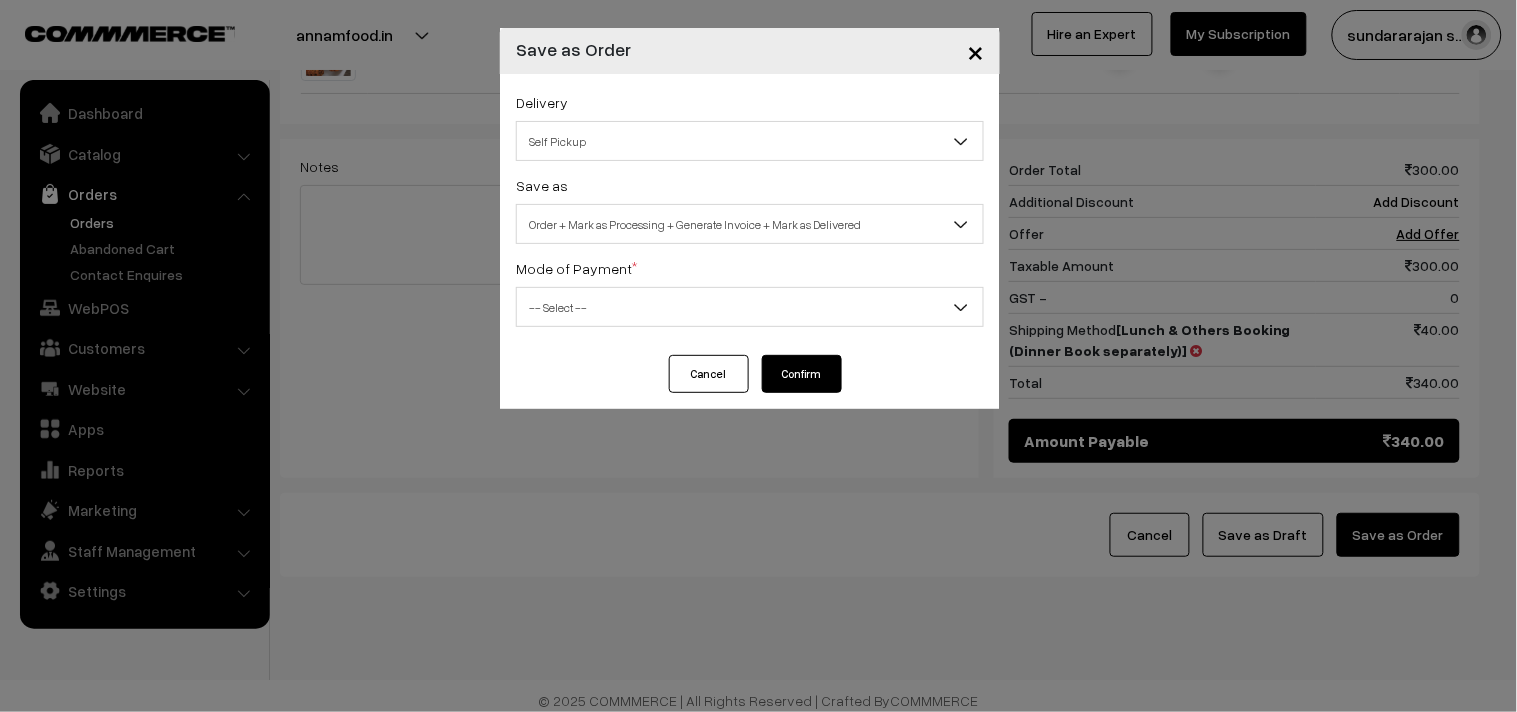 drag, startPoint x: 648, startPoint y: 116, endPoint x: 651, endPoint y: 166, distance: 50.08992 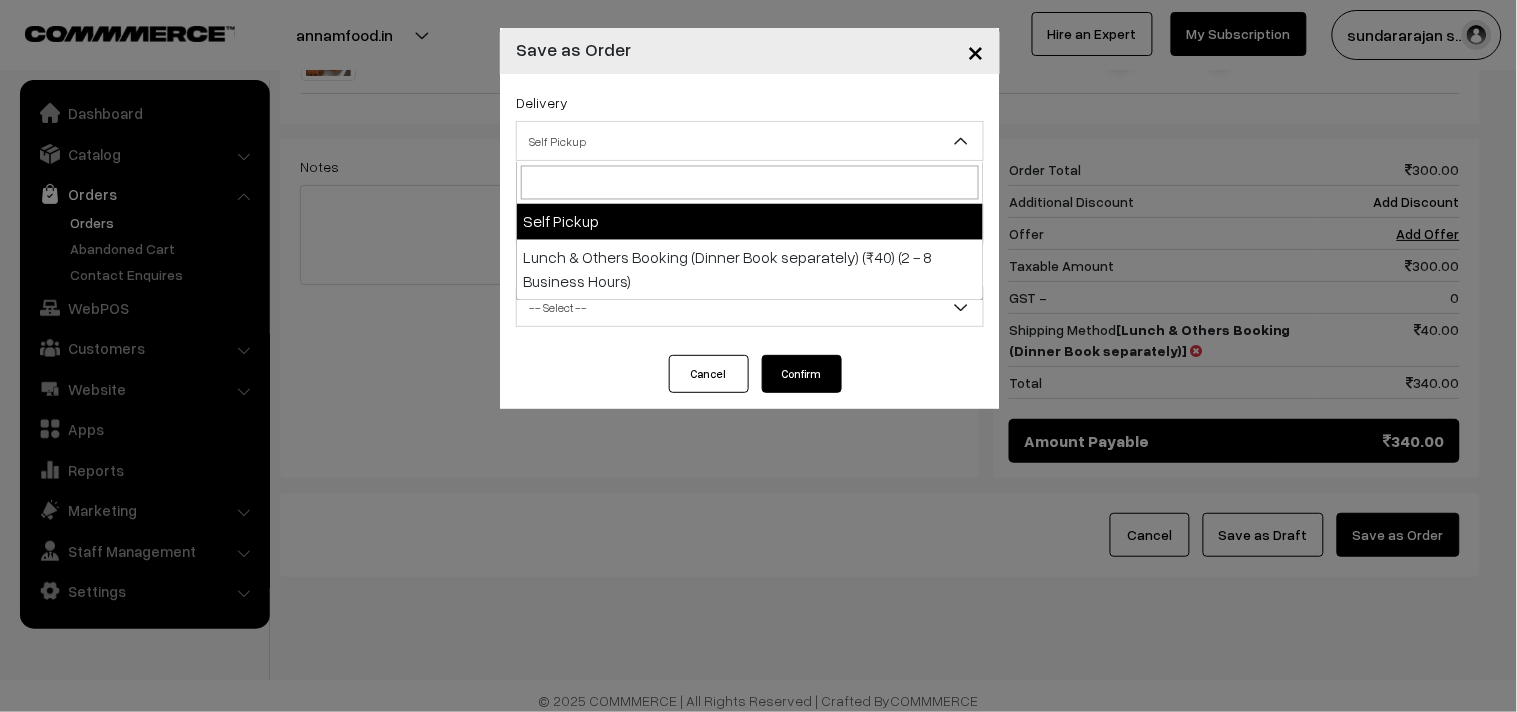 click on "Self Pickup" at bounding box center [750, 141] 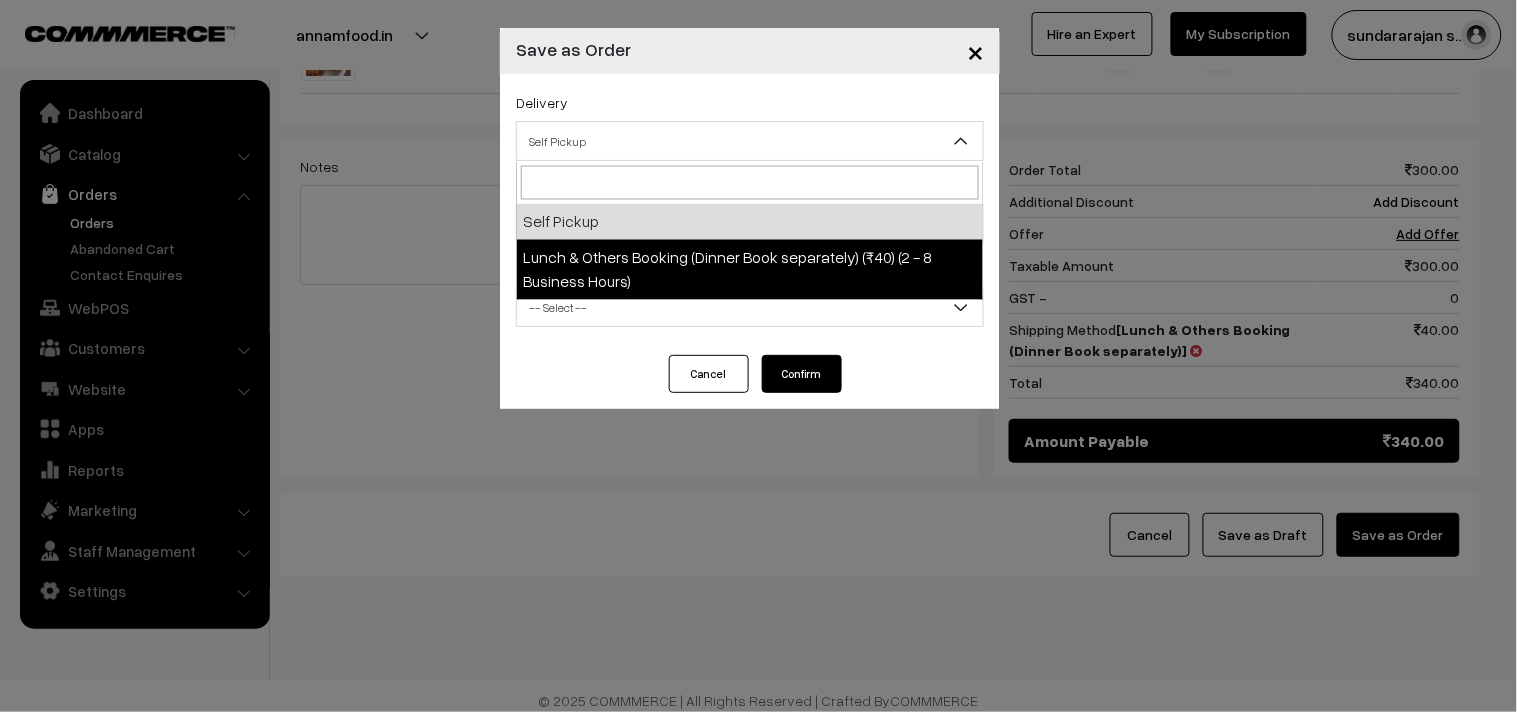 select on "LOB1" 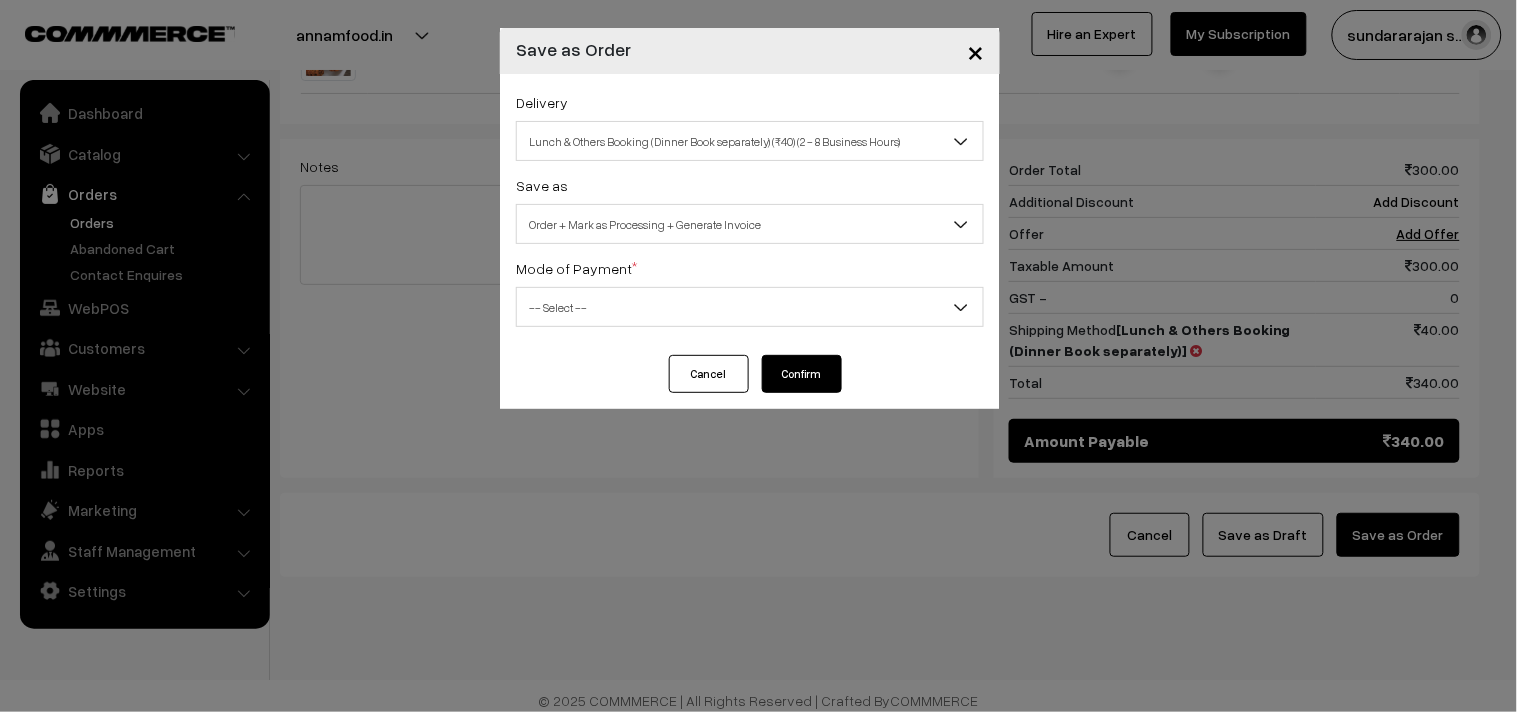 click on "Order + Mark as Processing + Generate Invoice" at bounding box center [750, 224] 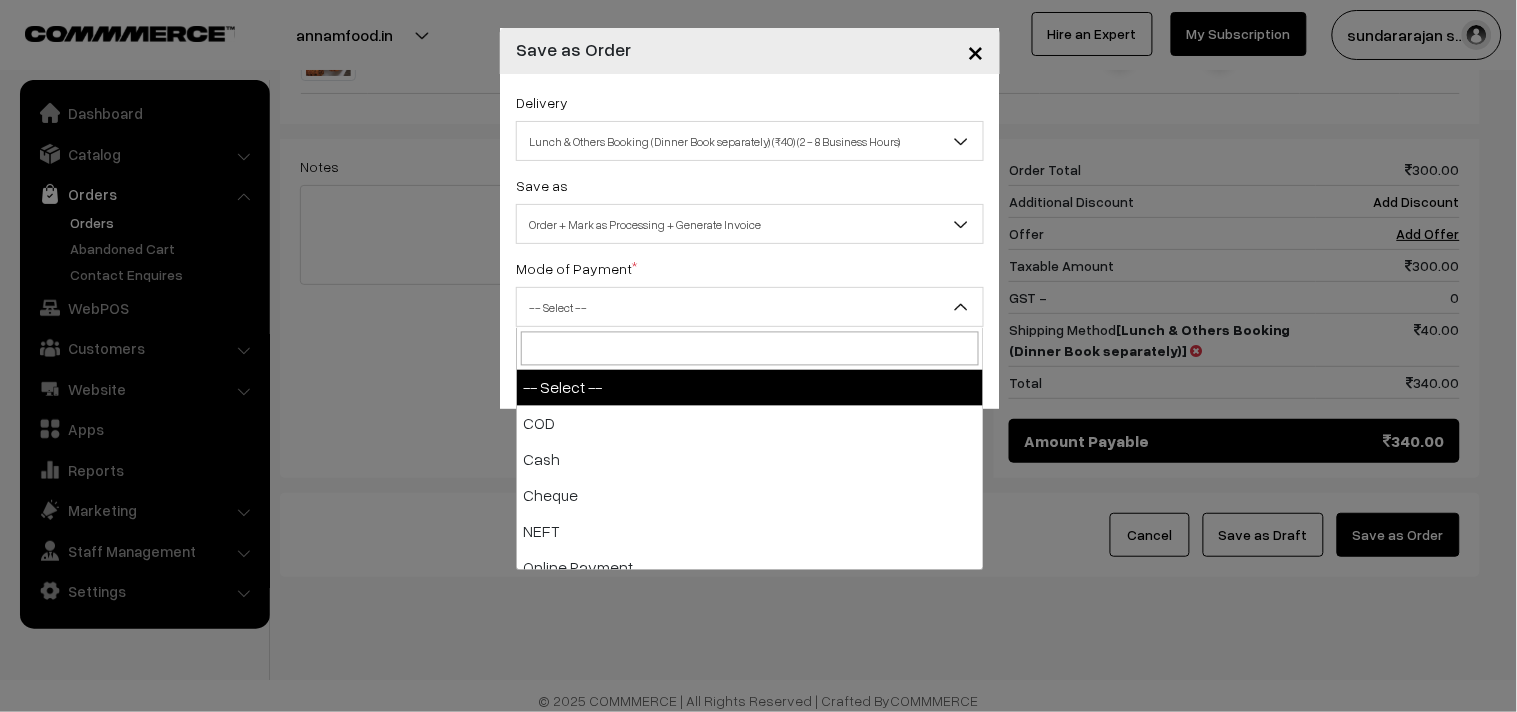 click on "-- Select --" at bounding box center [750, 307] 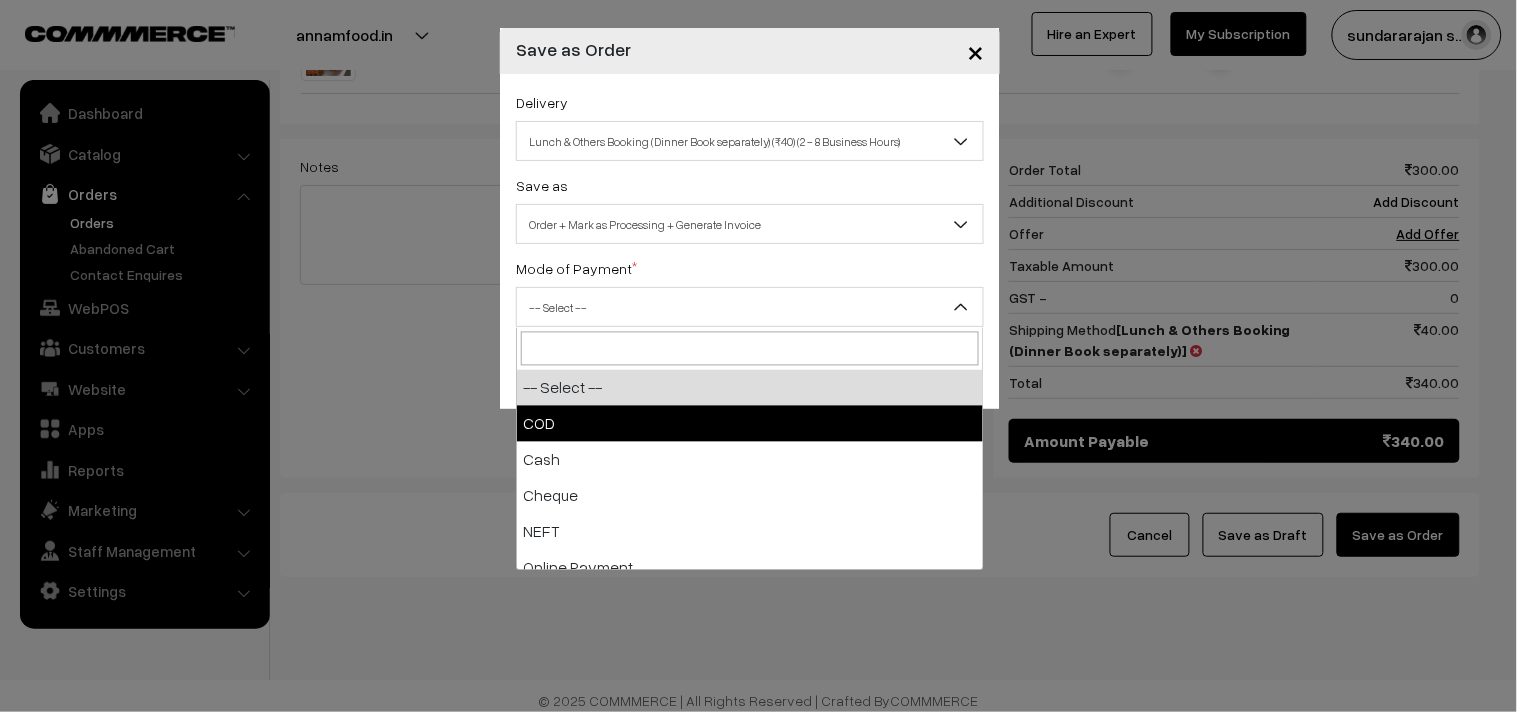 select on "1" 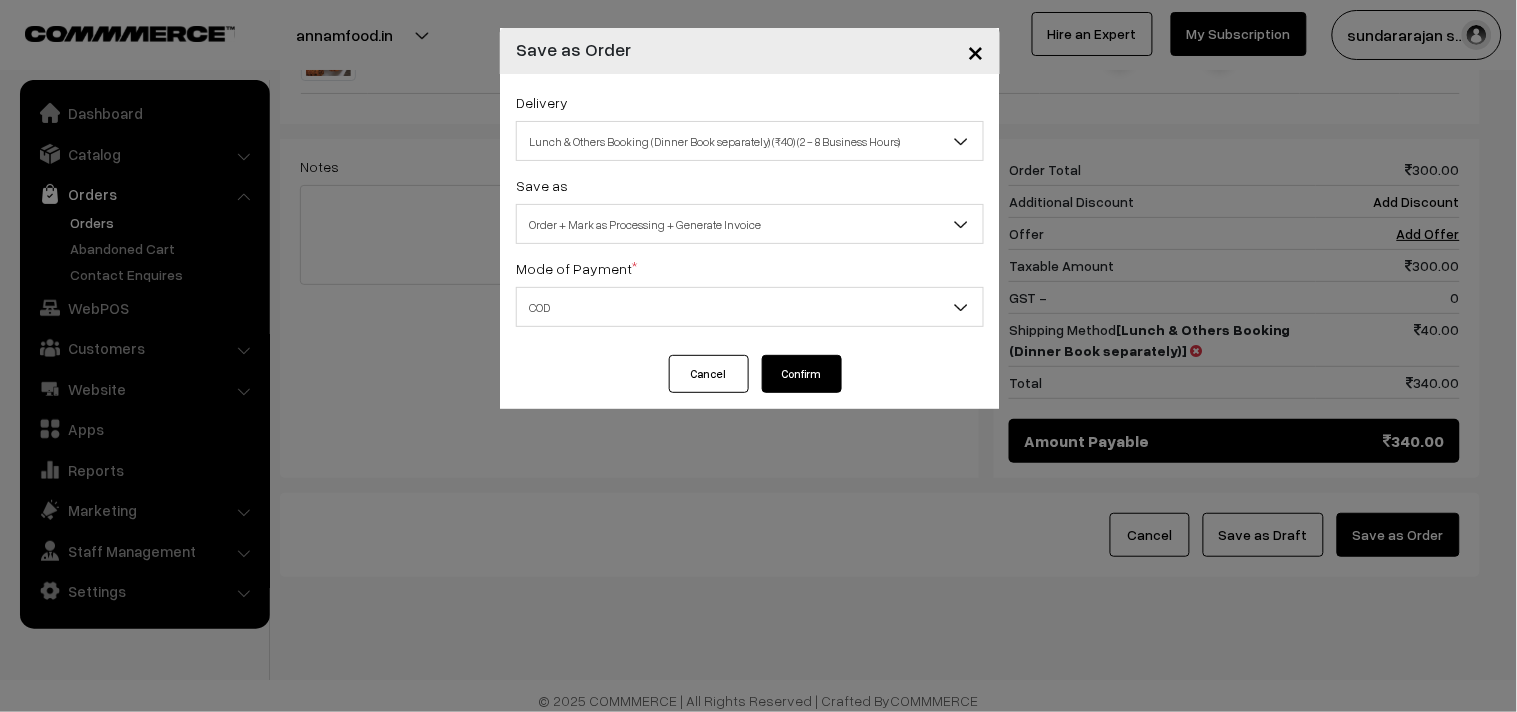 click on "Confirm" at bounding box center (802, 374) 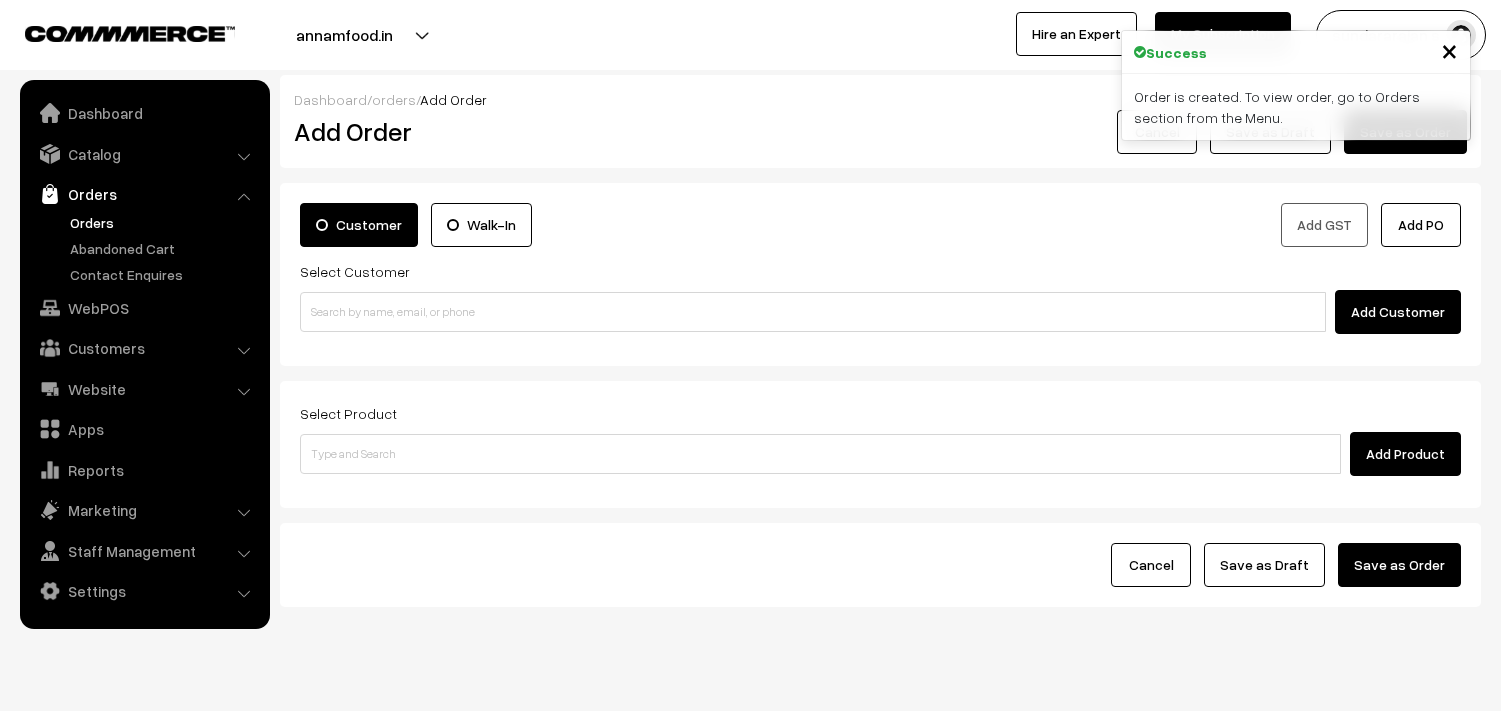 scroll, scrollTop: 0, scrollLeft: 0, axis: both 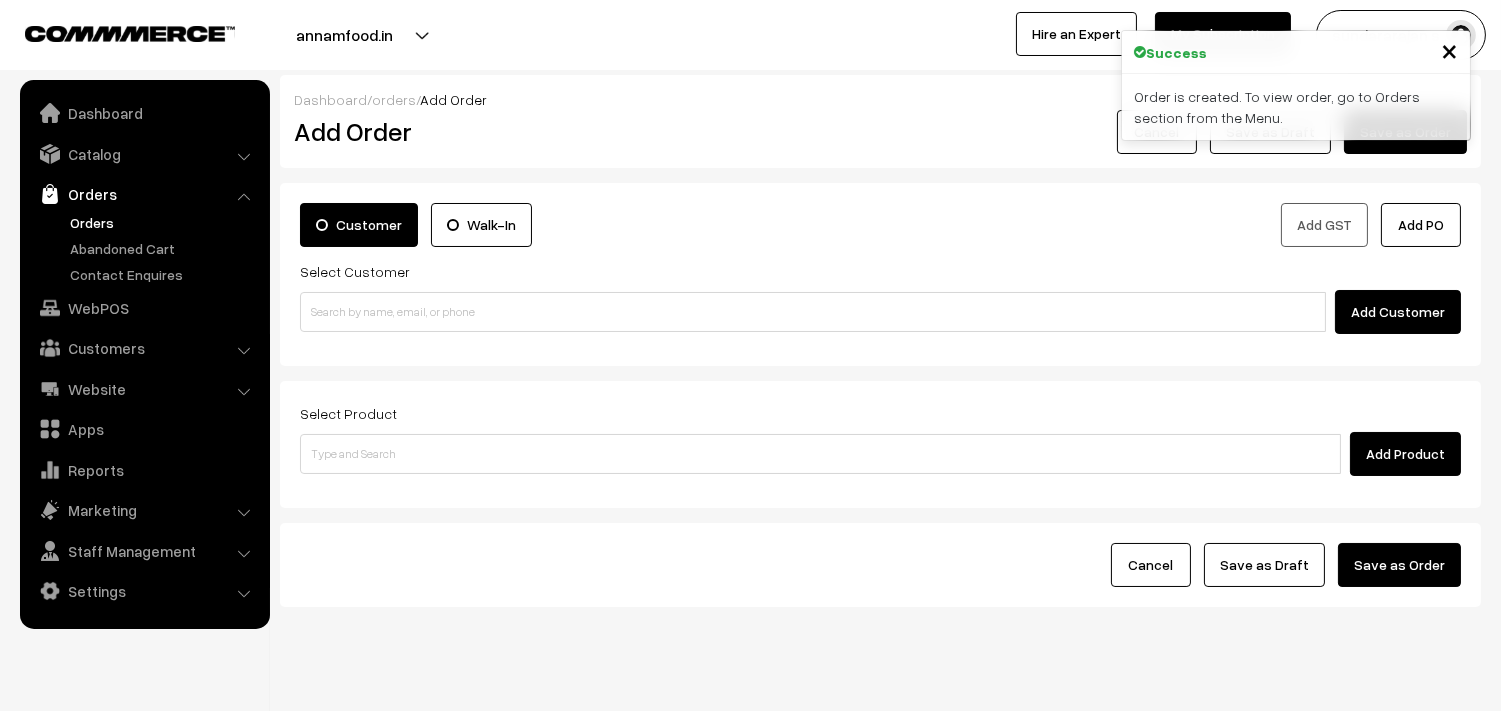 click on "Orders" at bounding box center [164, 222] 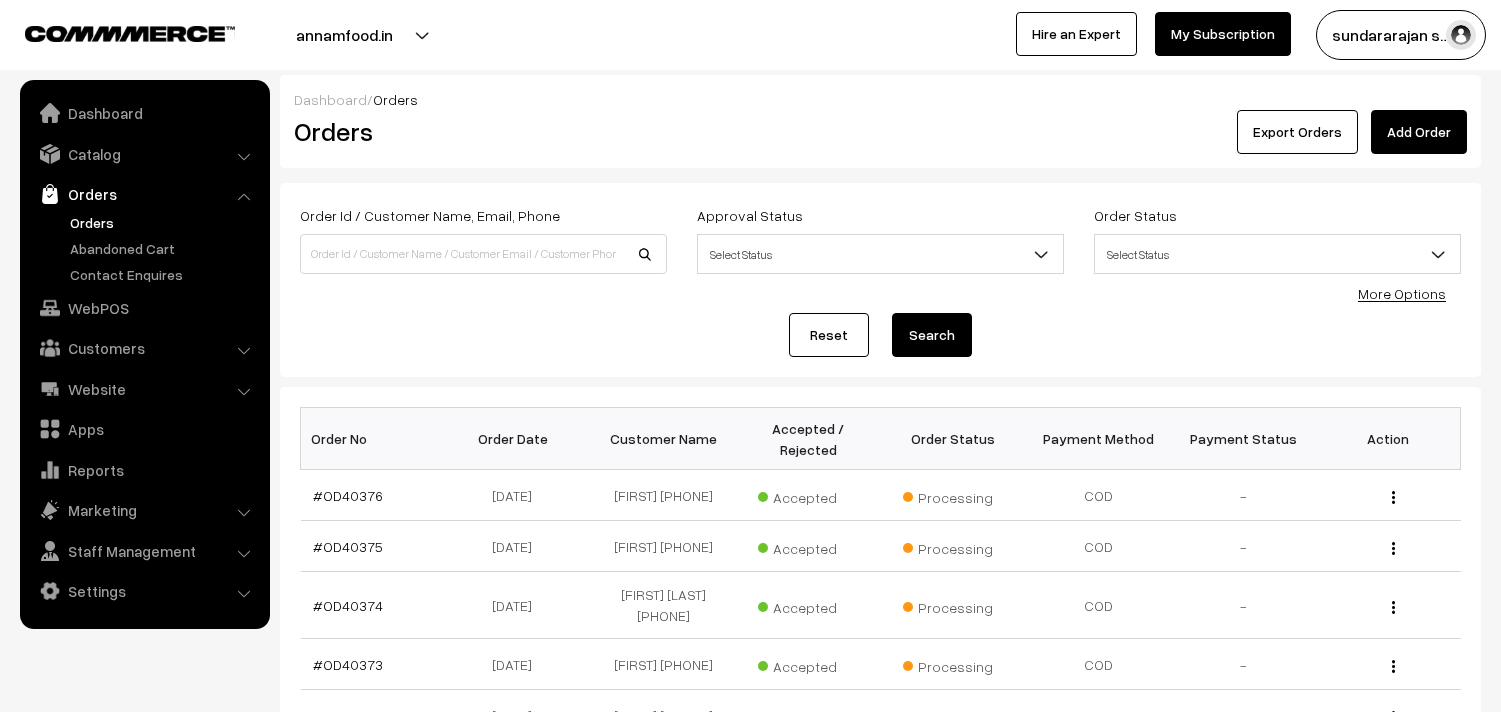 scroll, scrollTop: 0, scrollLeft: 0, axis: both 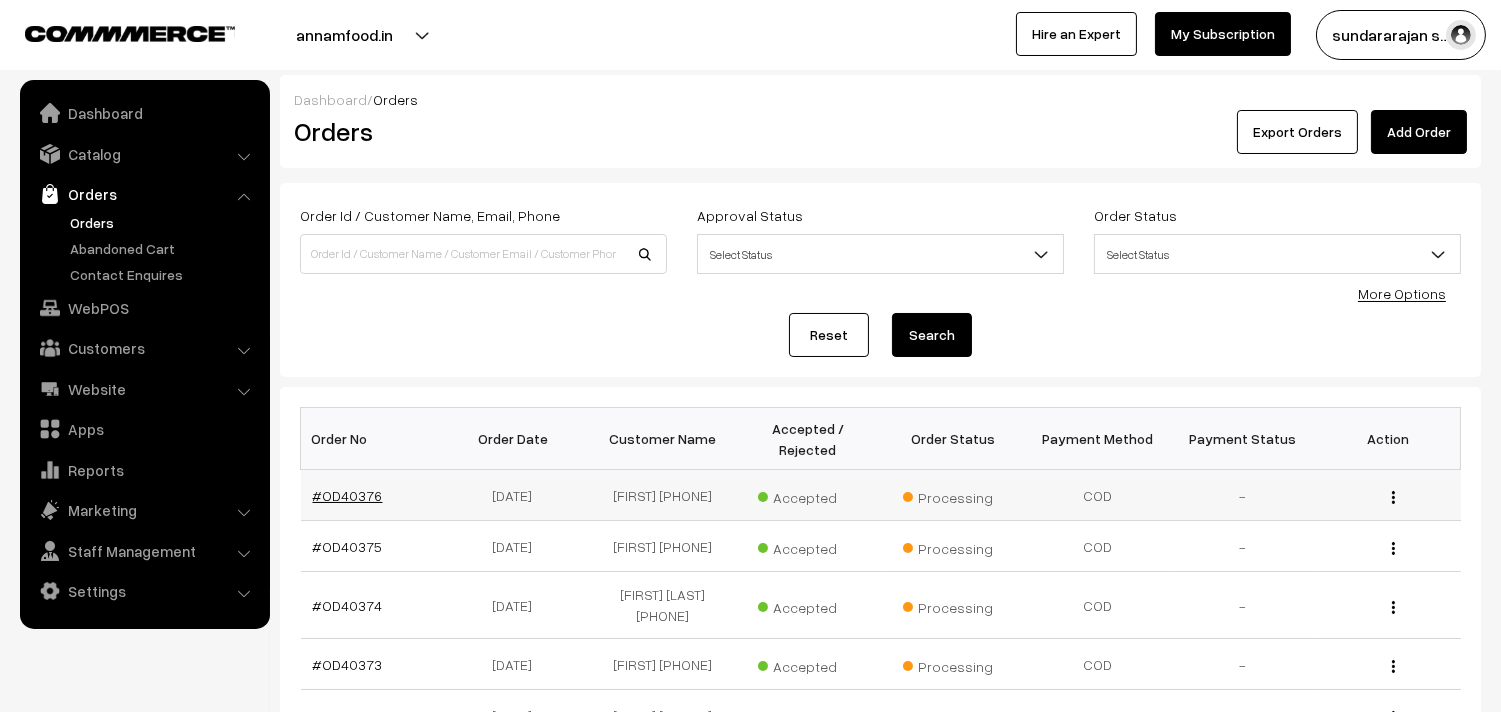 click on "#OD40376" at bounding box center (348, 495) 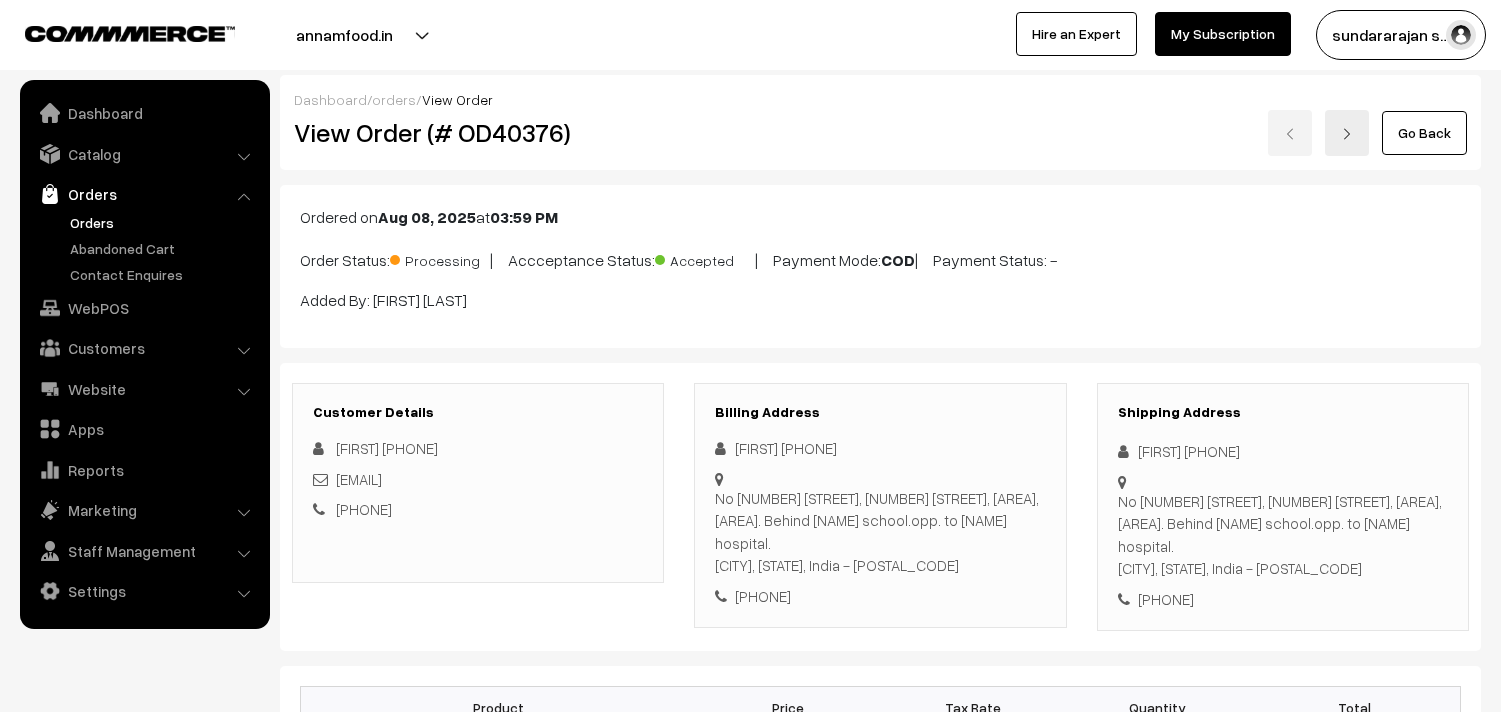 scroll, scrollTop: 0, scrollLeft: 0, axis: both 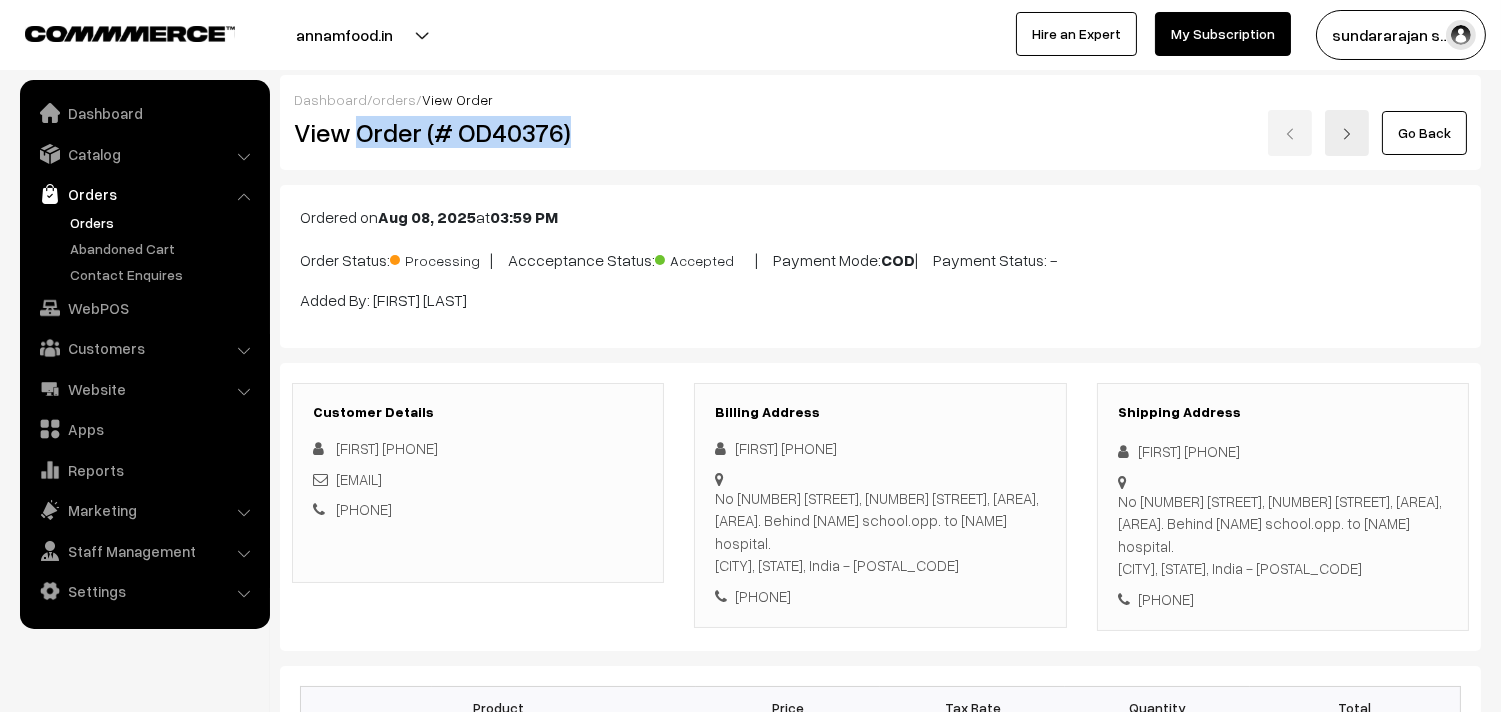 drag, startPoint x: 355, startPoint y: 135, endPoint x: 672, endPoint y: 147, distance: 317.22705 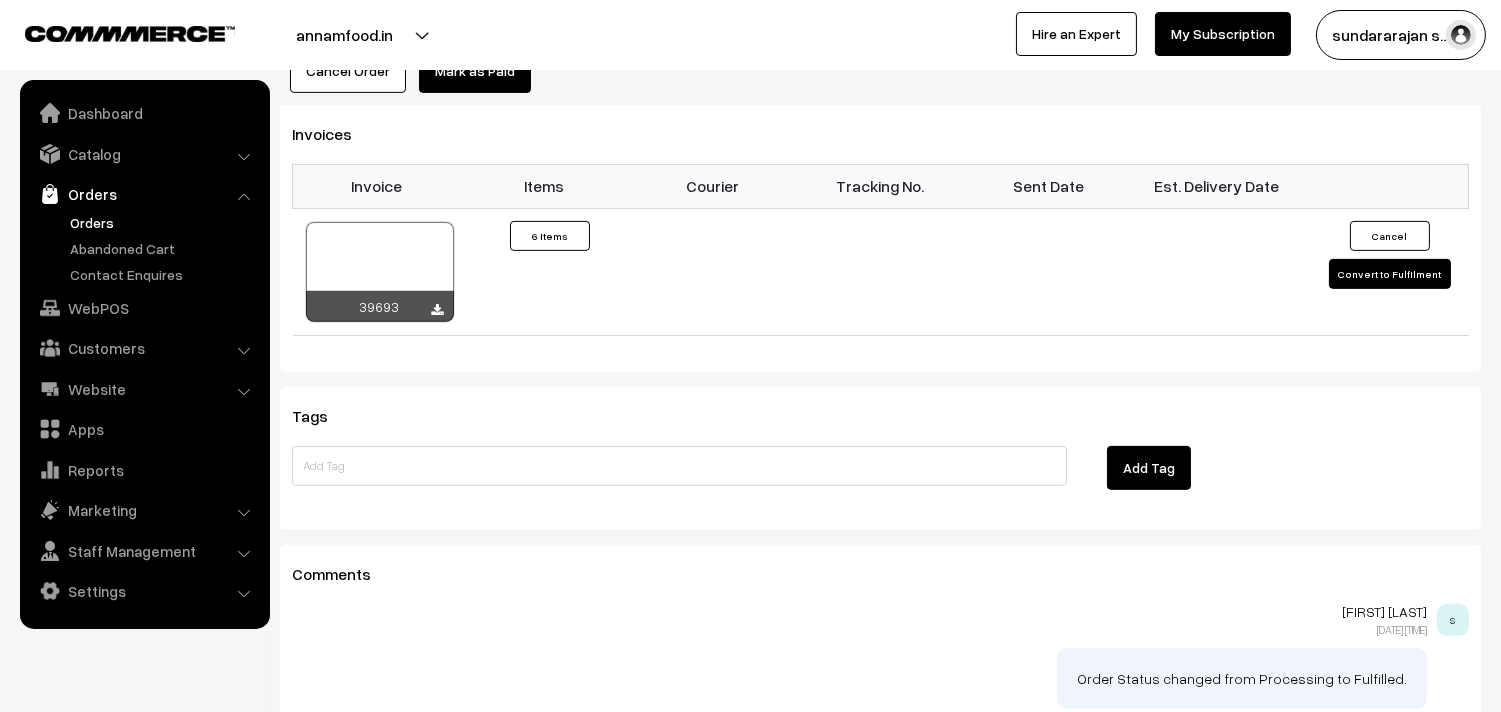 scroll, scrollTop: 1444, scrollLeft: 0, axis: vertical 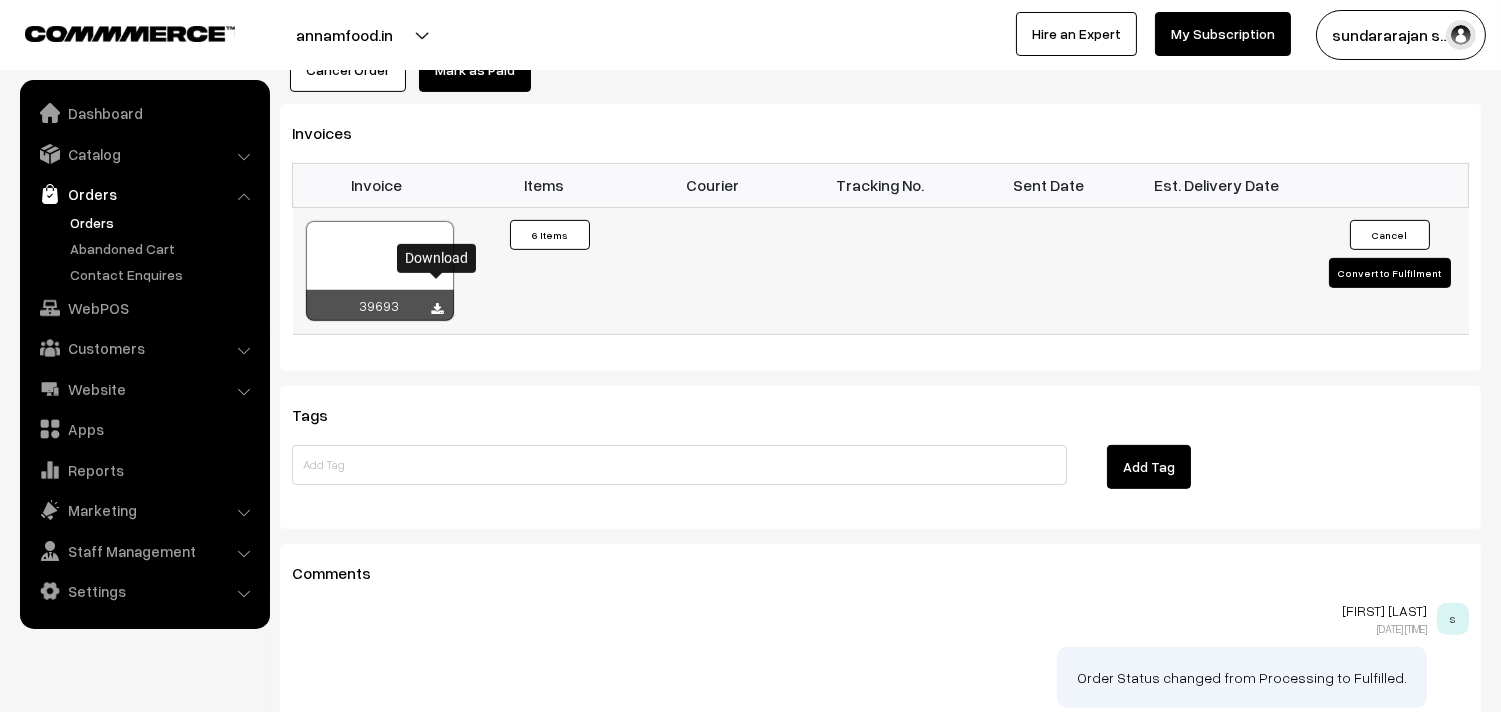 click at bounding box center [438, 309] 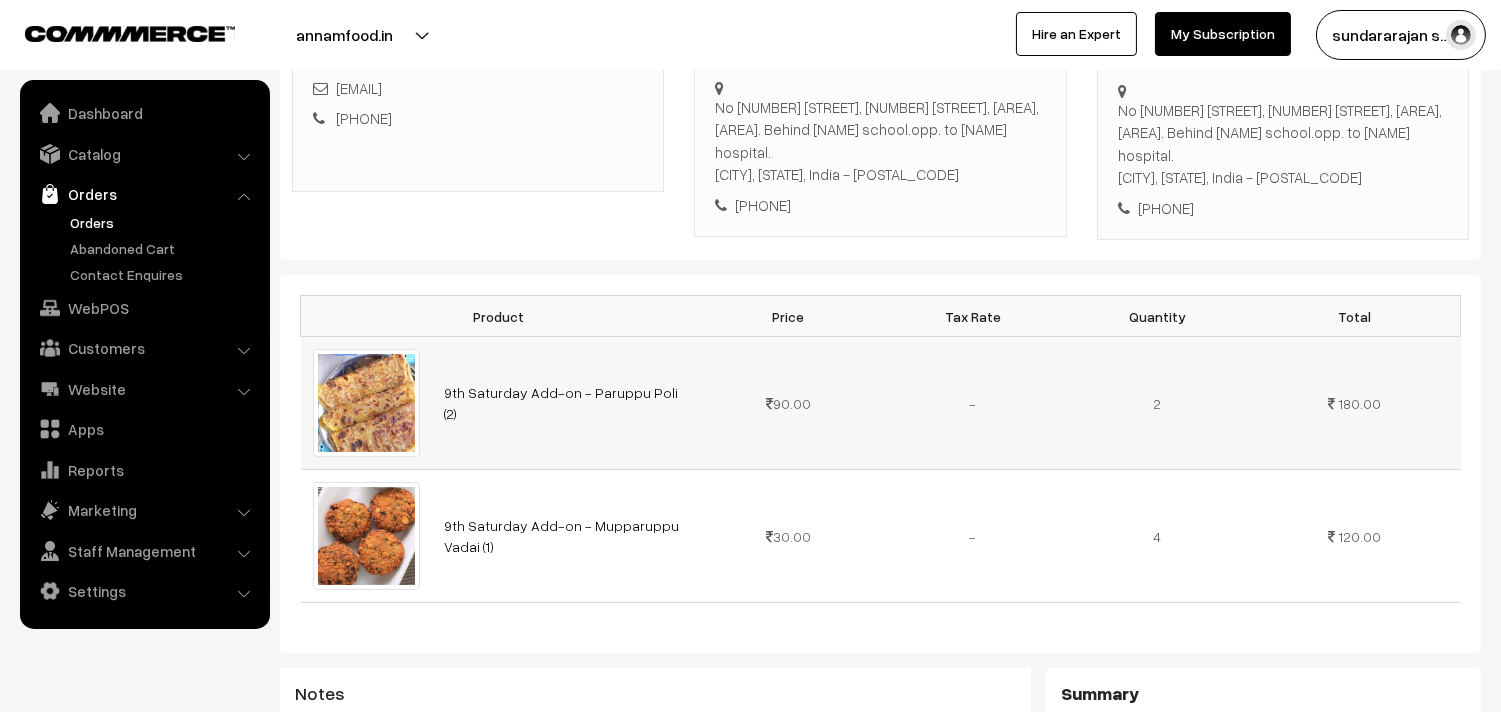 scroll, scrollTop: 0, scrollLeft: 0, axis: both 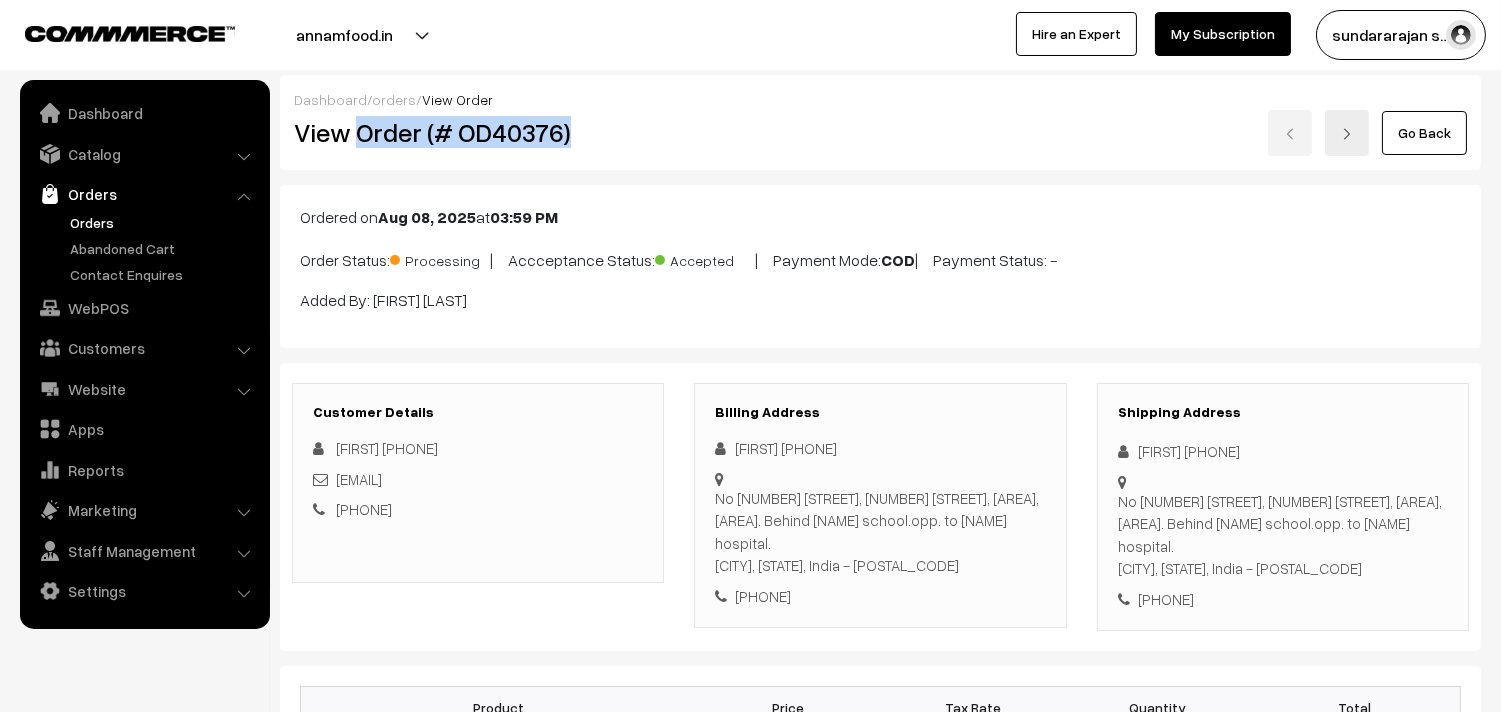 copy on "Order (# OD40376)" 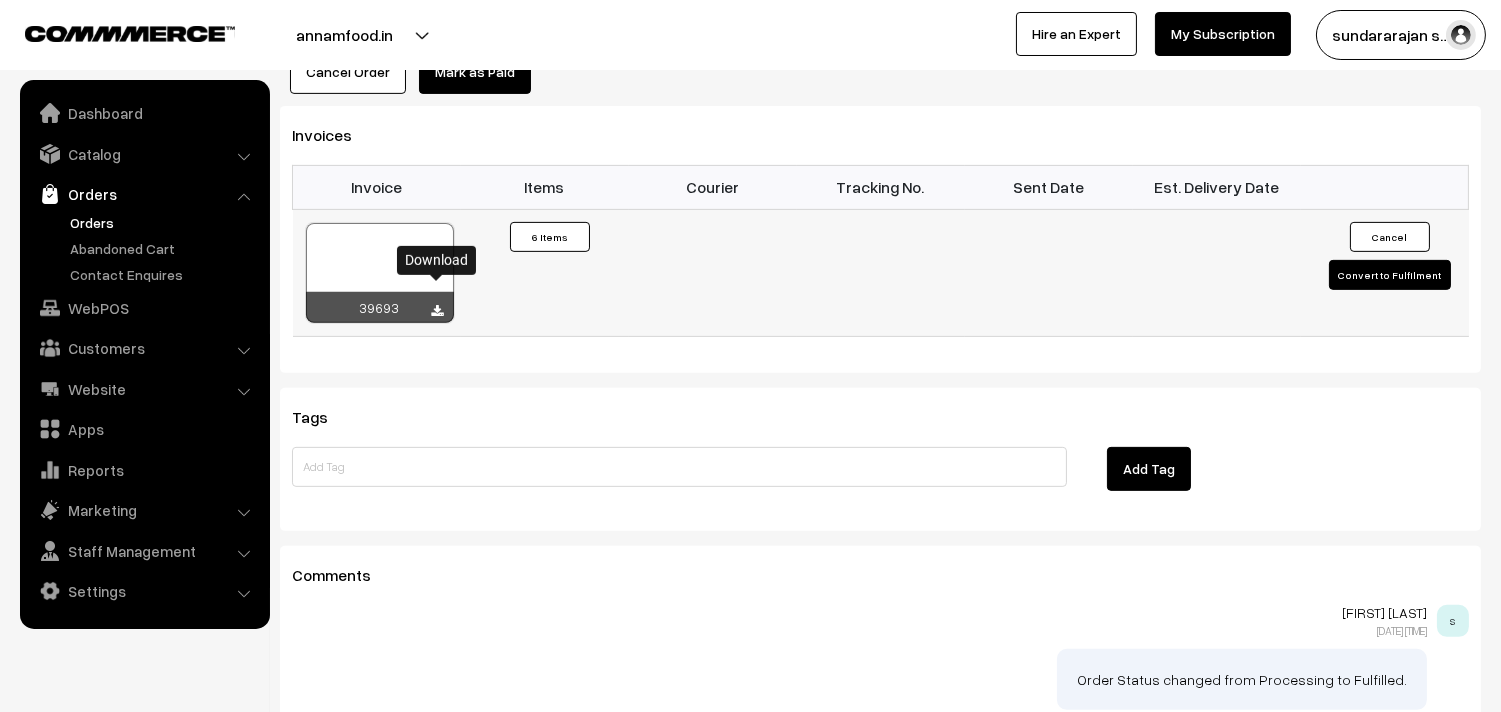 scroll, scrollTop: 1444, scrollLeft: 0, axis: vertical 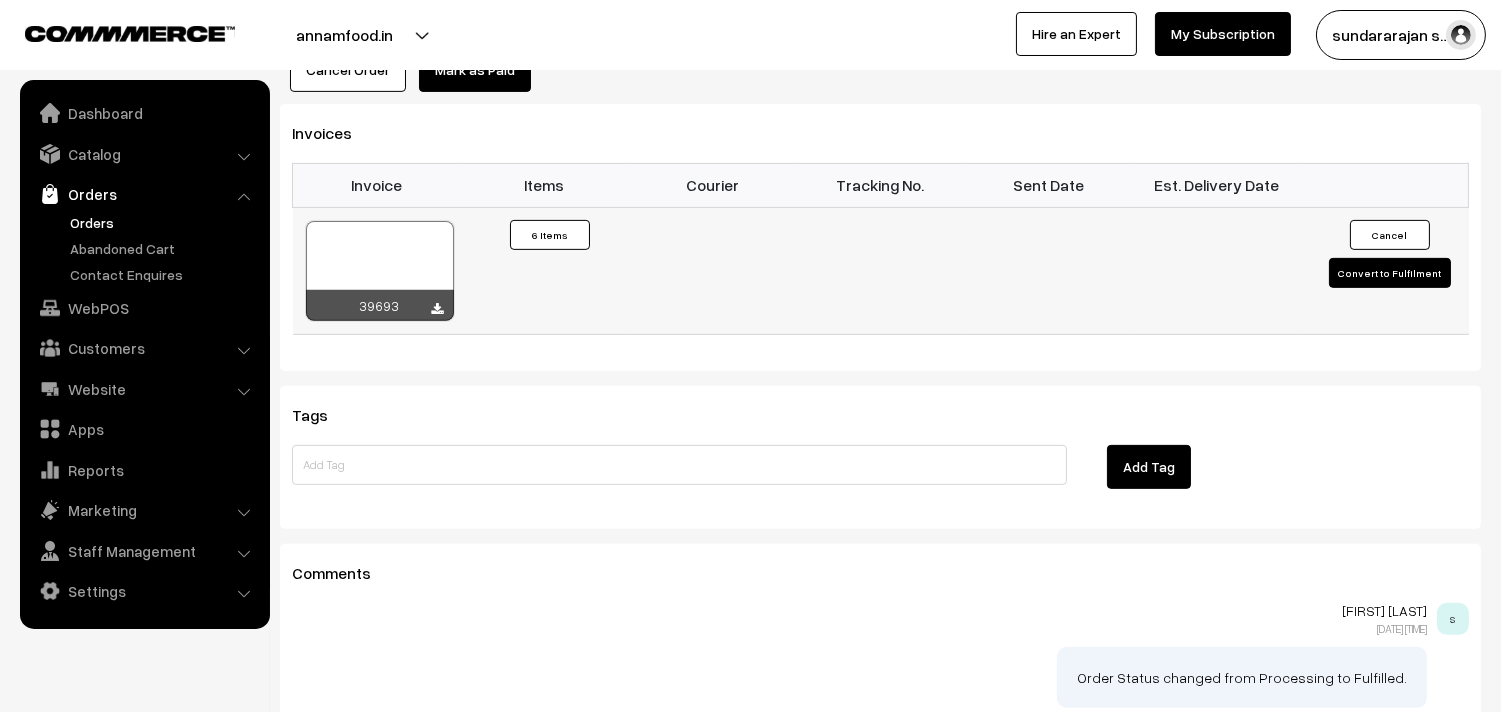 click on "39693" at bounding box center [380, 305] 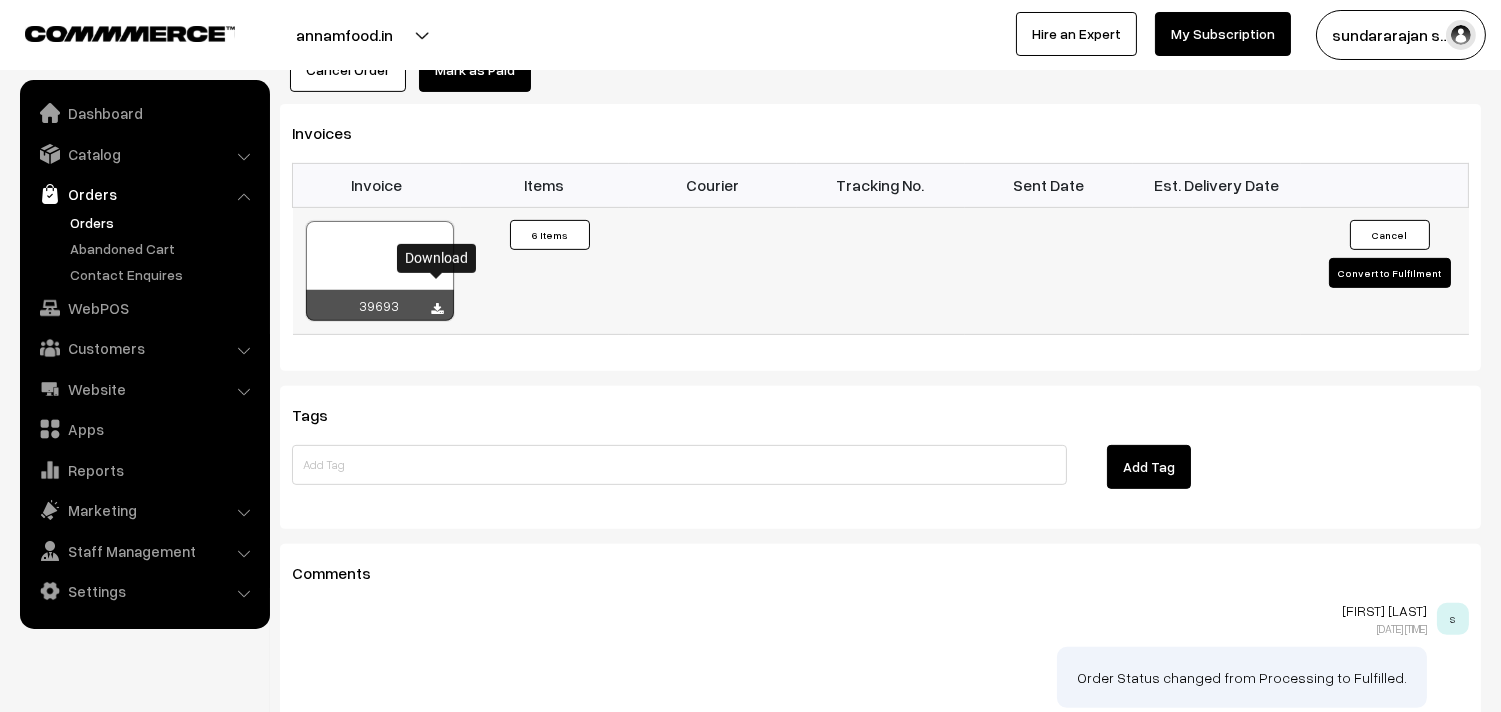 click at bounding box center [438, 309] 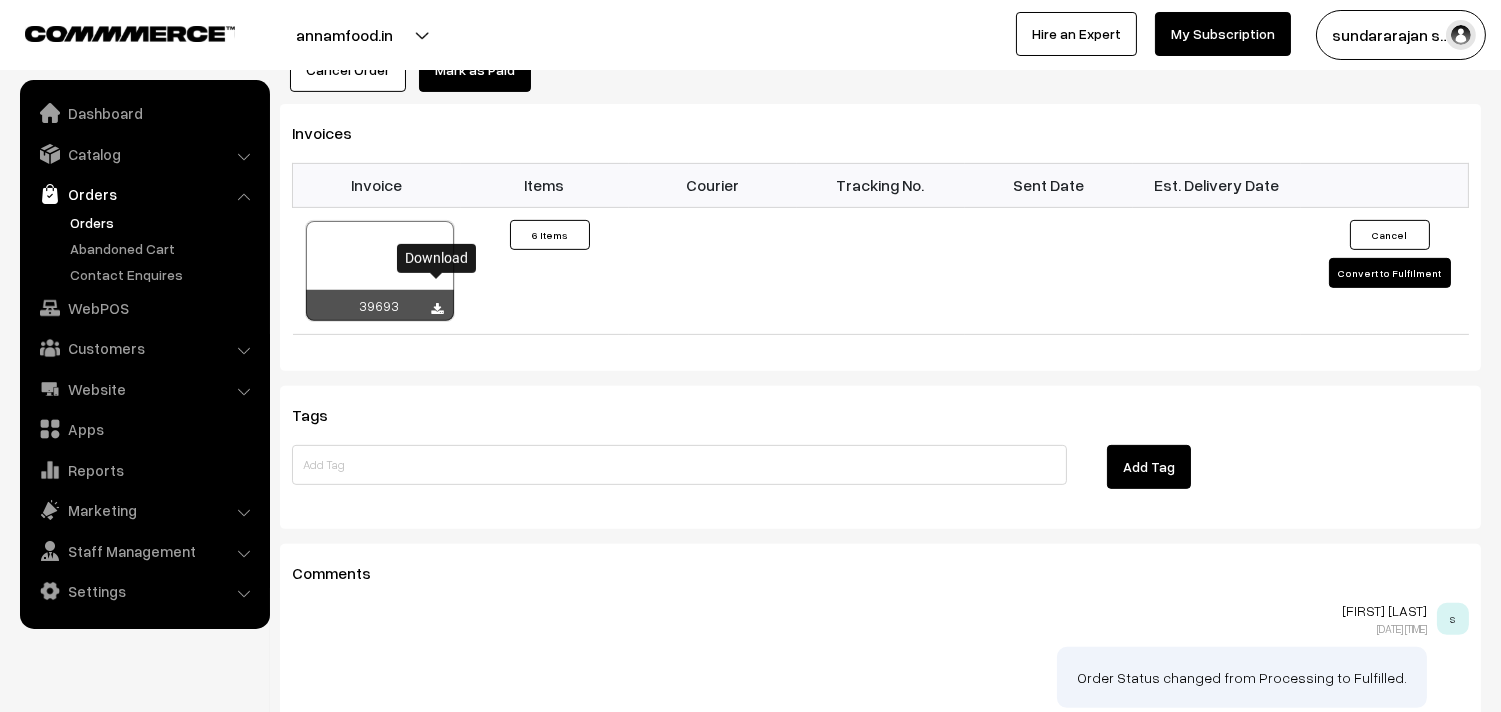 click on "Orders" at bounding box center (164, 222) 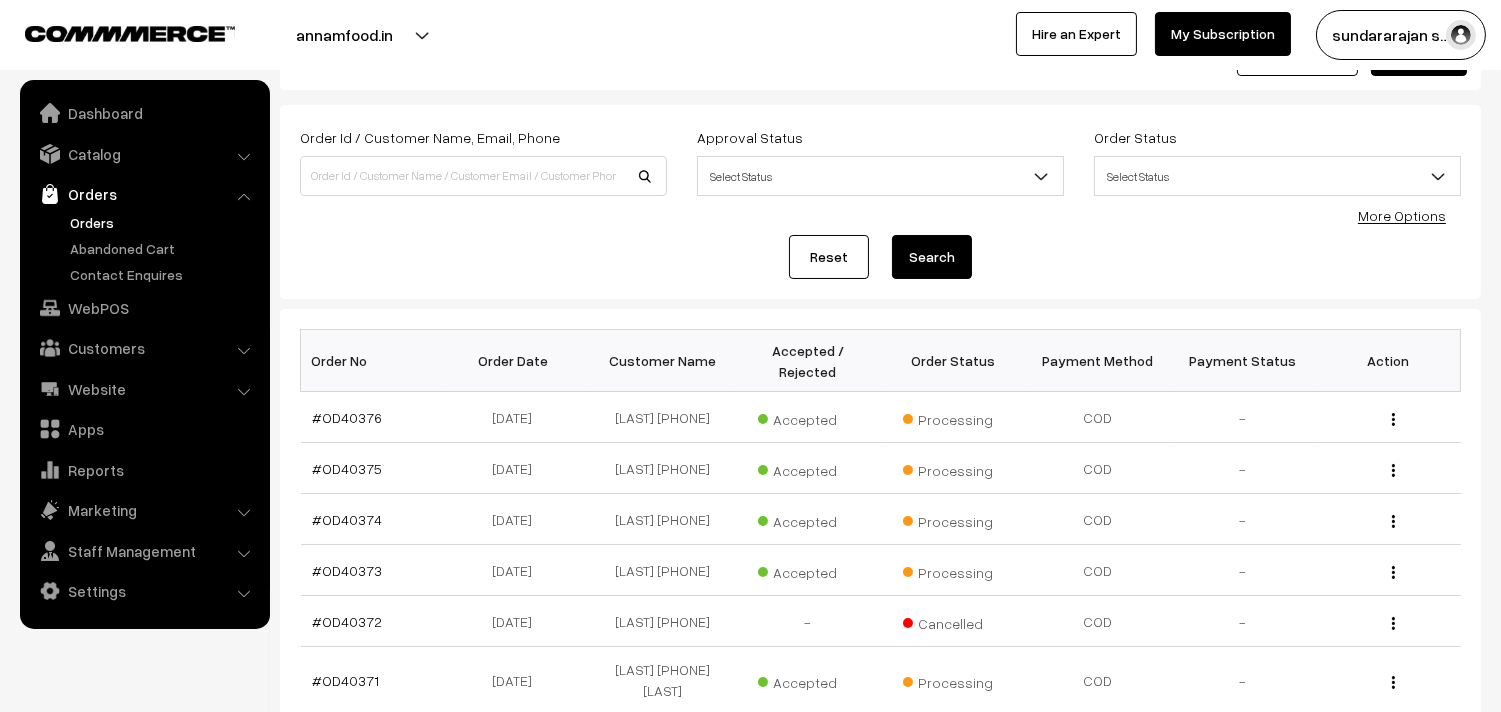 scroll, scrollTop: 111, scrollLeft: 0, axis: vertical 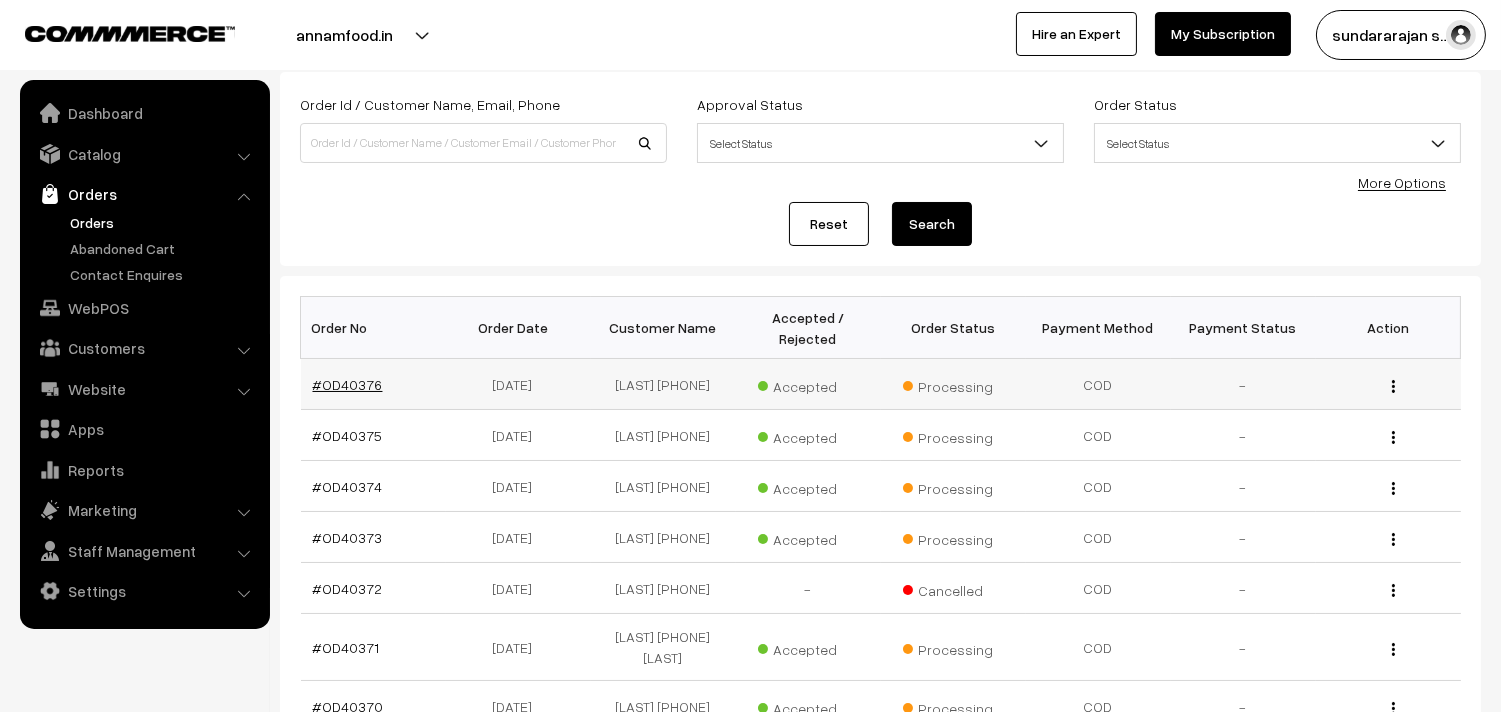 click on "#OD40376" at bounding box center (348, 384) 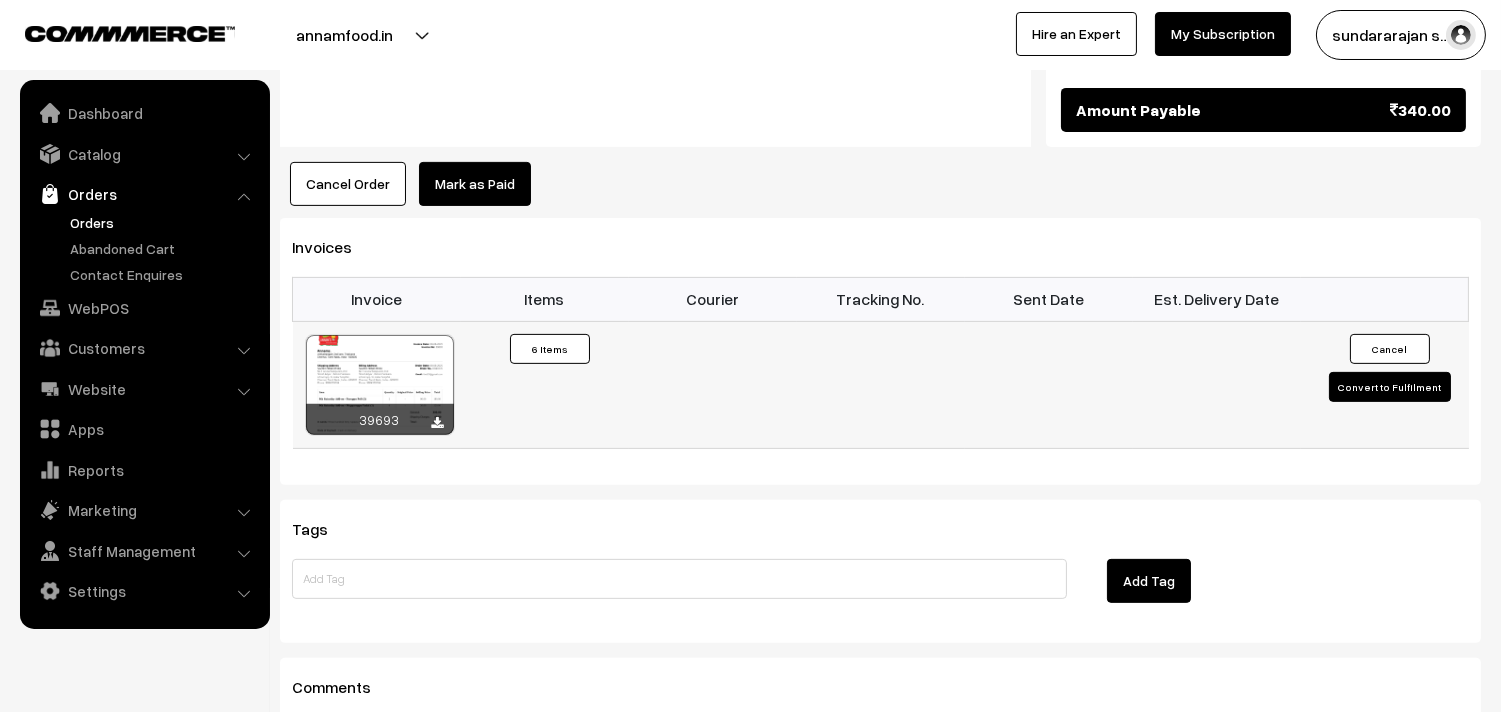 scroll, scrollTop: 1333, scrollLeft: 0, axis: vertical 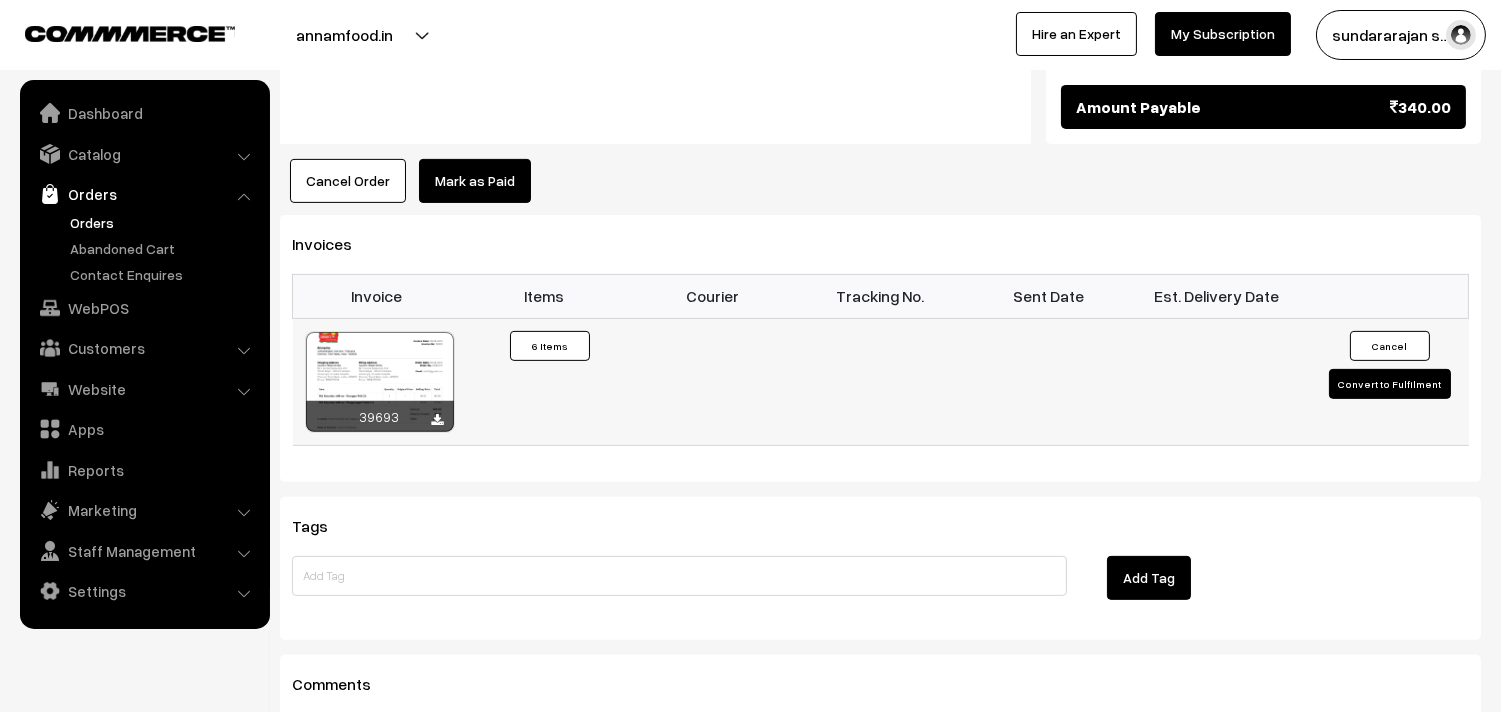 click at bounding box center [380, 382] 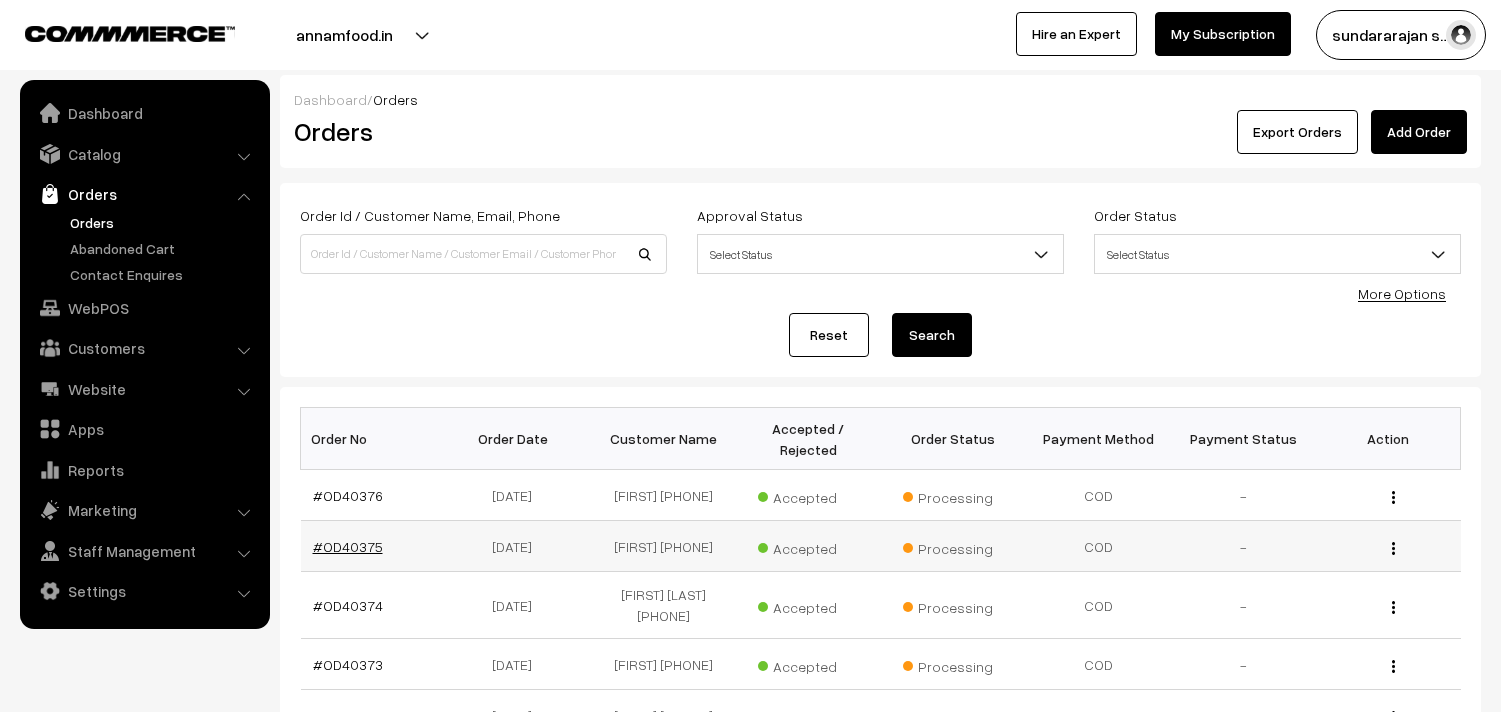 scroll, scrollTop: 111, scrollLeft: 0, axis: vertical 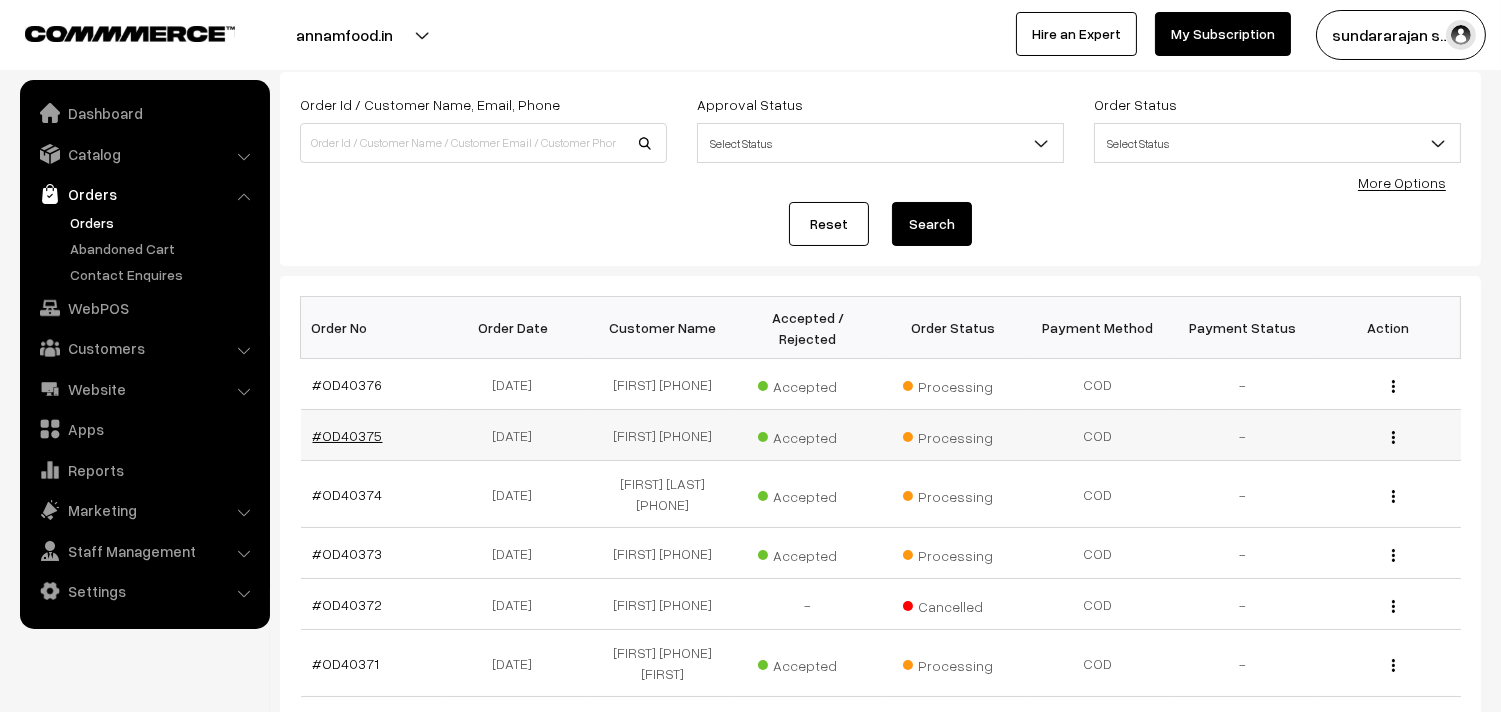 click on "#OD40375" at bounding box center [348, 435] 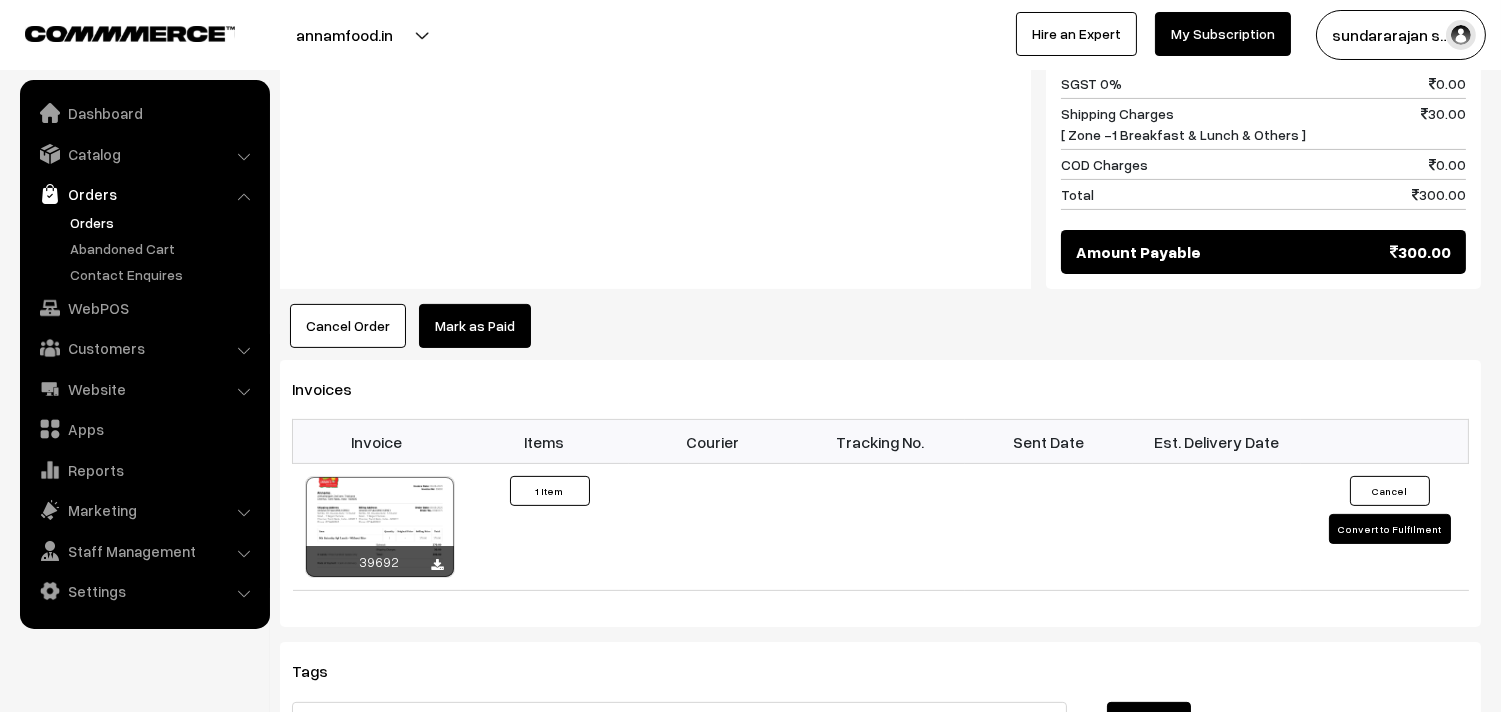 scroll, scrollTop: 1222, scrollLeft: 0, axis: vertical 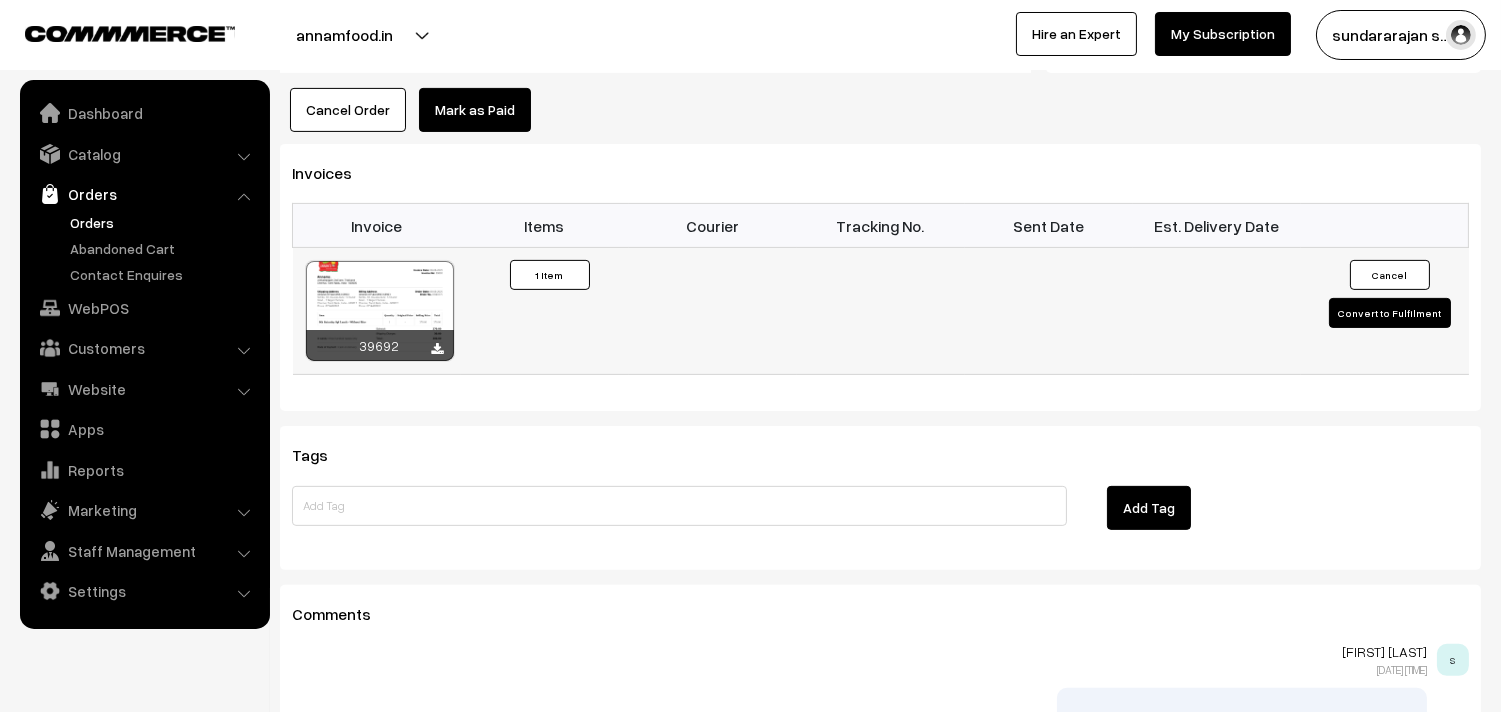 click at bounding box center (380, 311) 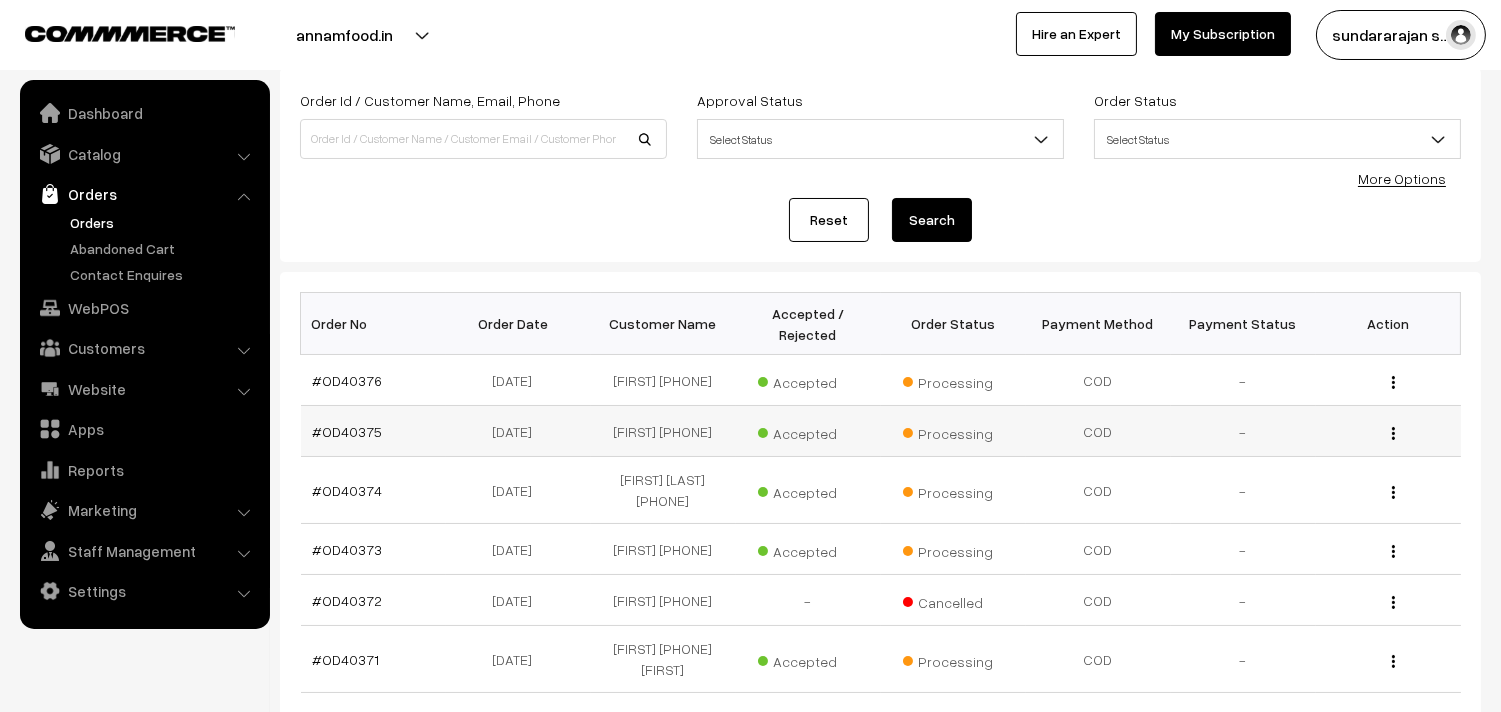 scroll, scrollTop: 211, scrollLeft: 0, axis: vertical 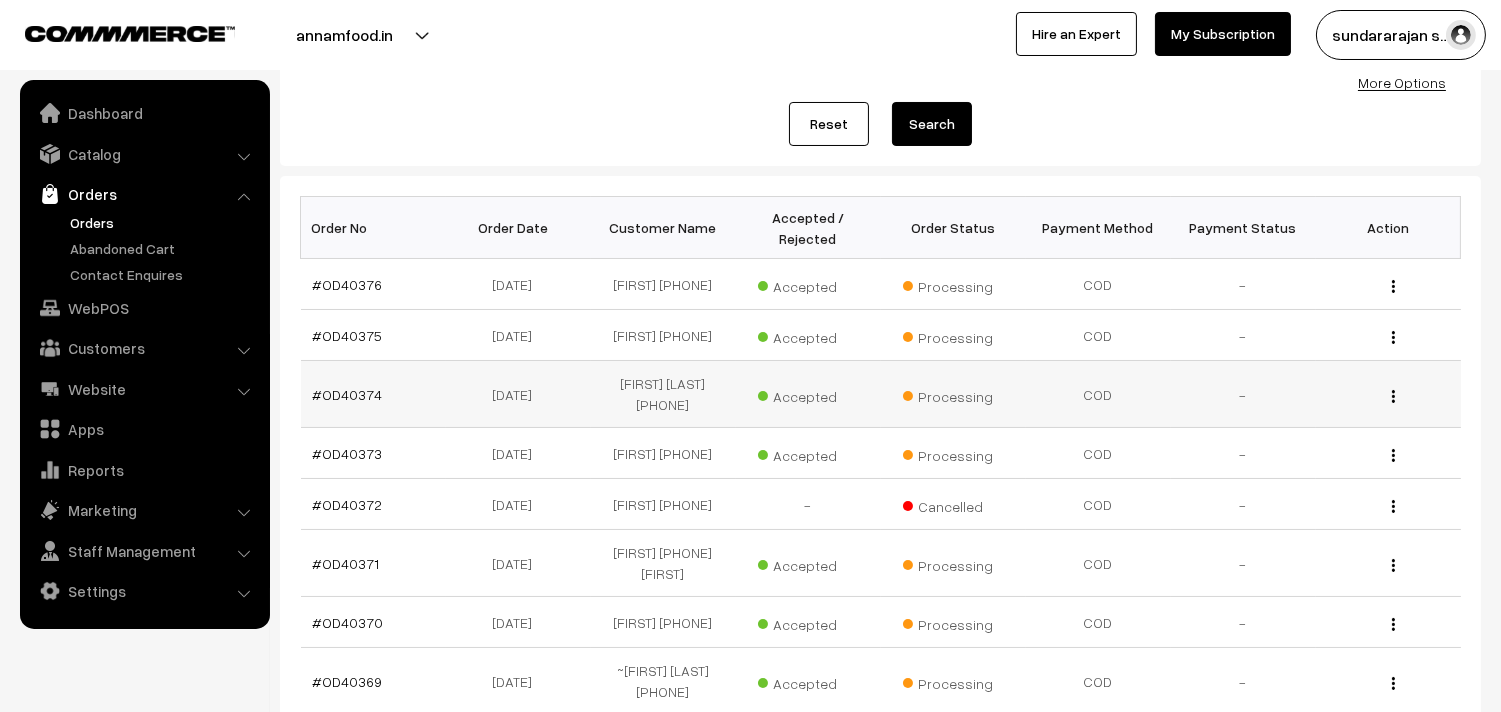 click on "#OD40374" at bounding box center (373, 394) 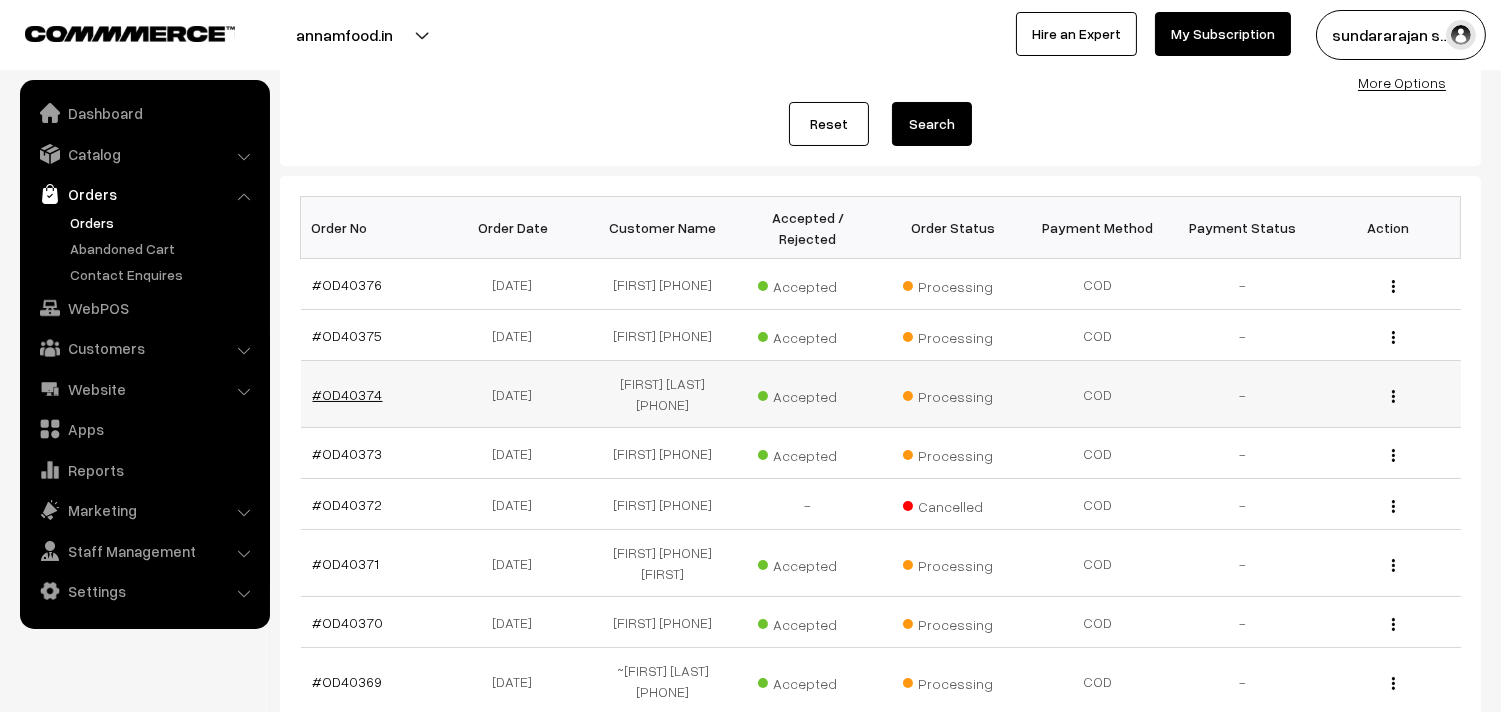 click on "#OD40374" at bounding box center (348, 394) 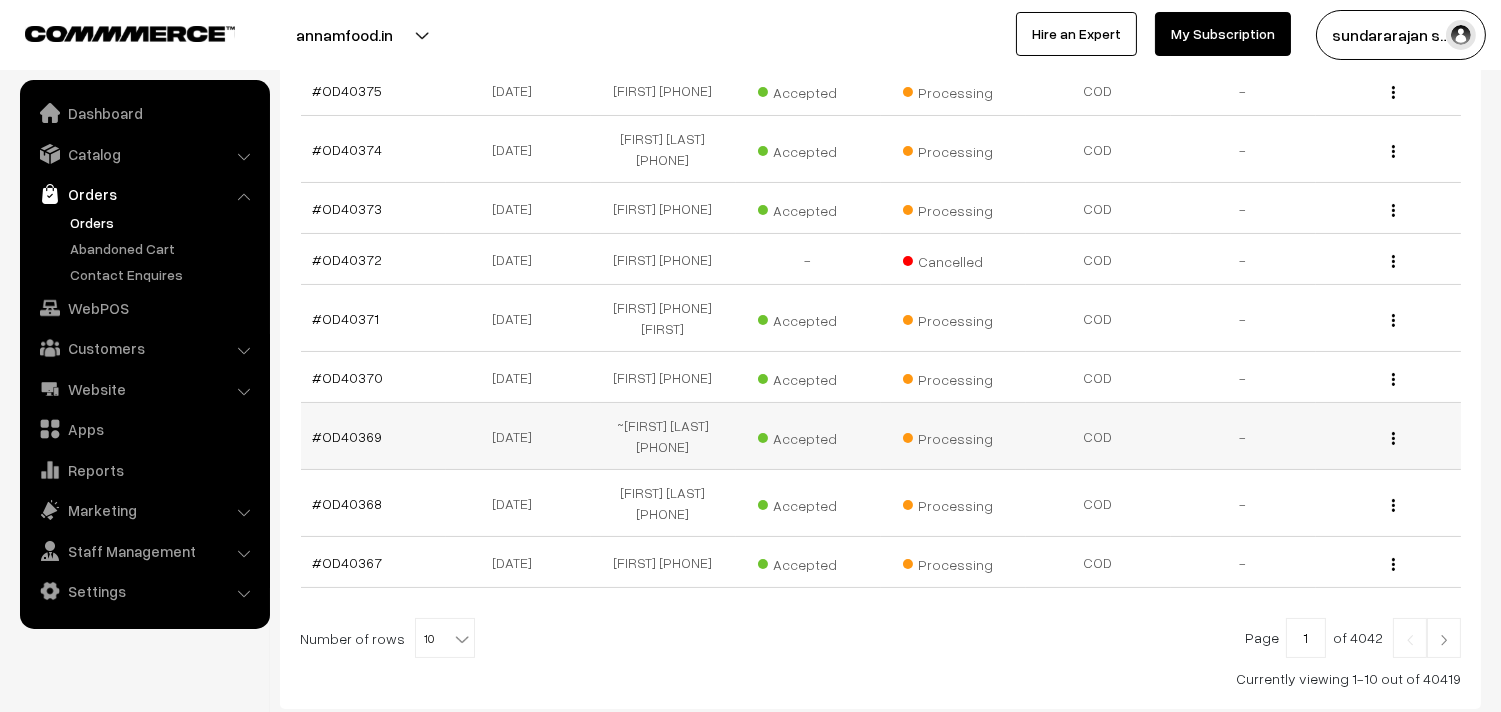 scroll, scrollTop: 582, scrollLeft: 0, axis: vertical 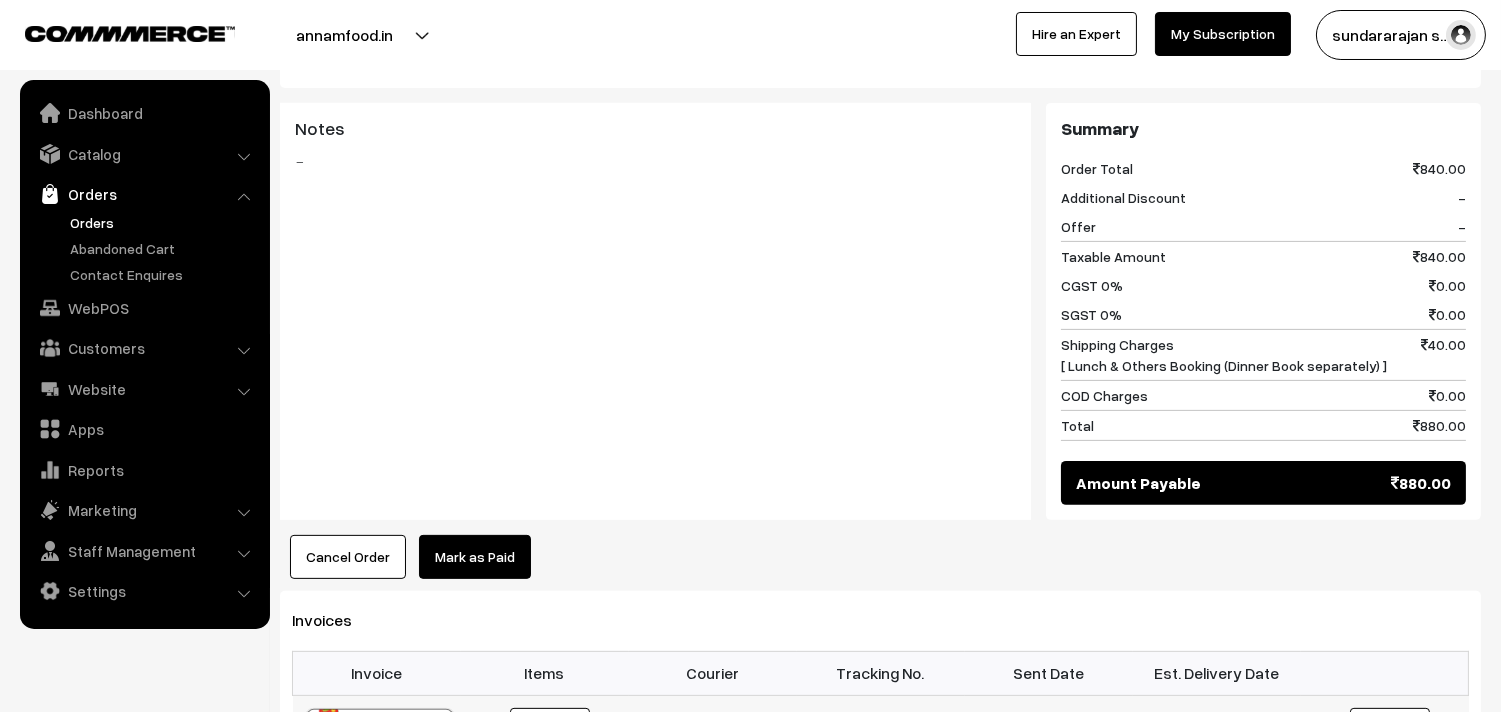 click at bounding box center (380, 759) 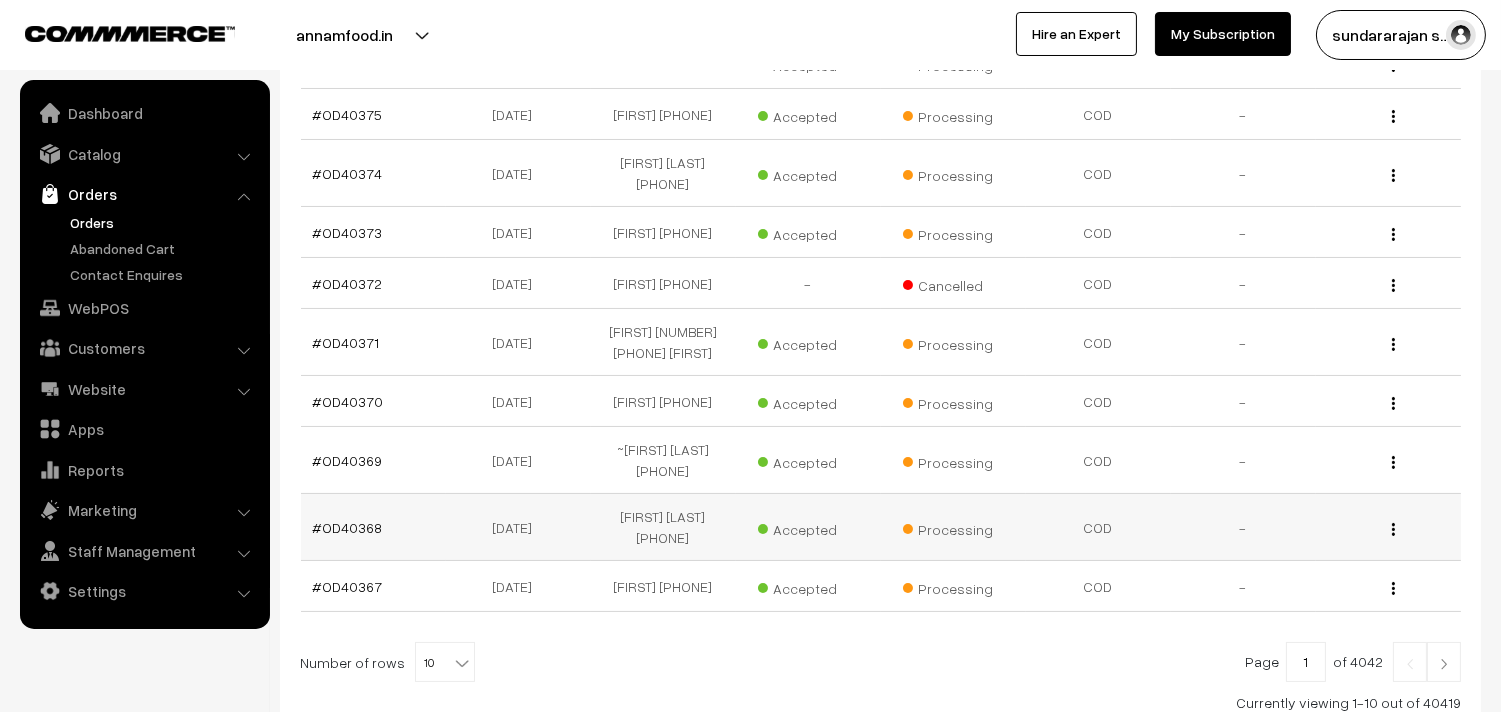 scroll, scrollTop: 394, scrollLeft: 0, axis: vertical 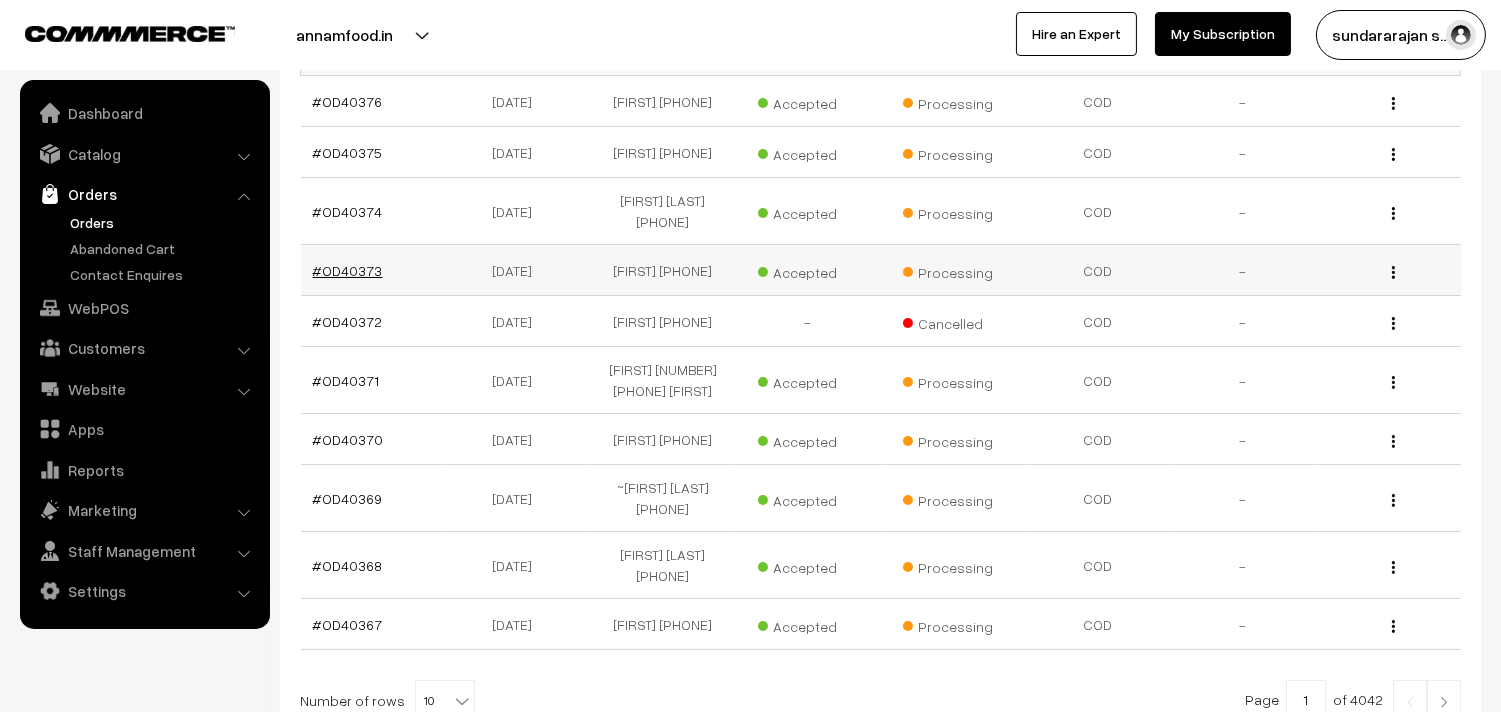 click on "#OD40373" at bounding box center (348, 270) 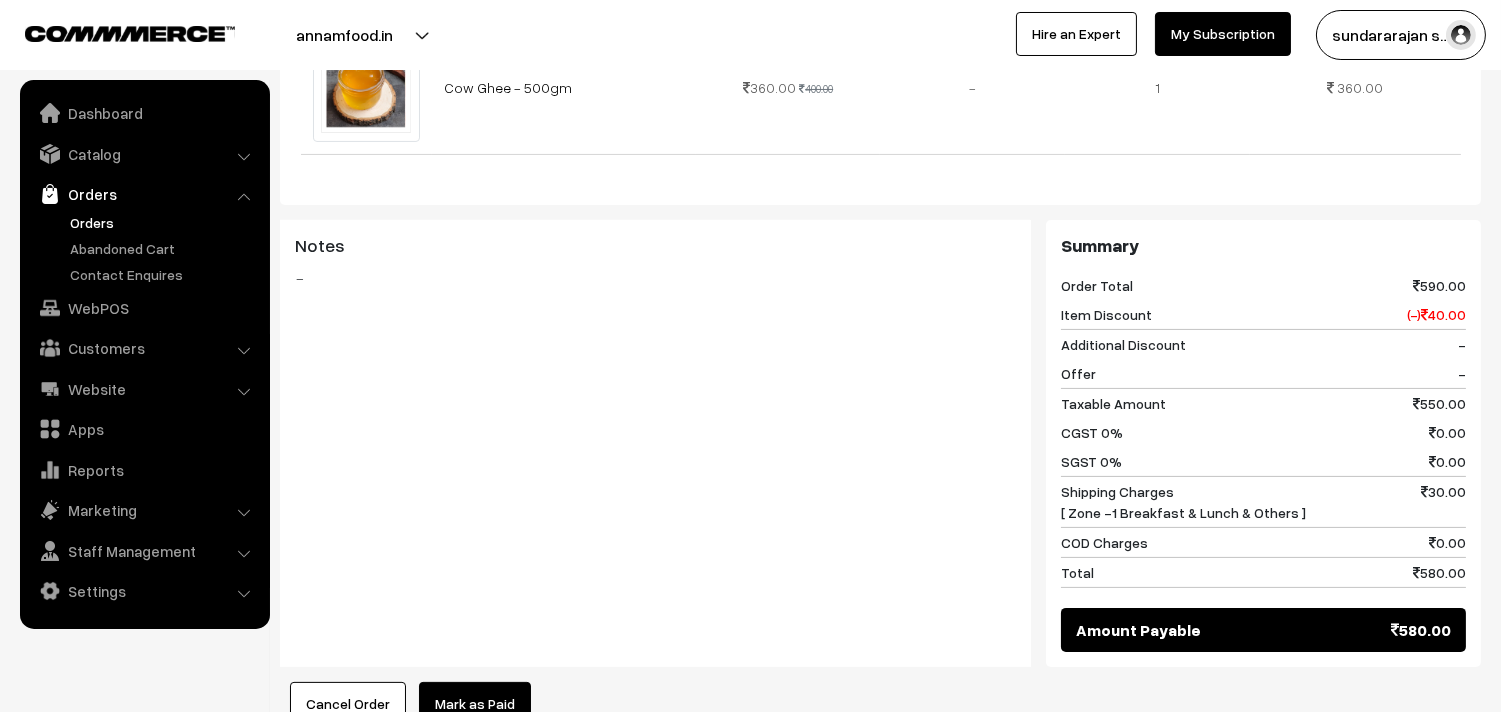 scroll, scrollTop: 1000, scrollLeft: 0, axis: vertical 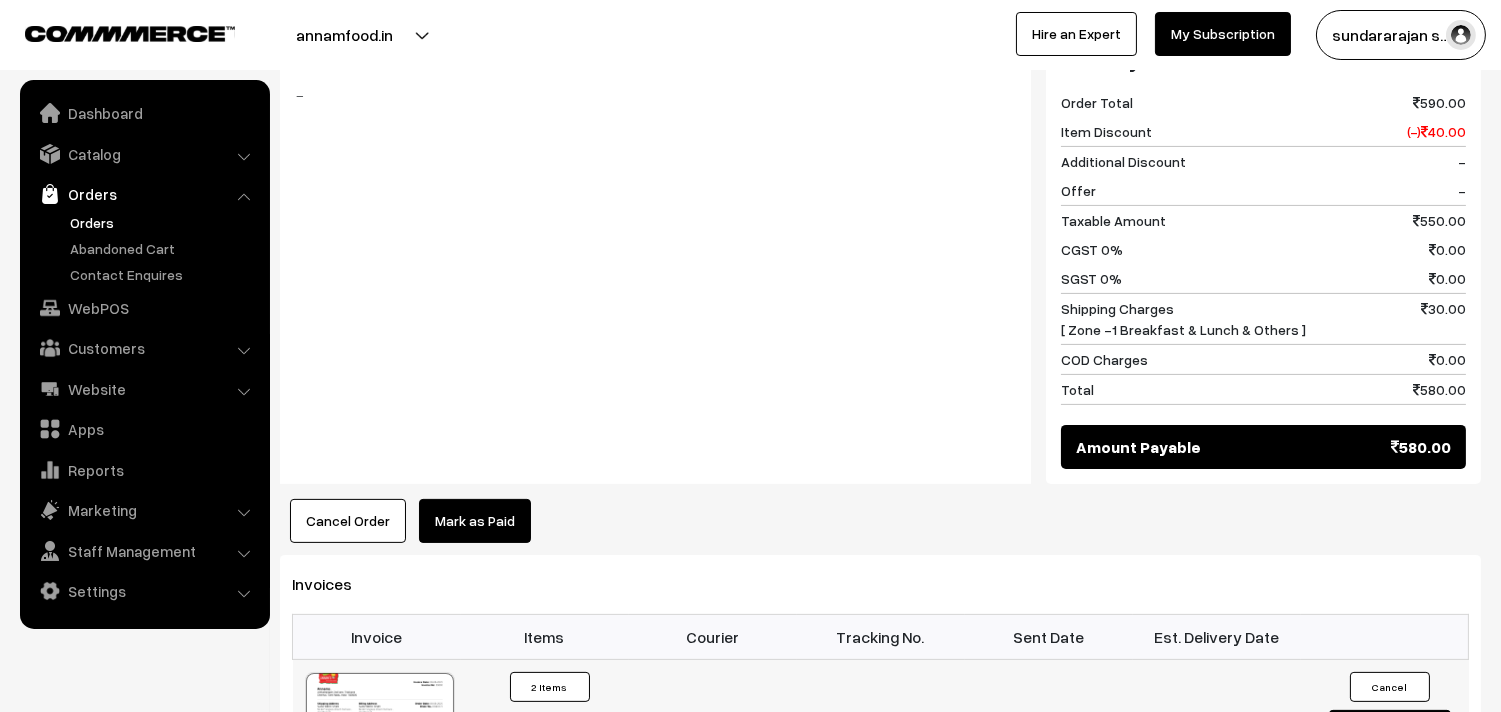 click at bounding box center (380, 723) 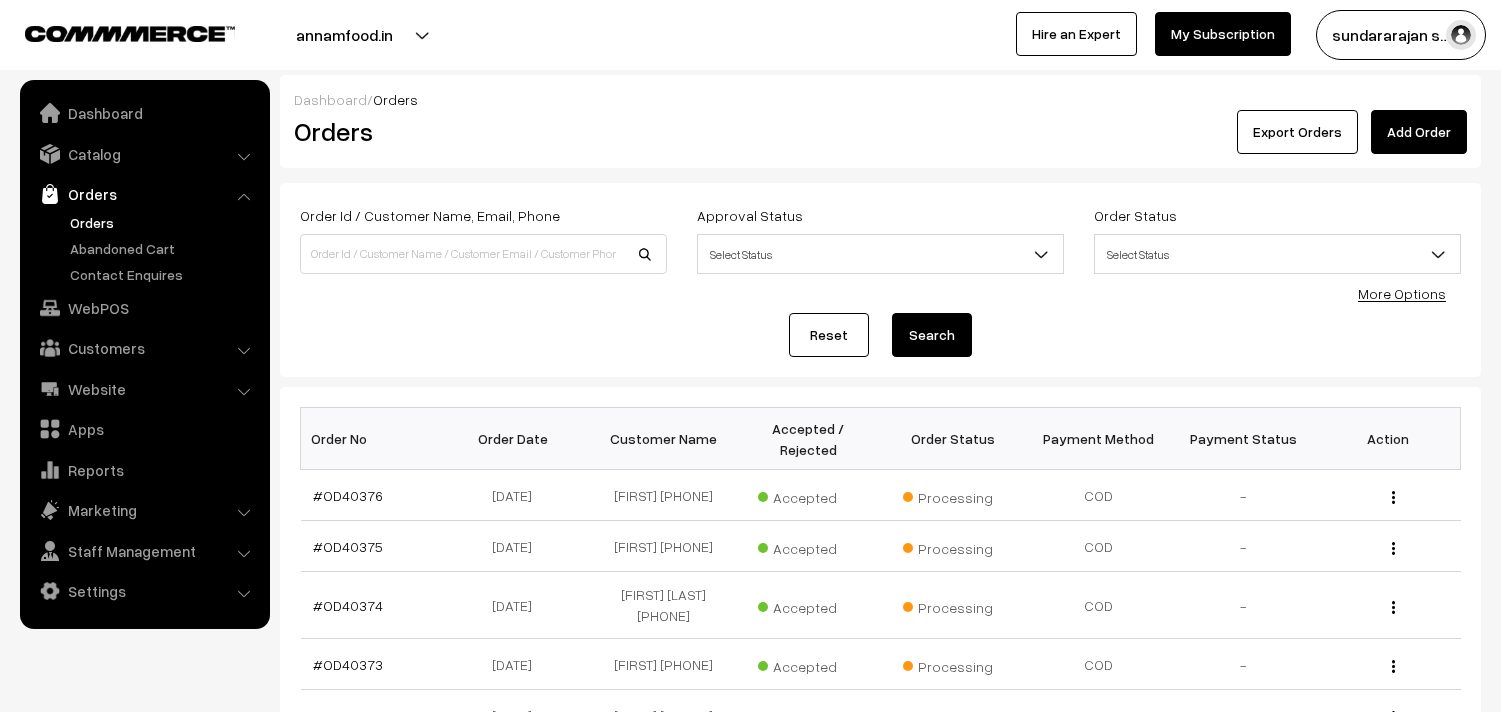 scroll, scrollTop: 394, scrollLeft: 0, axis: vertical 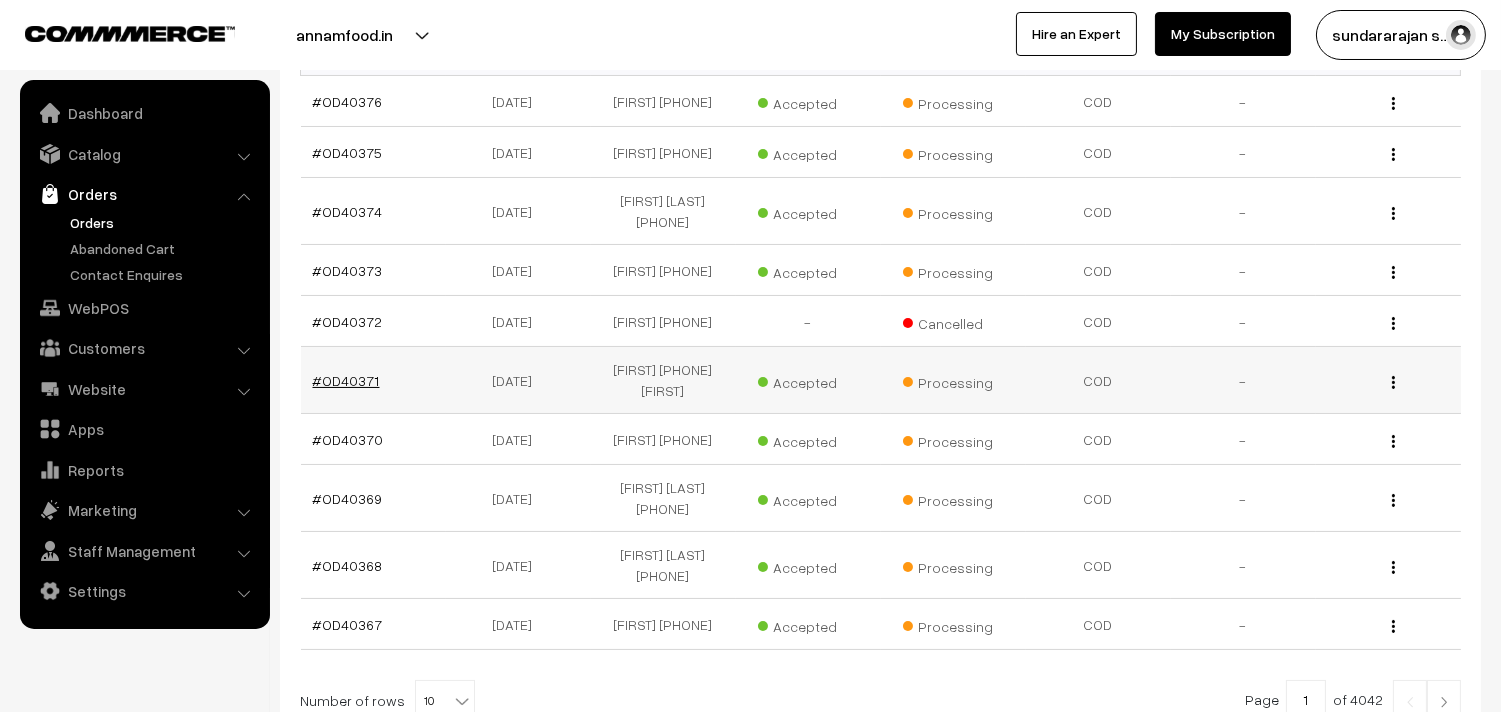 click on "#OD40371" at bounding box center [346, 380] 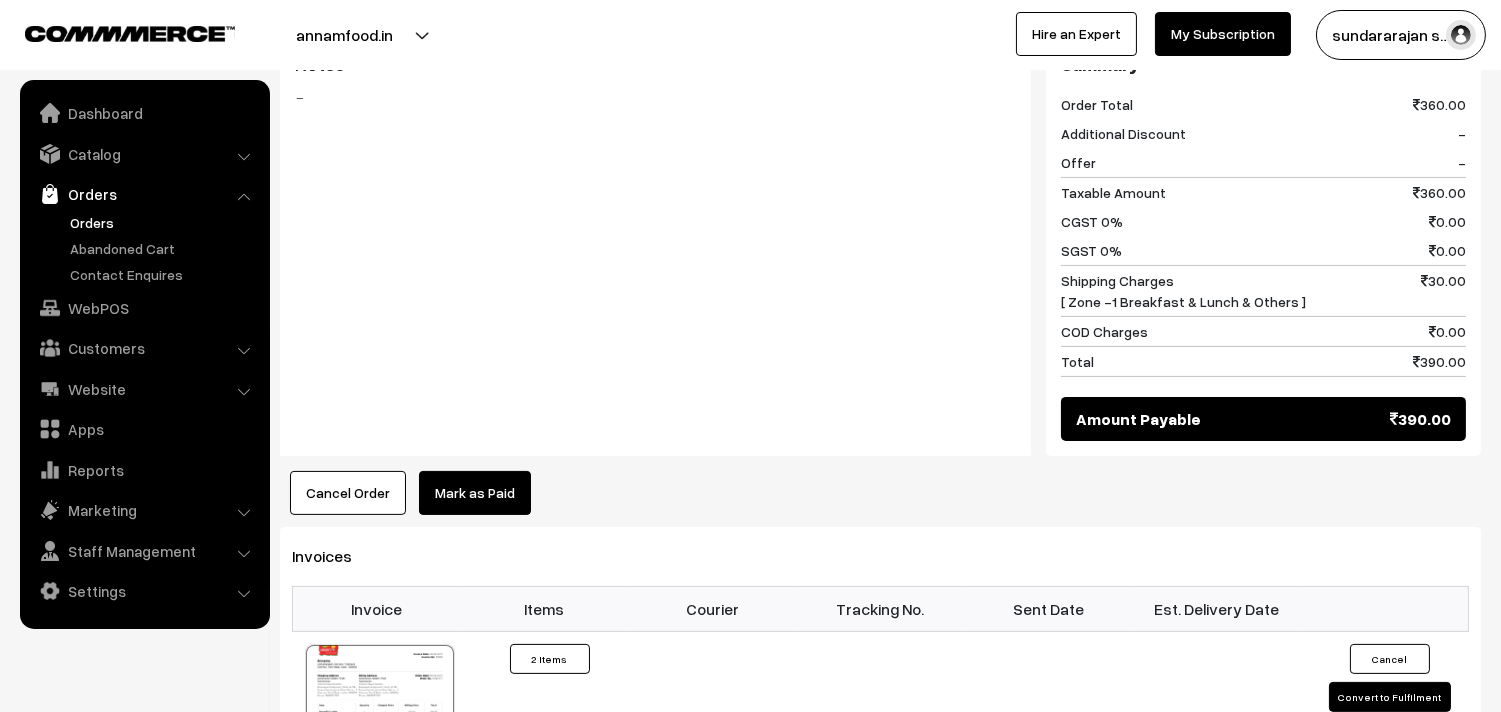 scroll, scrollTop: 1000, scrollLeft: 0, axis: vertical 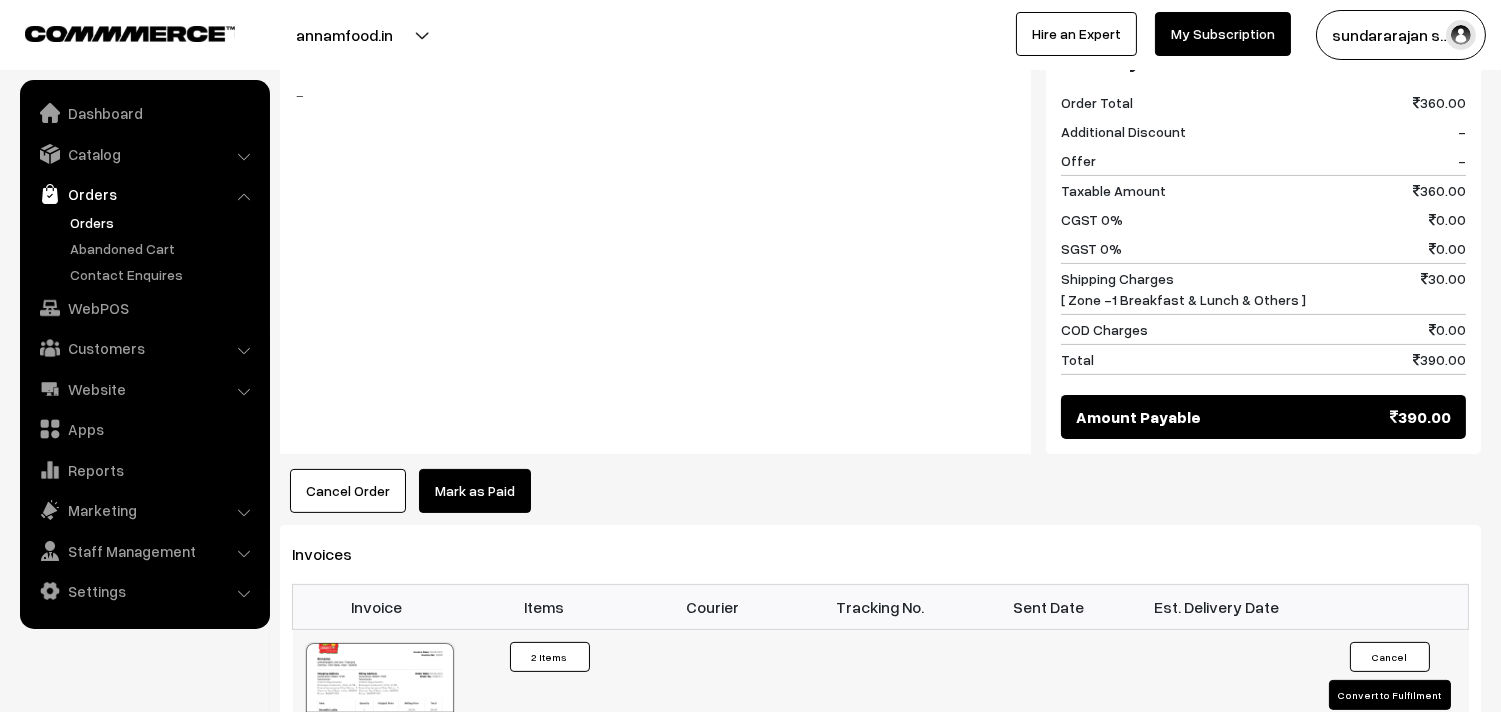click at bounding box center [380, 693] 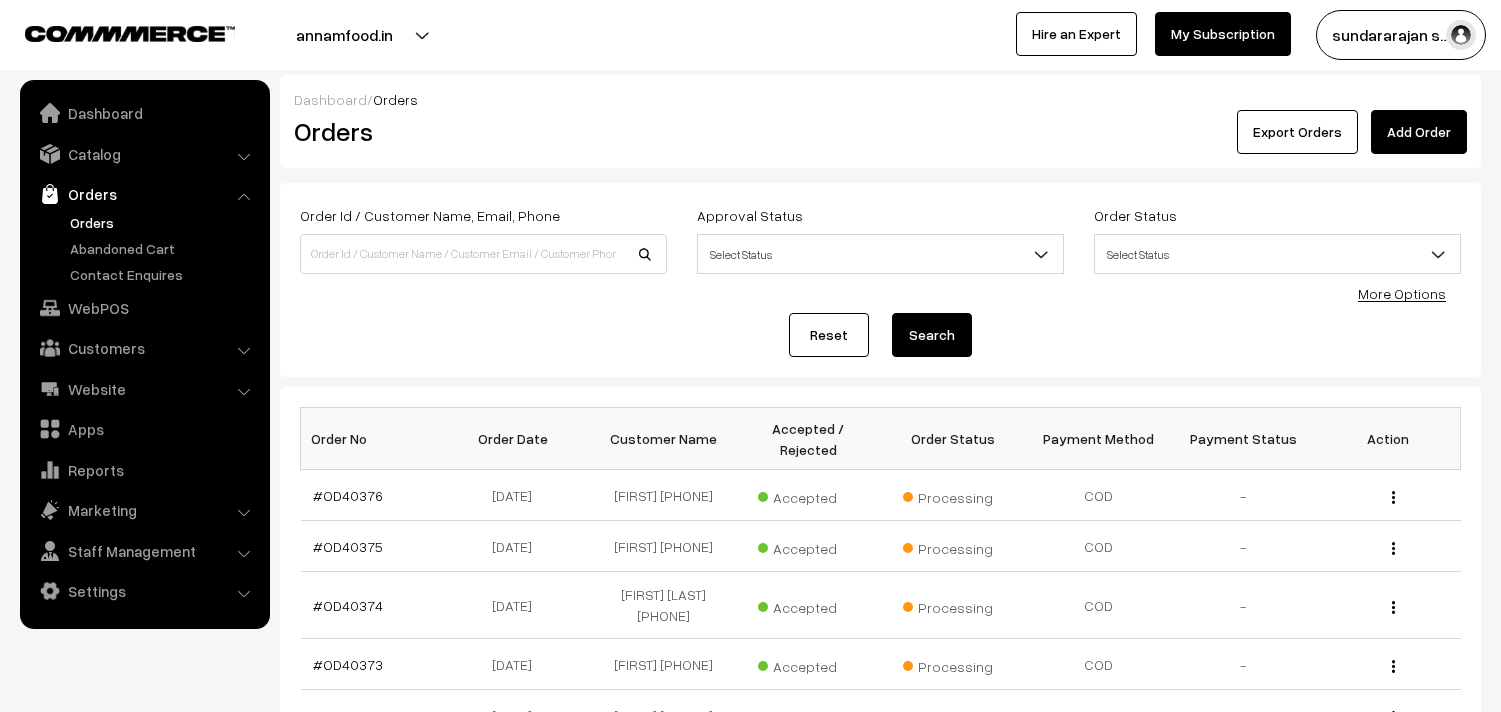 scroll, scrollTop: 394, scrollLeft: 0, axis: vertical 